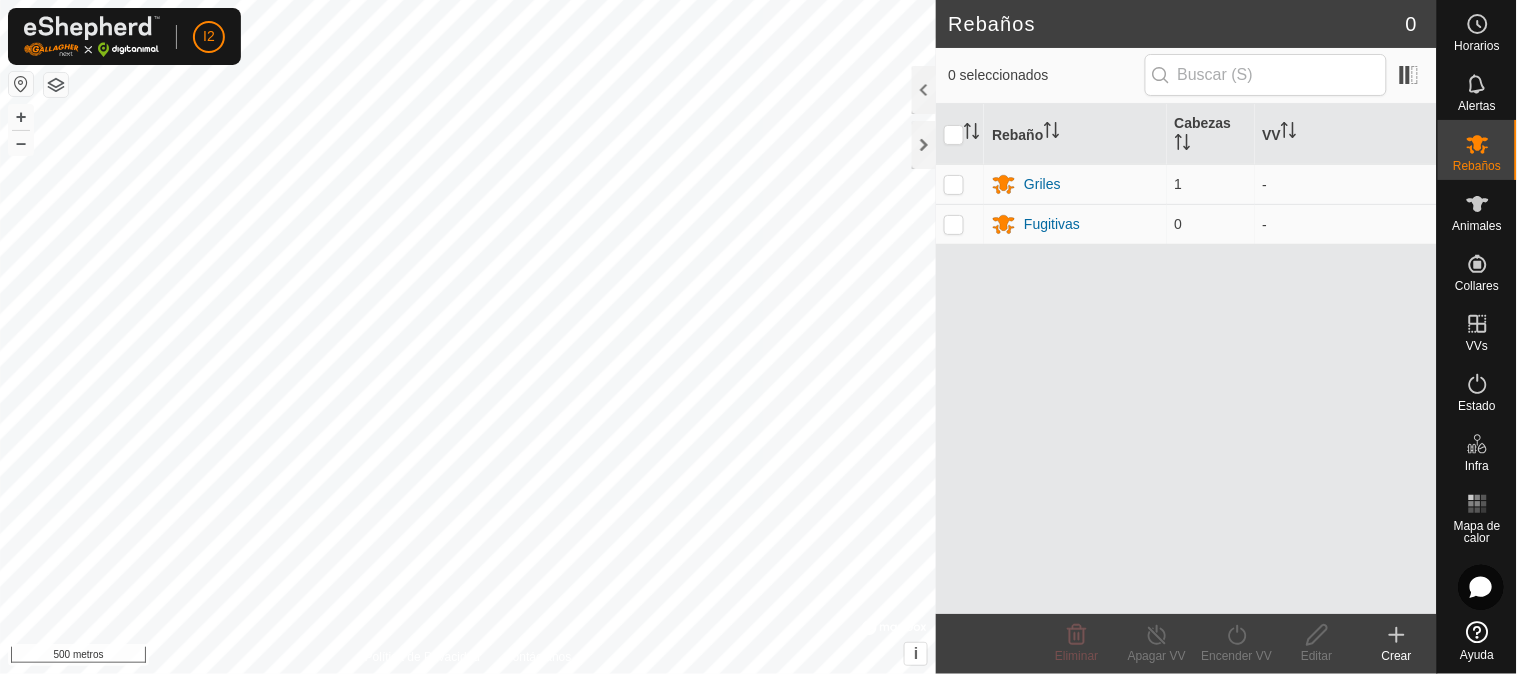 scroll, scrollTop: 0, scrollLeft: 0, axis: both 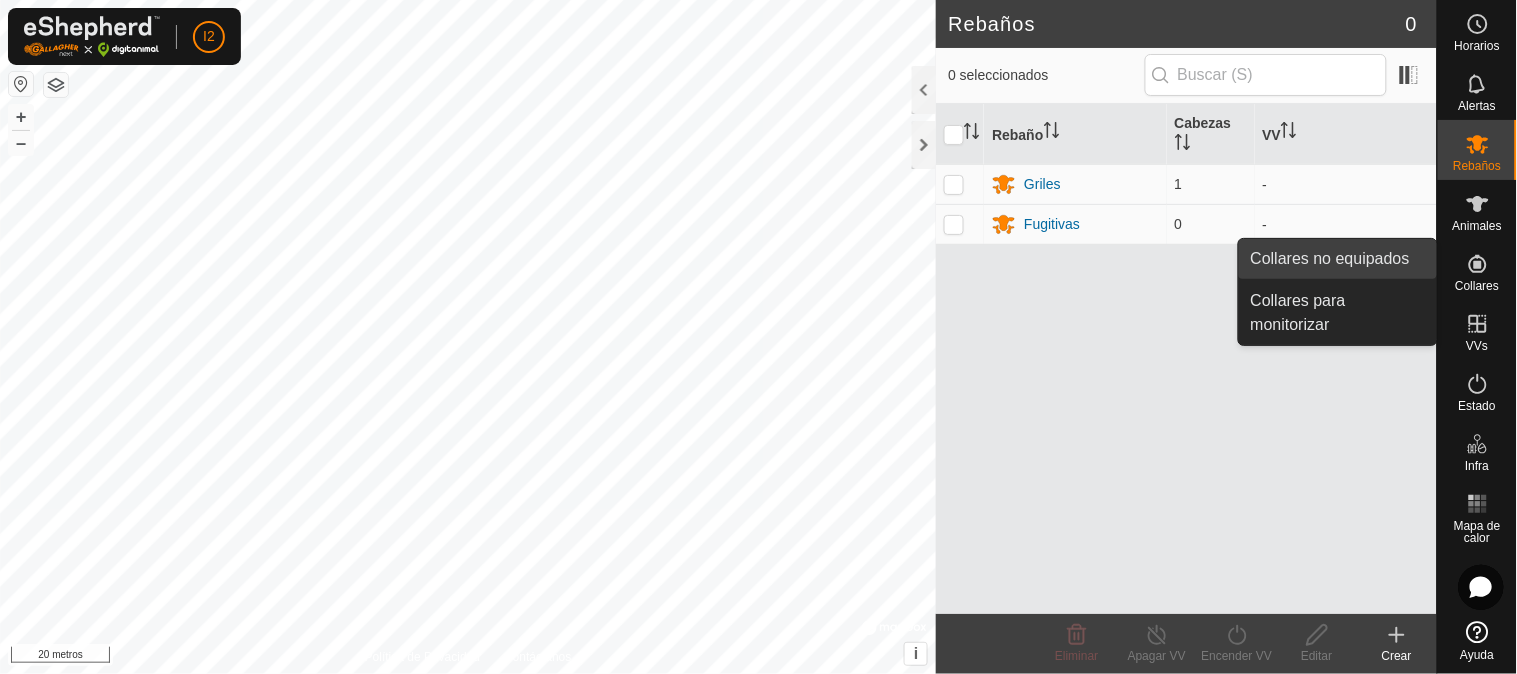 click on "Collares no equipados" at bounding box center (1338, 259) 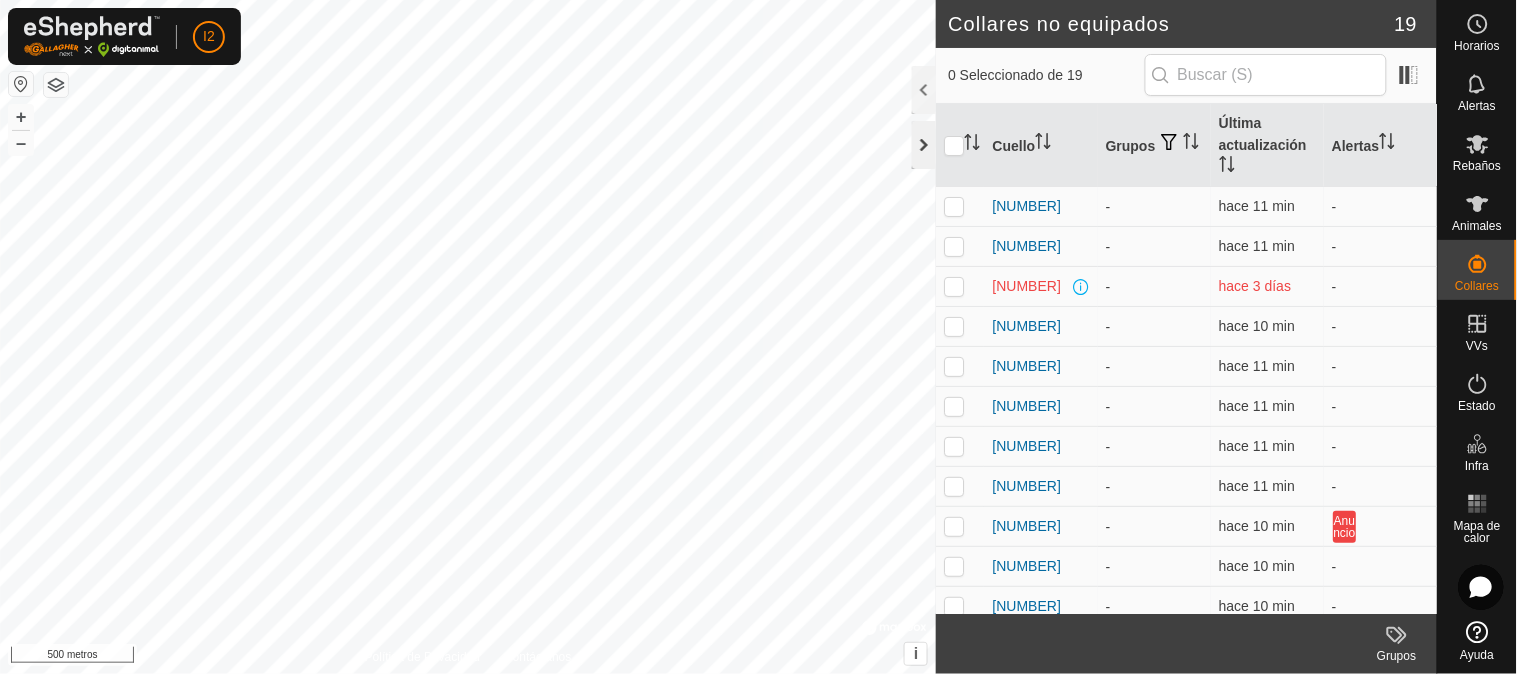 click 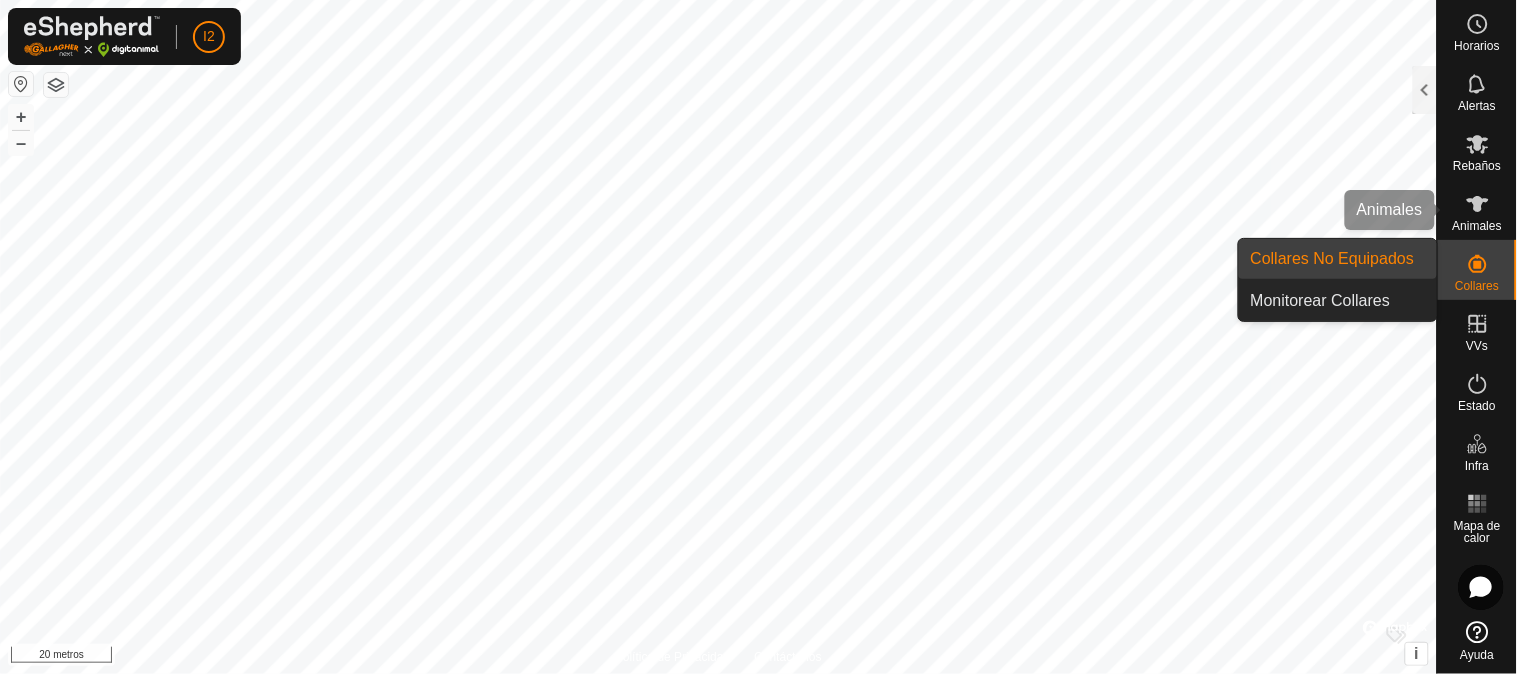 click 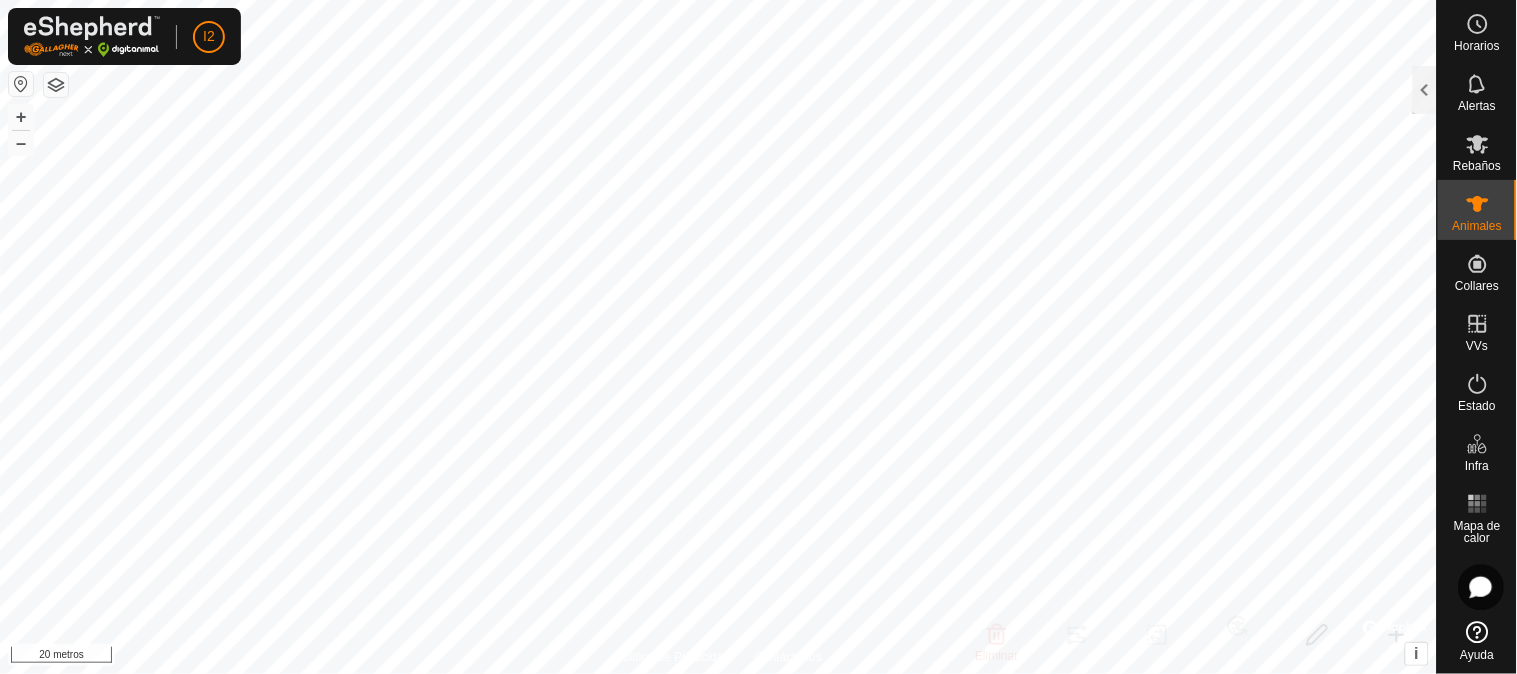 click 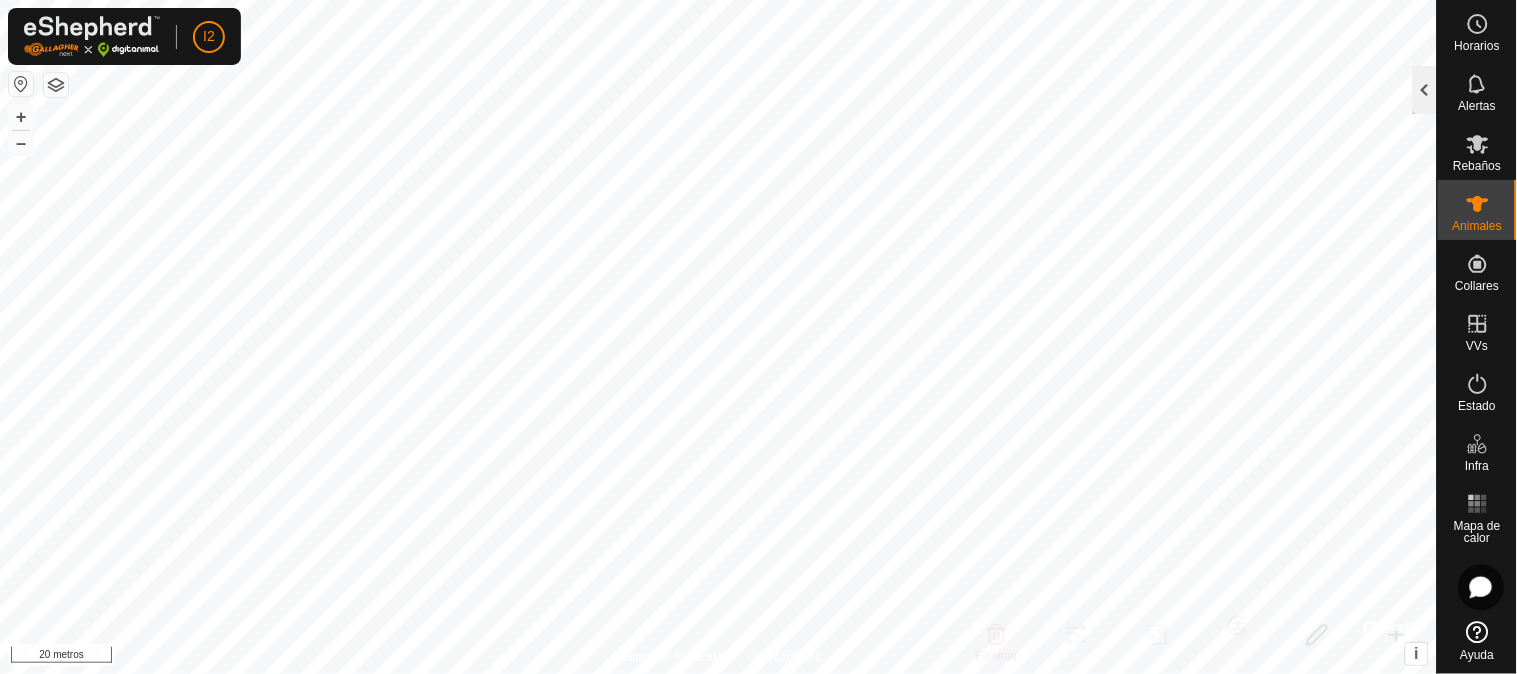 click 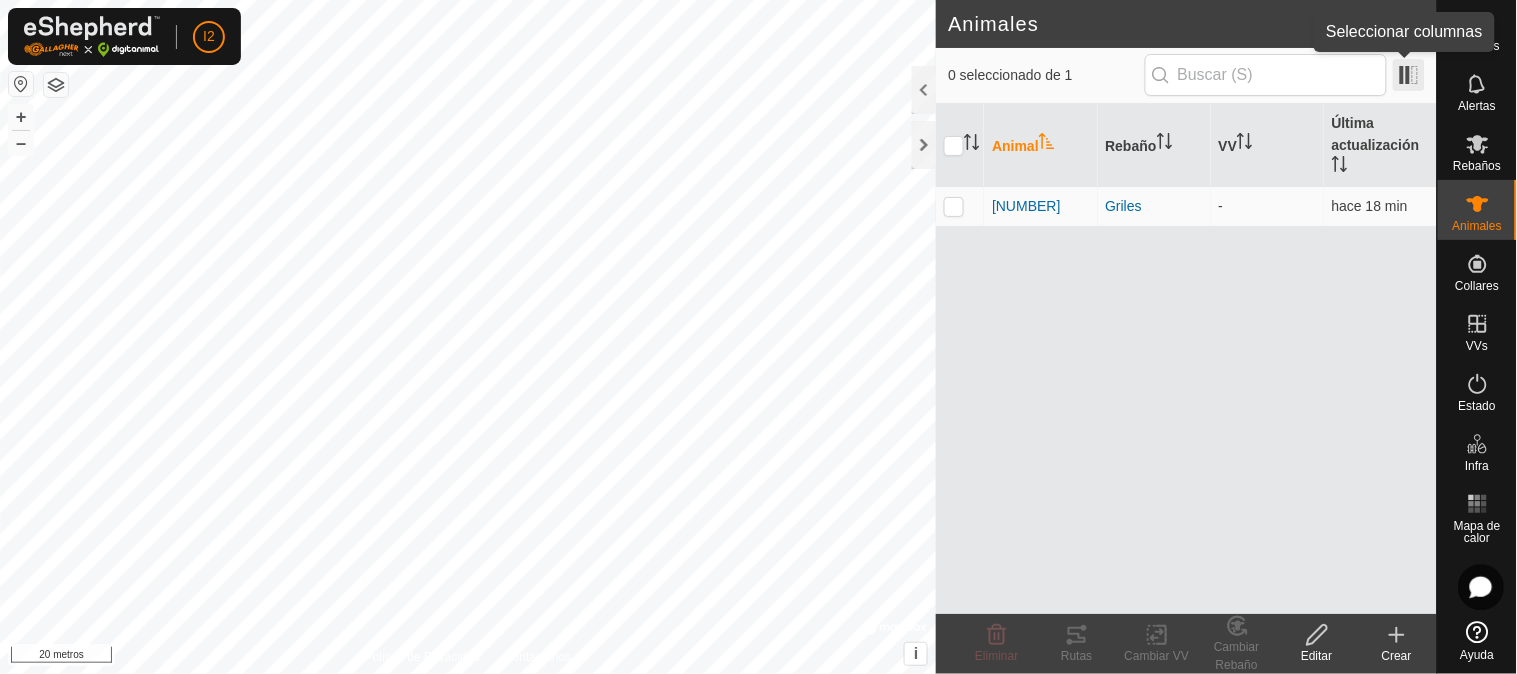 click at bounding box center [1409, 75] 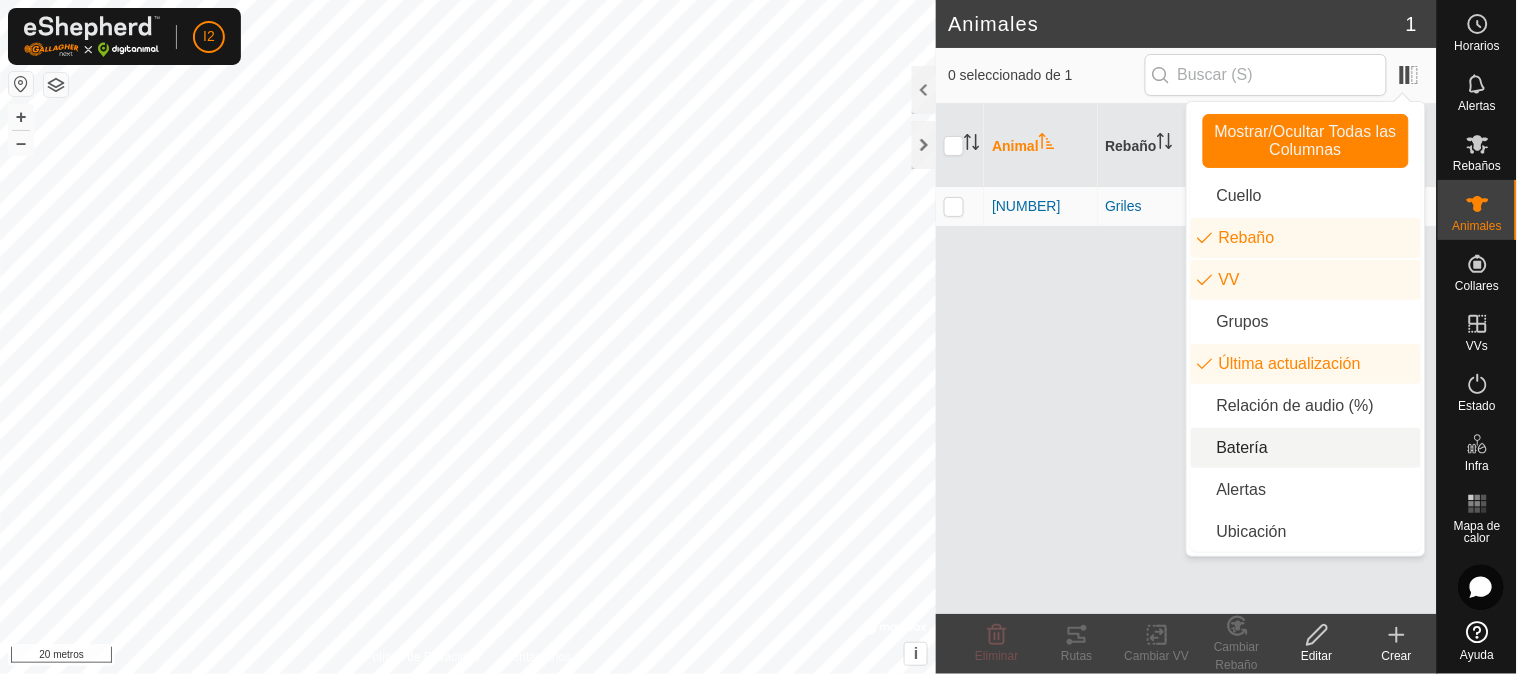 click on "Batería" at bounding box center [1243, 447] 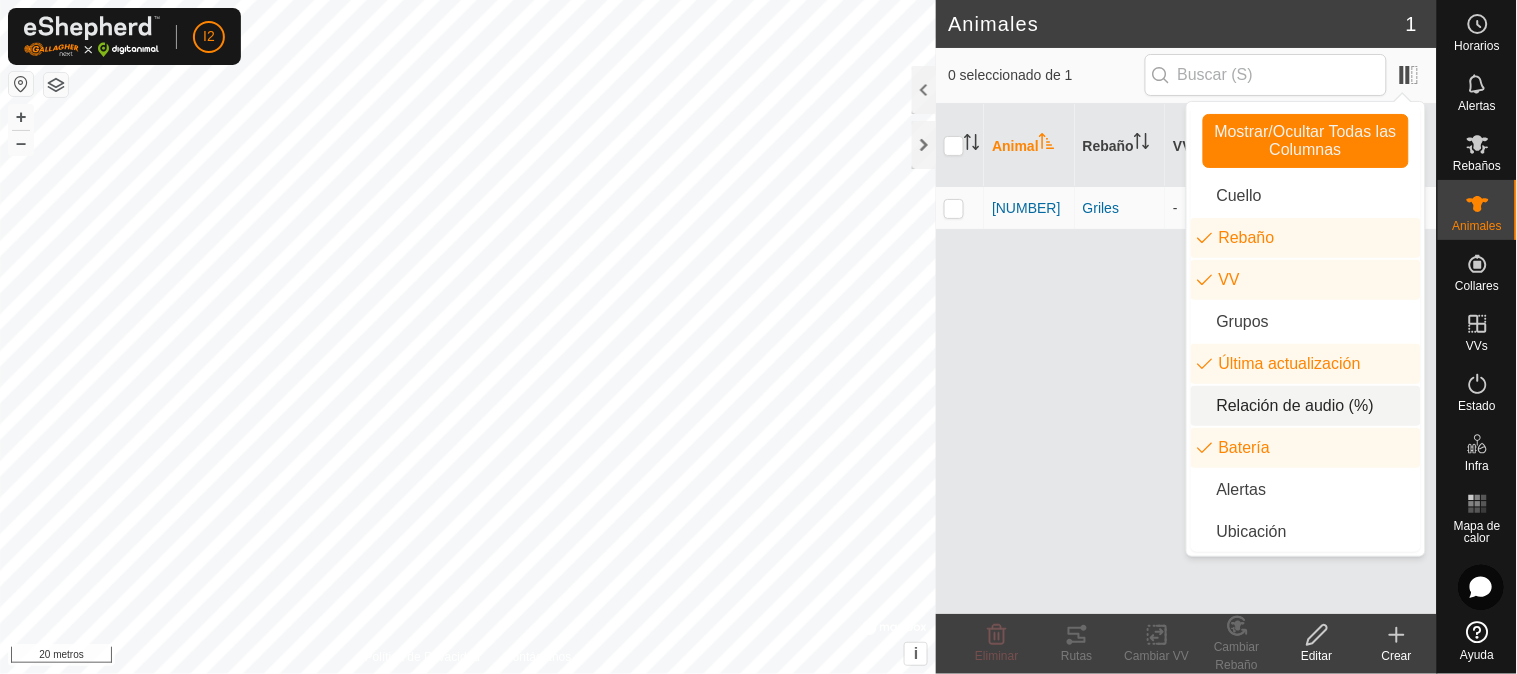 click on "Animal Rebaño VV Última actualización Batería [NUMBER] Griles - hace 18 min" at bounding box center [1186, 359] 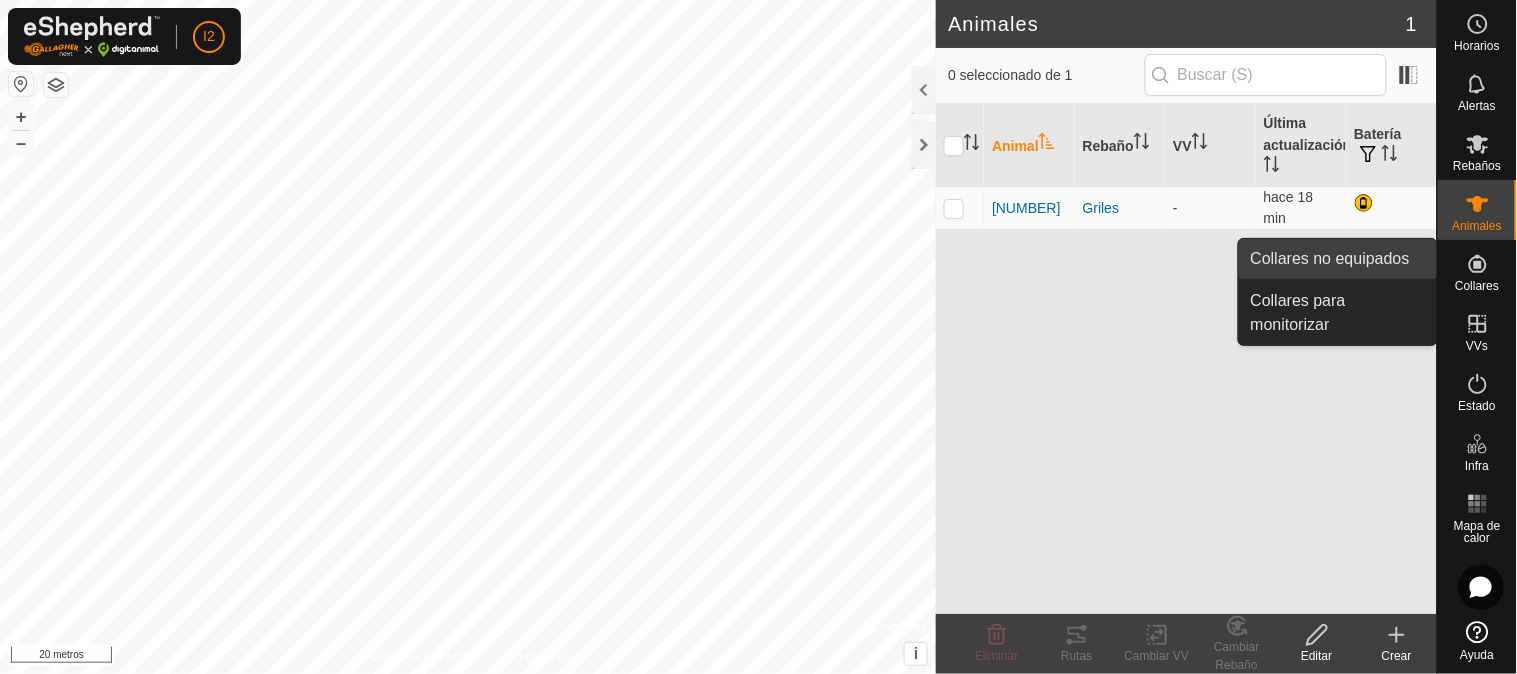 click on "Collares no equipados" at bounding box center [1338, 259] 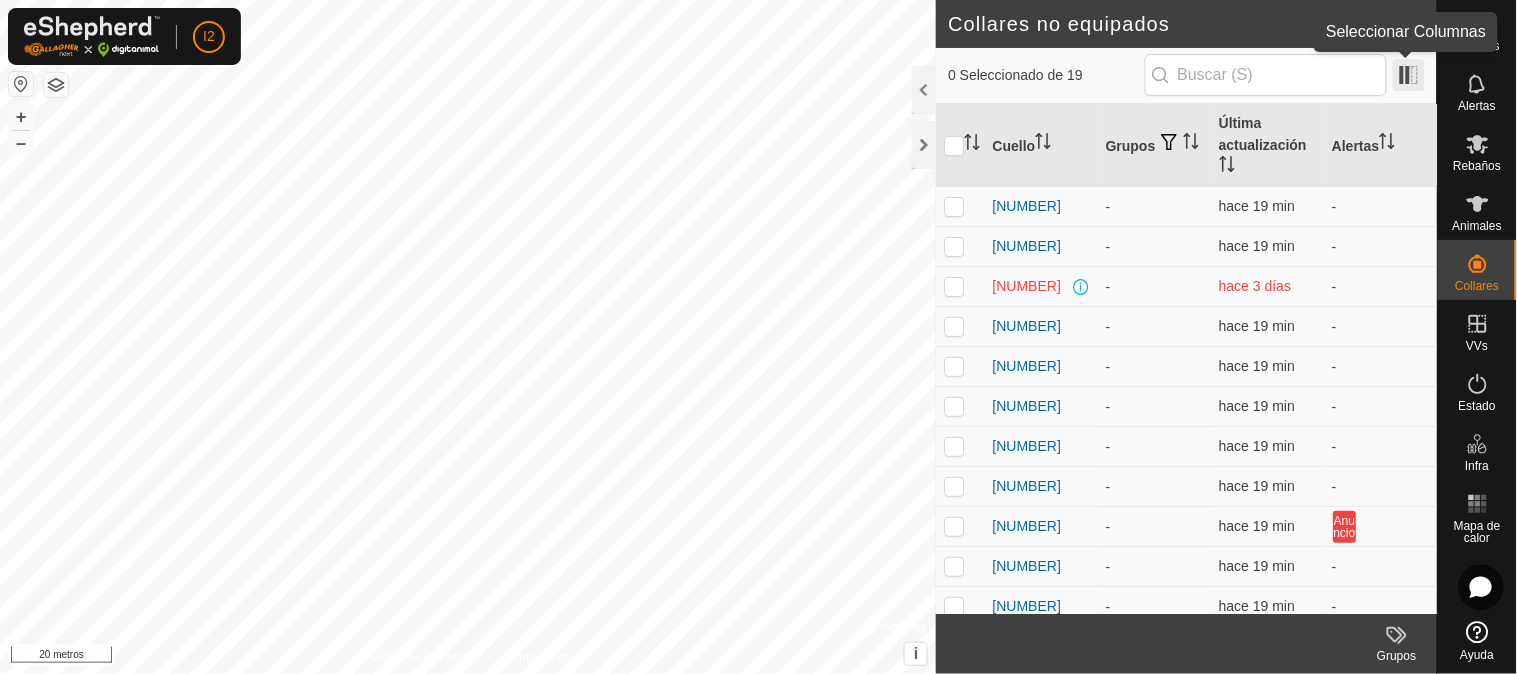 click at bounding box center [1409, 75] 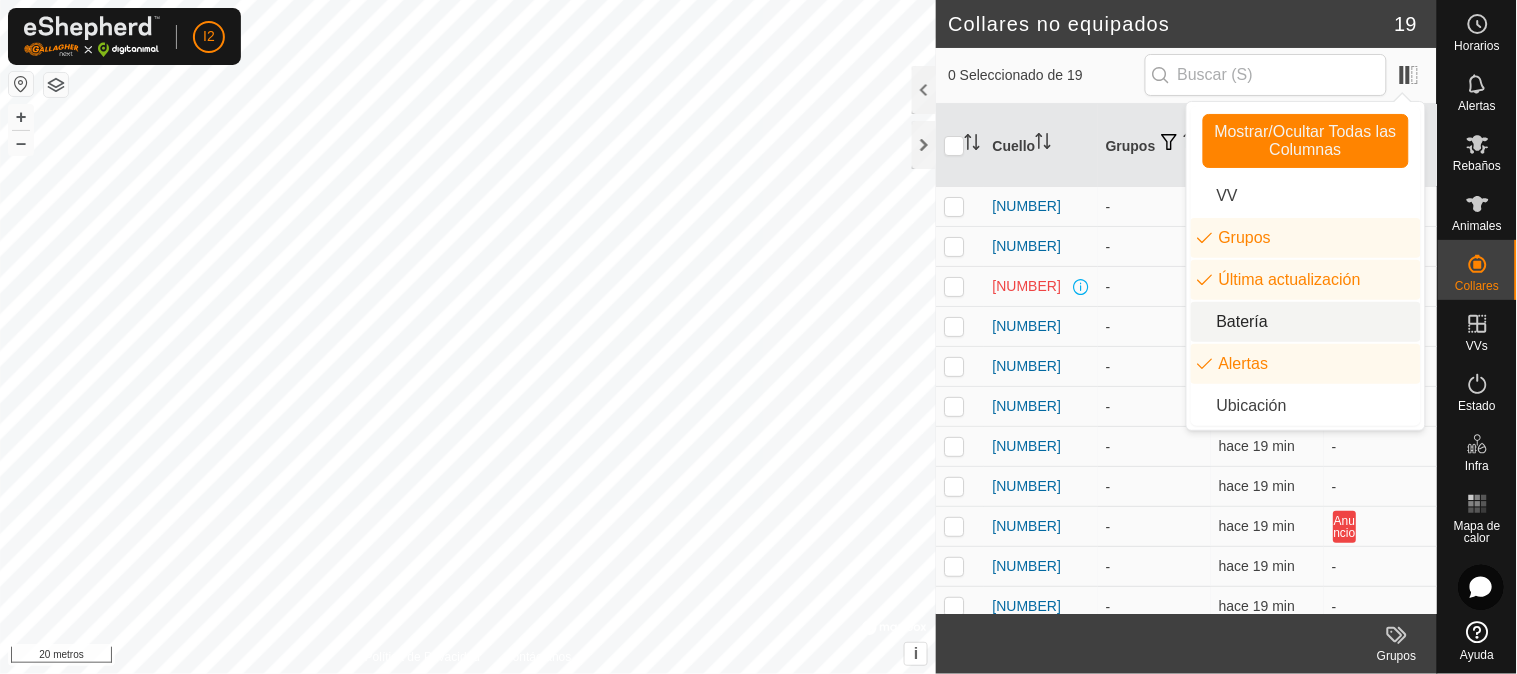 click on "Batería" at bounding box center [1243, 321] 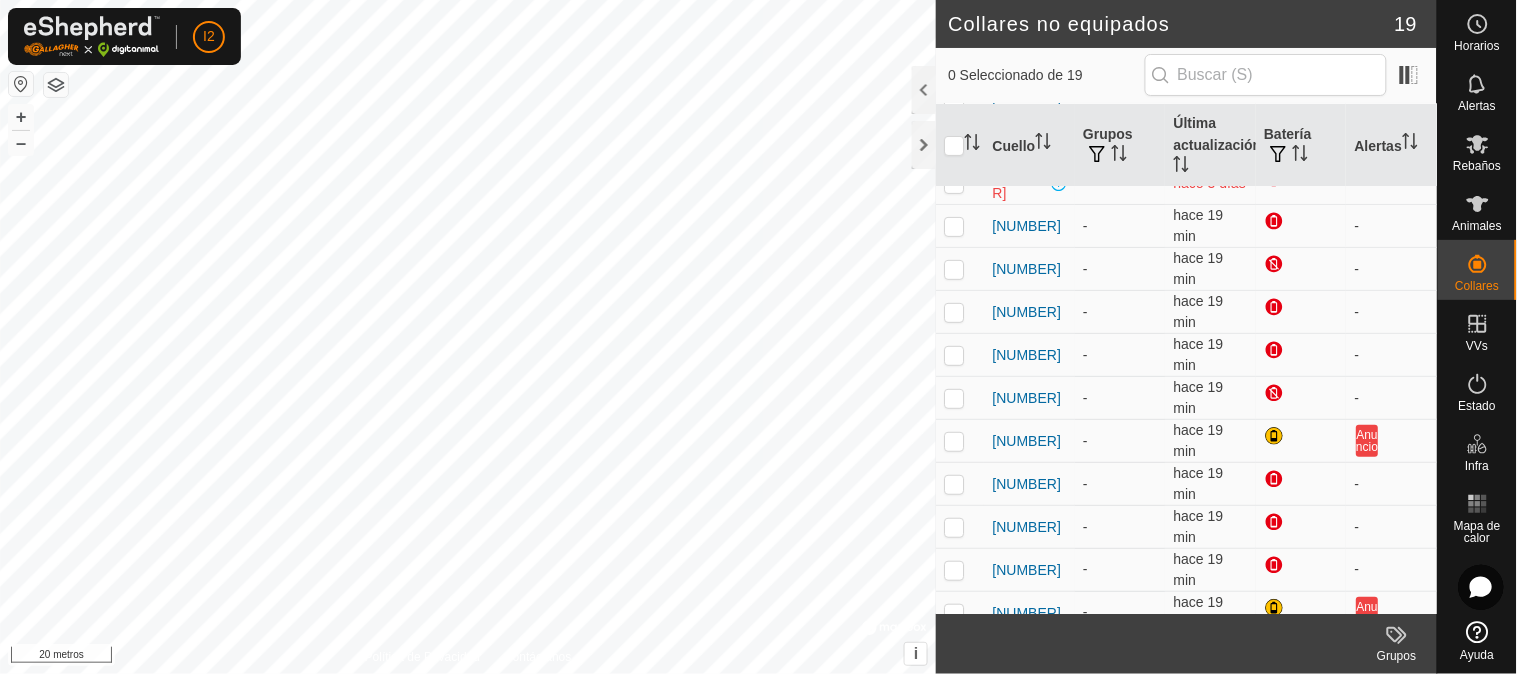 scroll, scrollTop: 0, scrollLeft: 0, axis: both 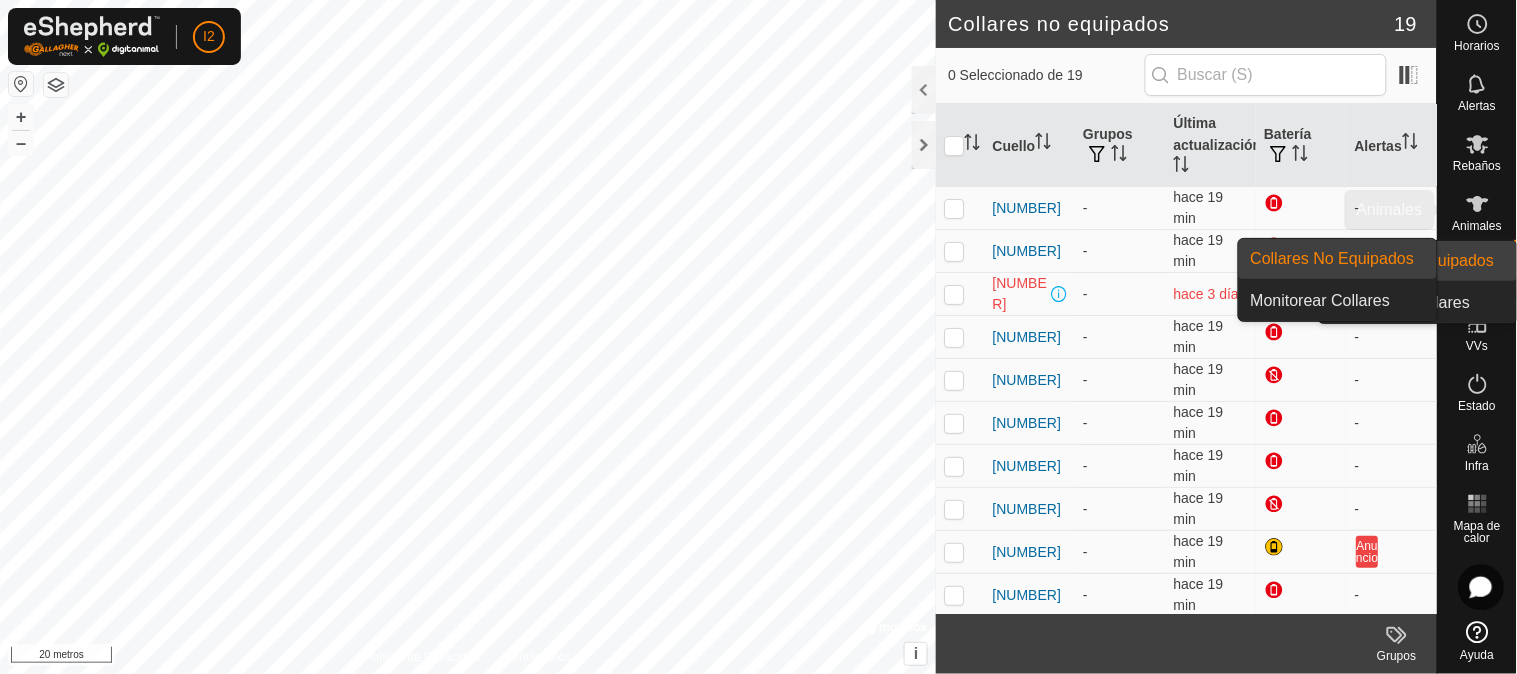 click 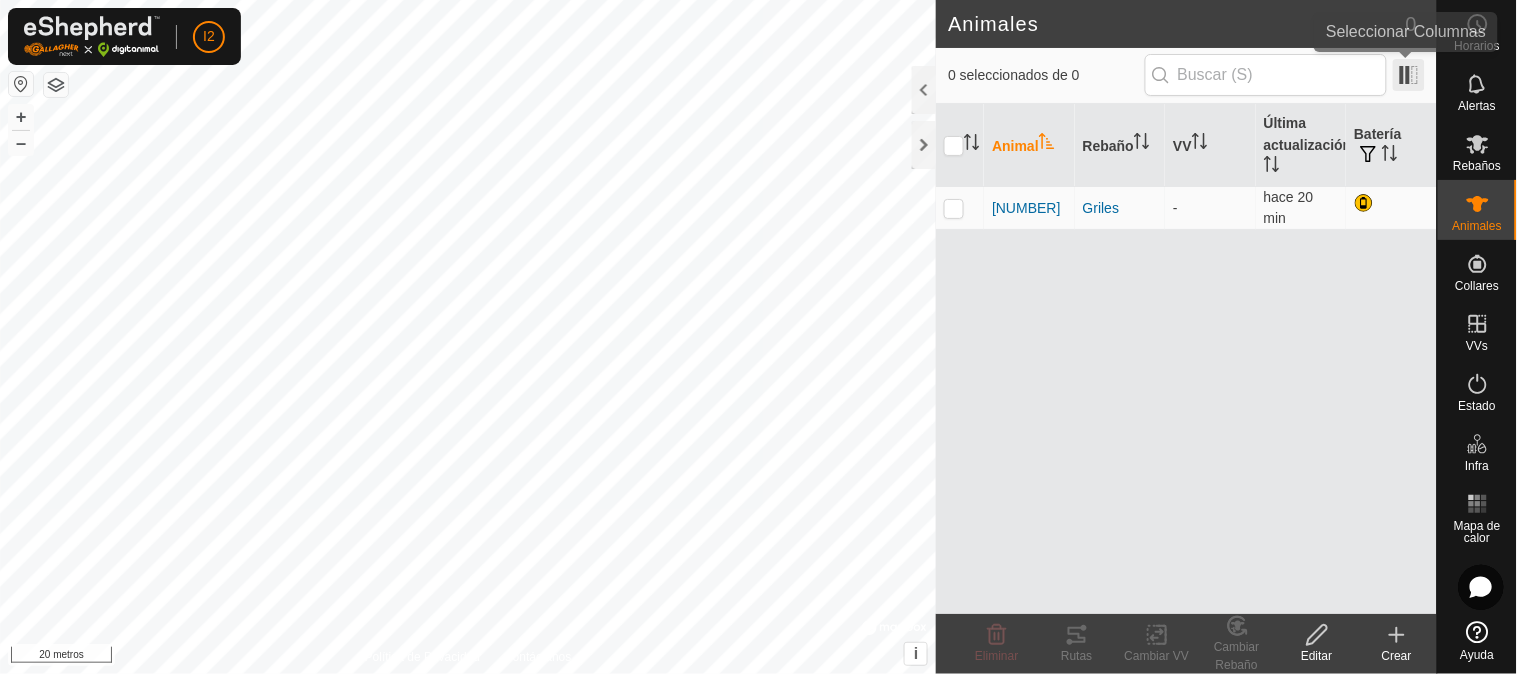 click at bounding box center (1409, 75) 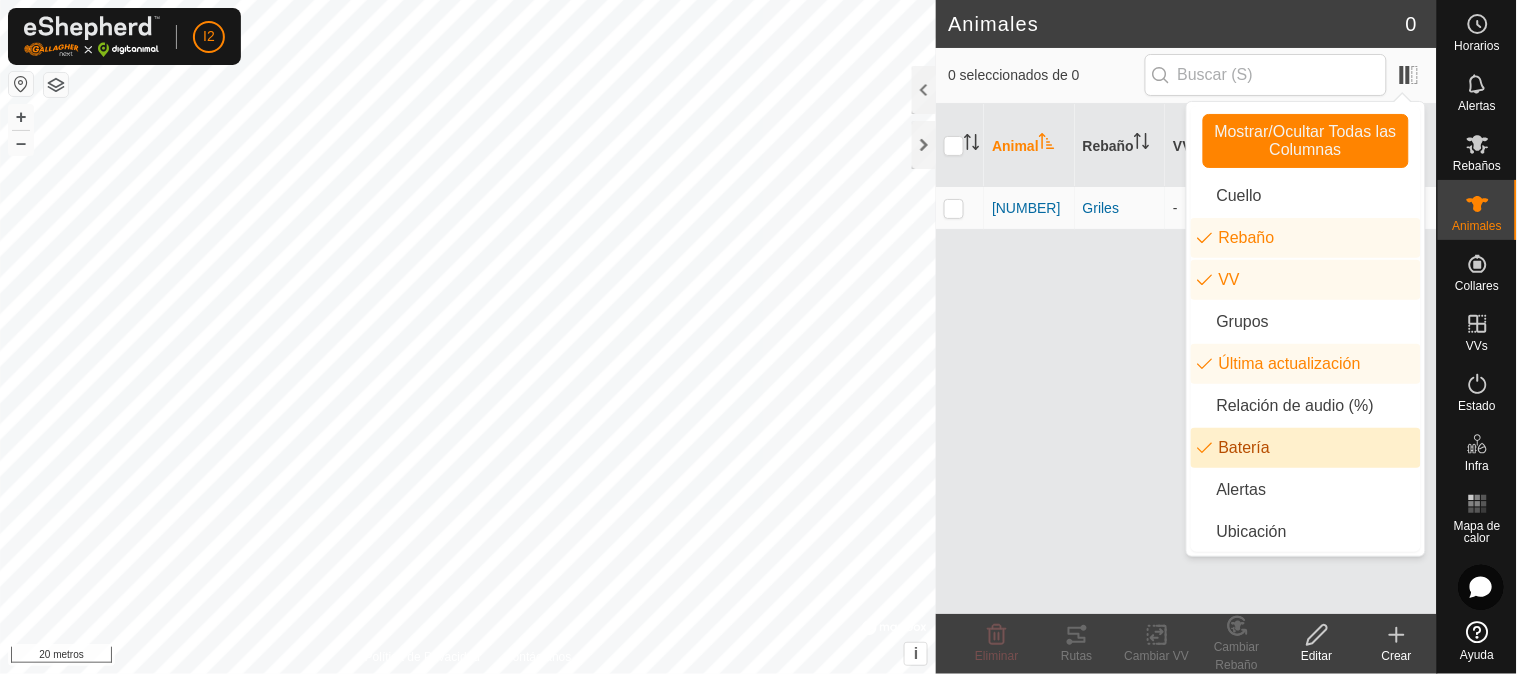 click on "Batería" at bounding box center [1245, 447] 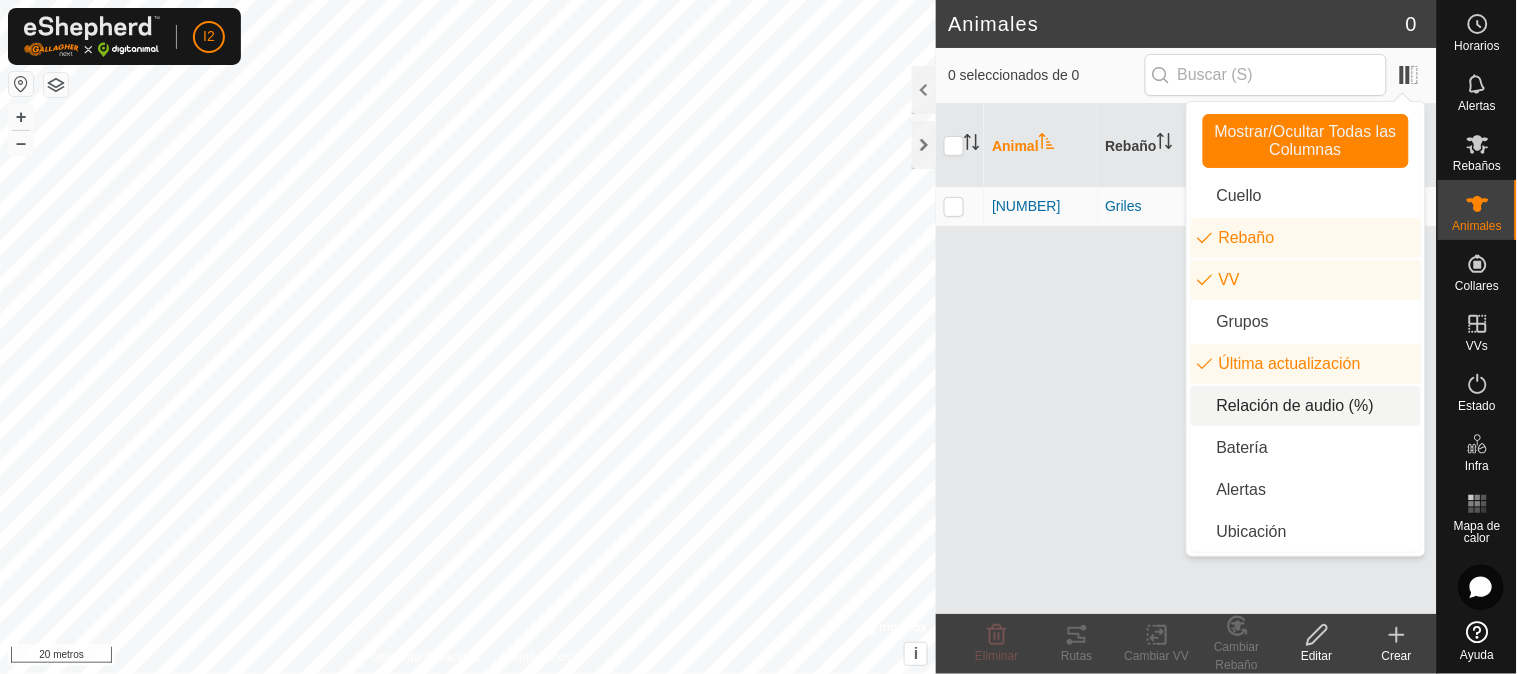 click on "Relación de audio (%)" at bounding box center (1295, 405) 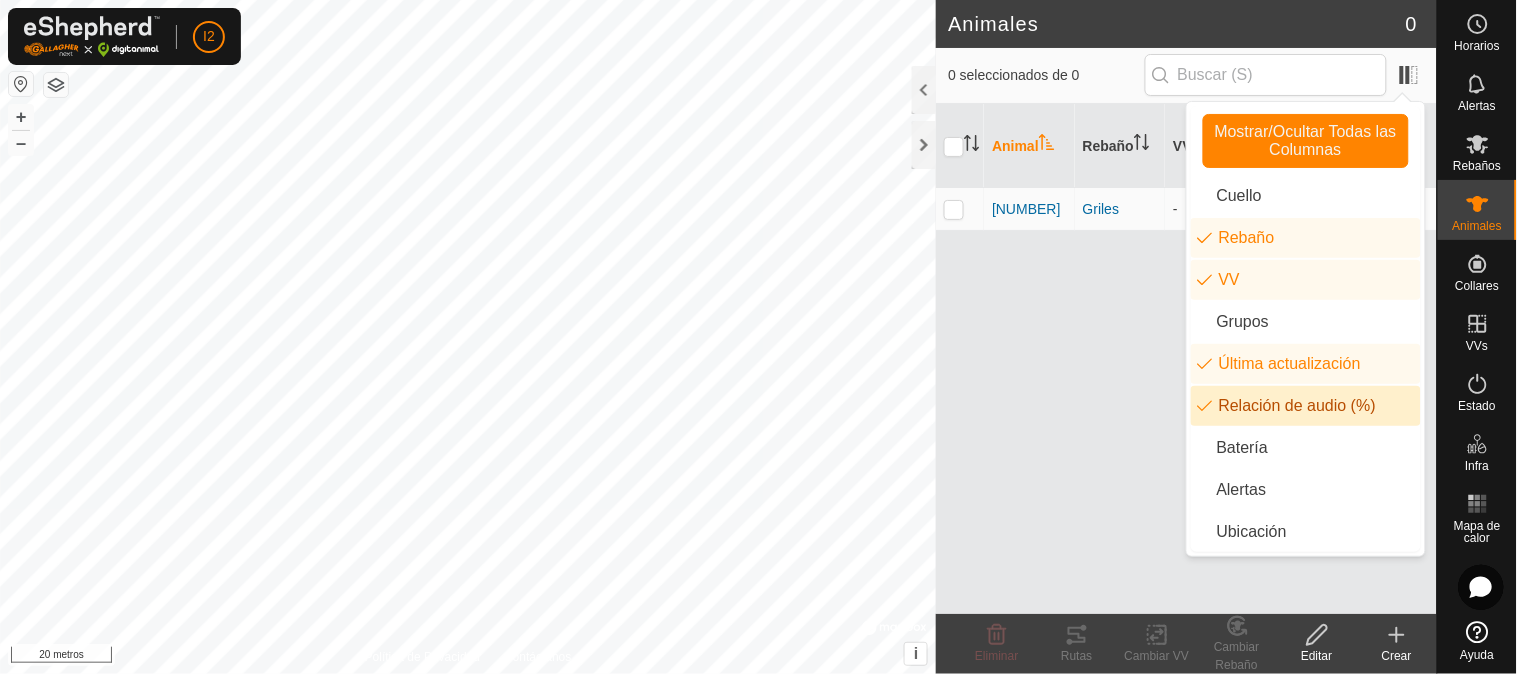click on "Animal Rebaño VV Última actualización Relación de audio (%) [NUMBER] Griles - hace 20 min Por confirmar" at bounding box center (1186, 359) 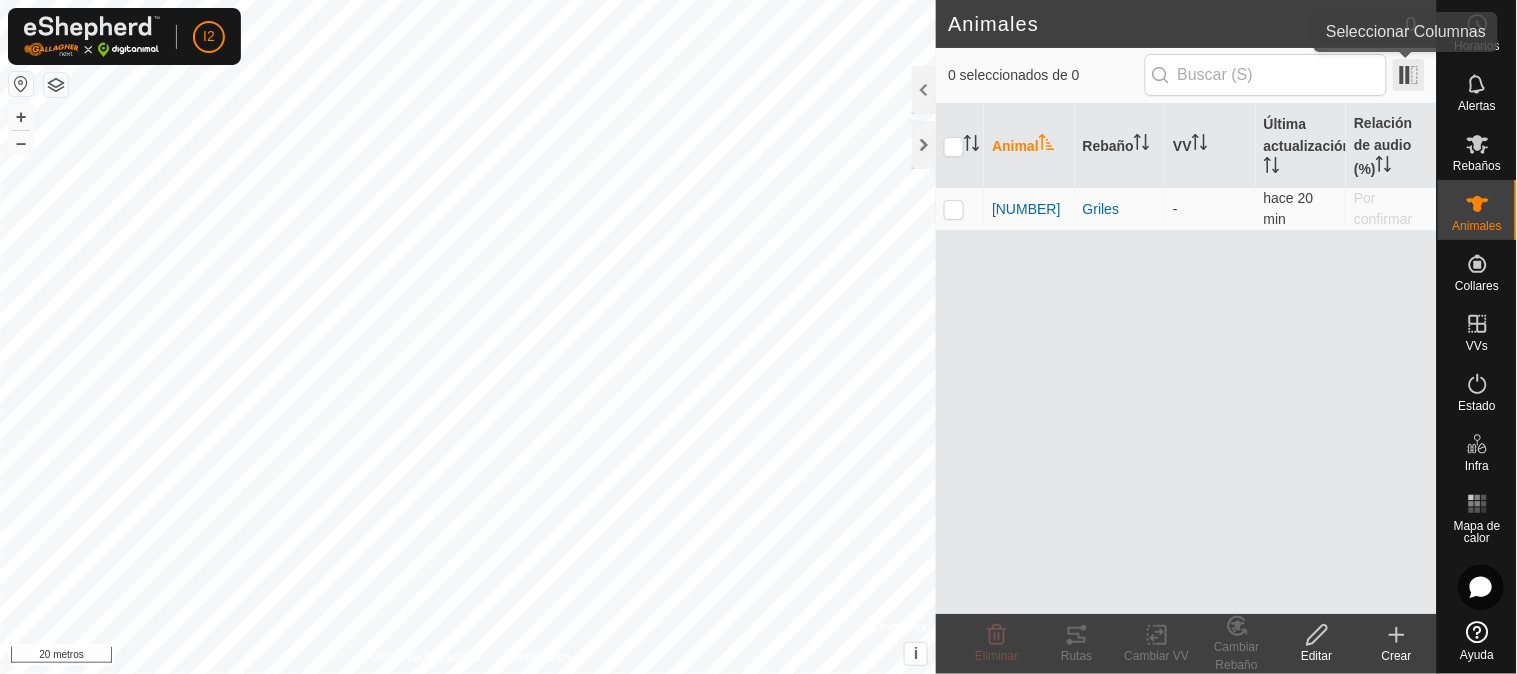 click at bounding box center [1409, 75] 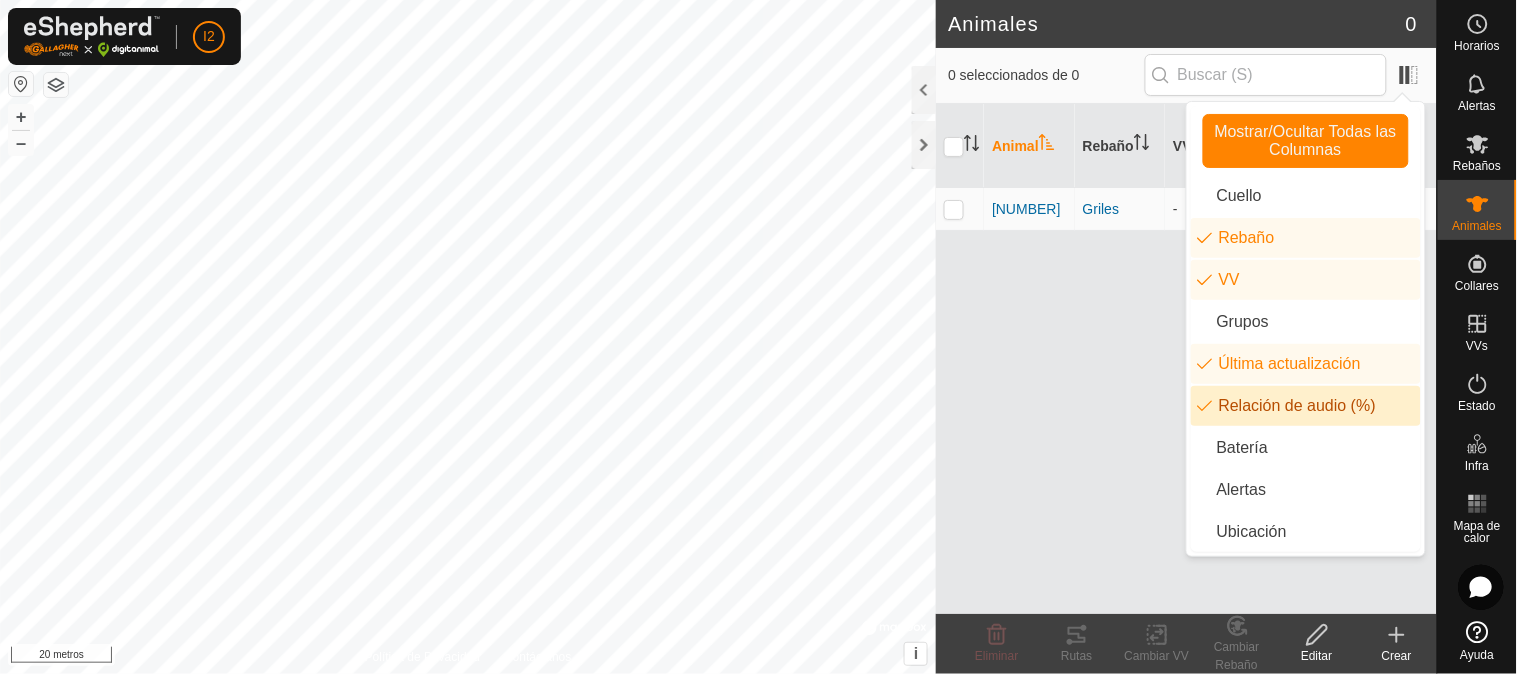 click on "Relación de audio (%)" at bounding box center (1306, 406) 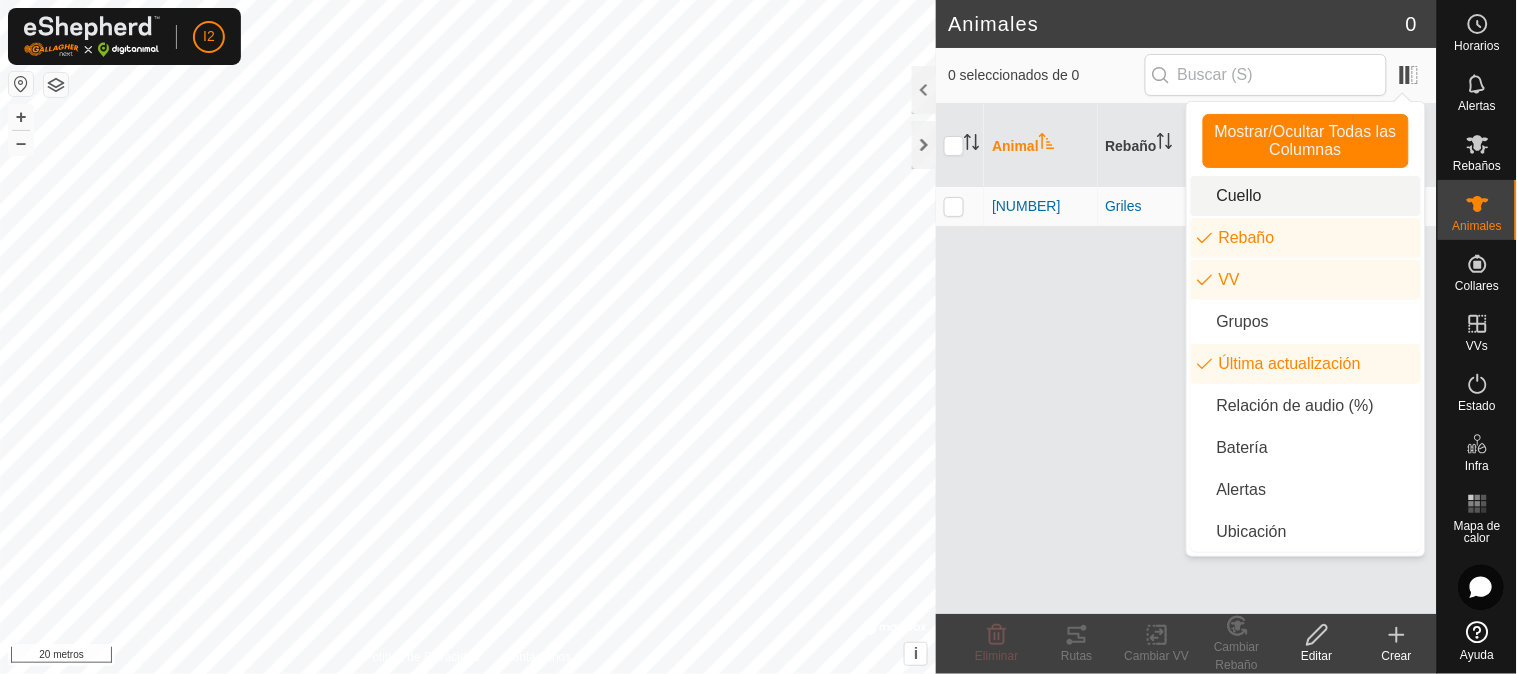 click on "Cuello" at bounding box center [1306, 196] 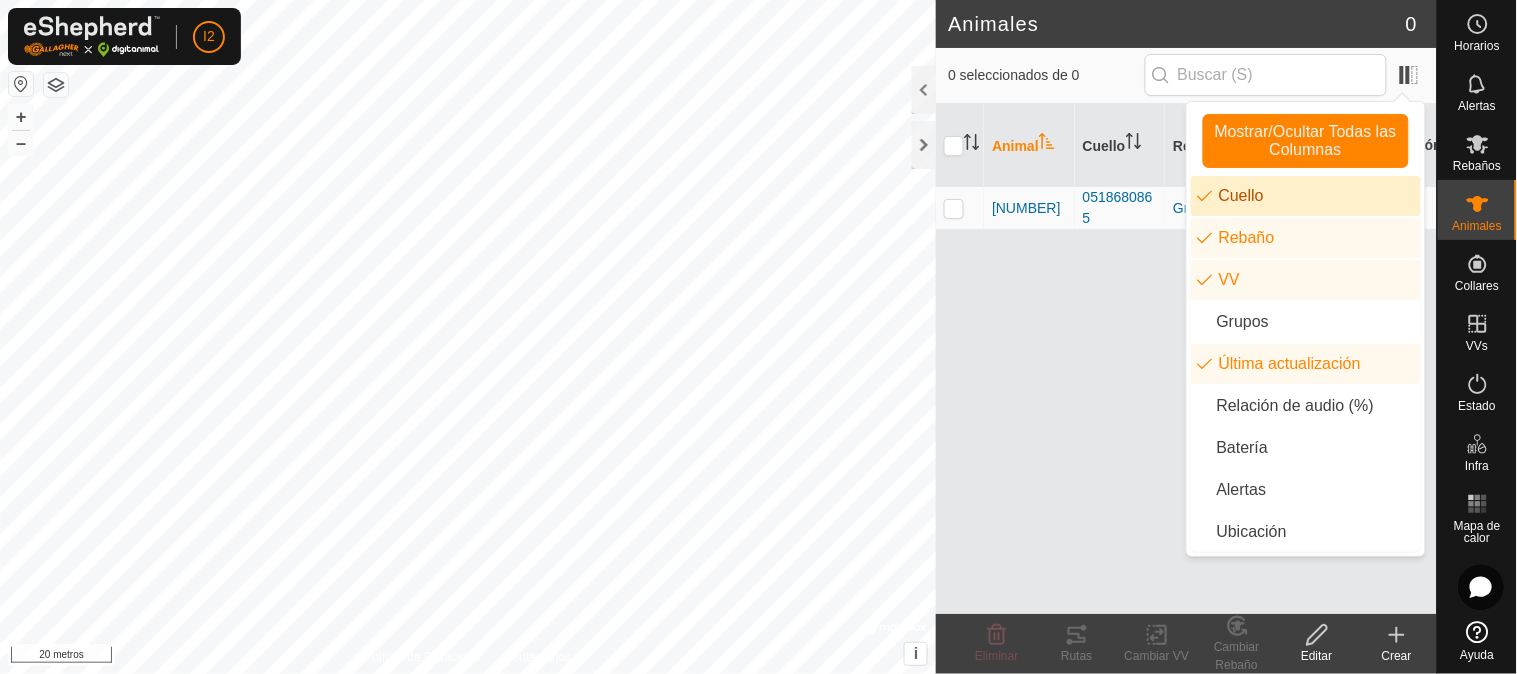 click on "Cuello" at bounding box center [1306, 196] 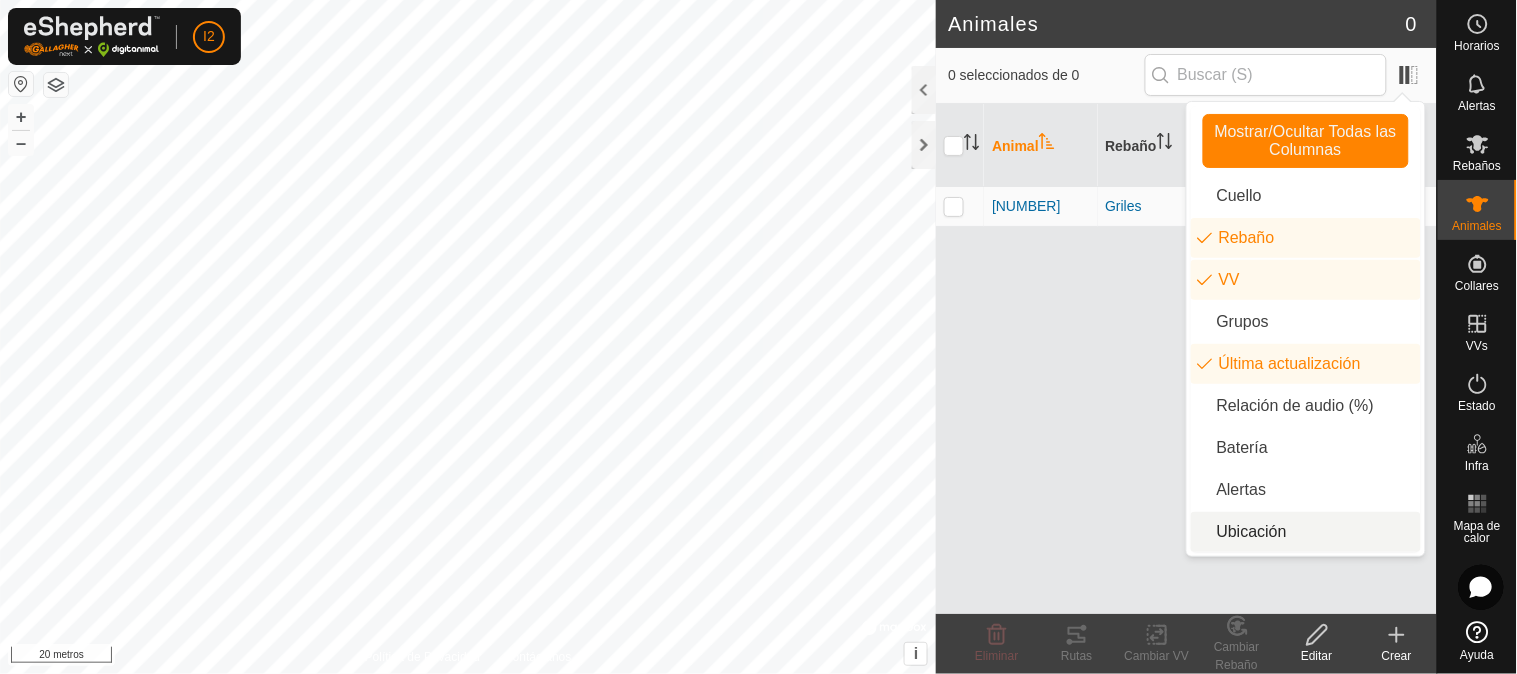 click on "Ubicación" at bounding box center (1306, 532) 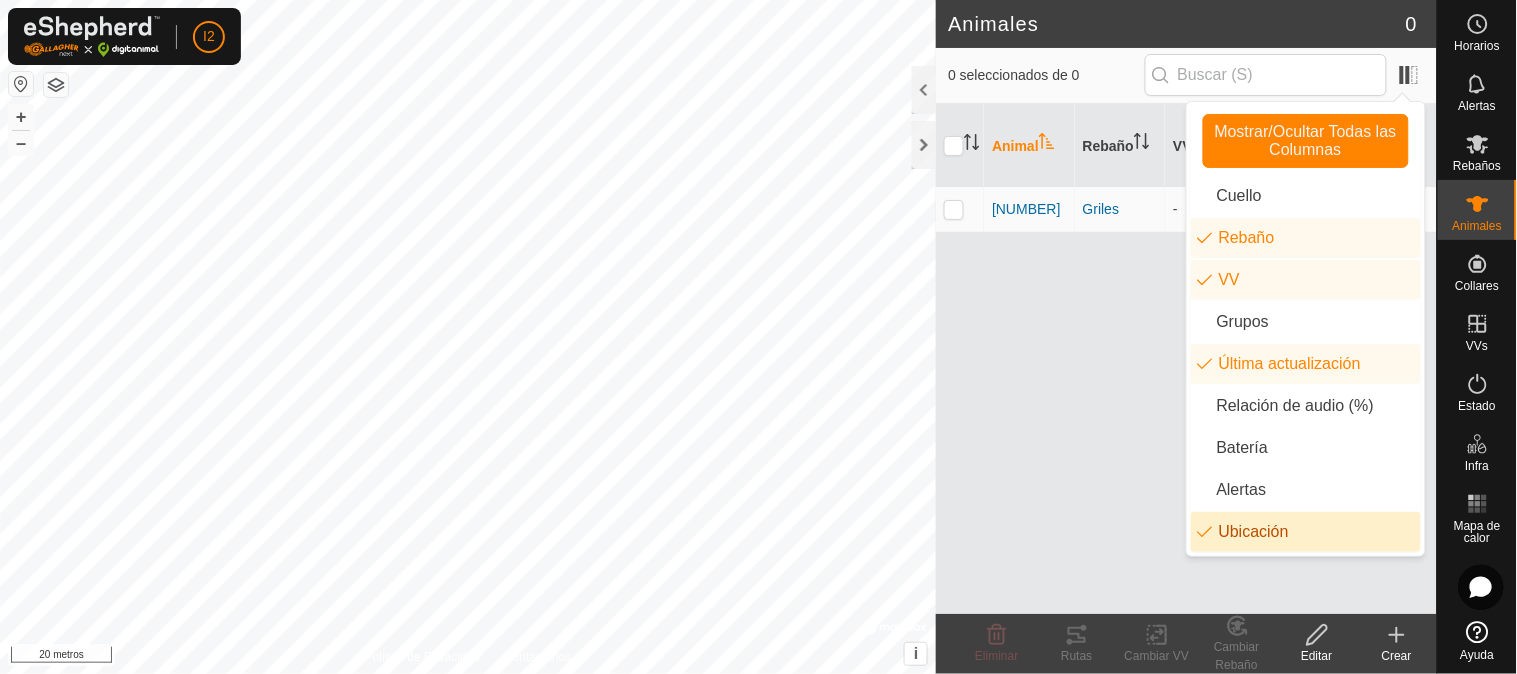 click on "Animal Rebaño VV Última actualización Ubicación [NUMBER] Griles - hace 20 min [COORDINATES]" at bounding box center (1186, 359) 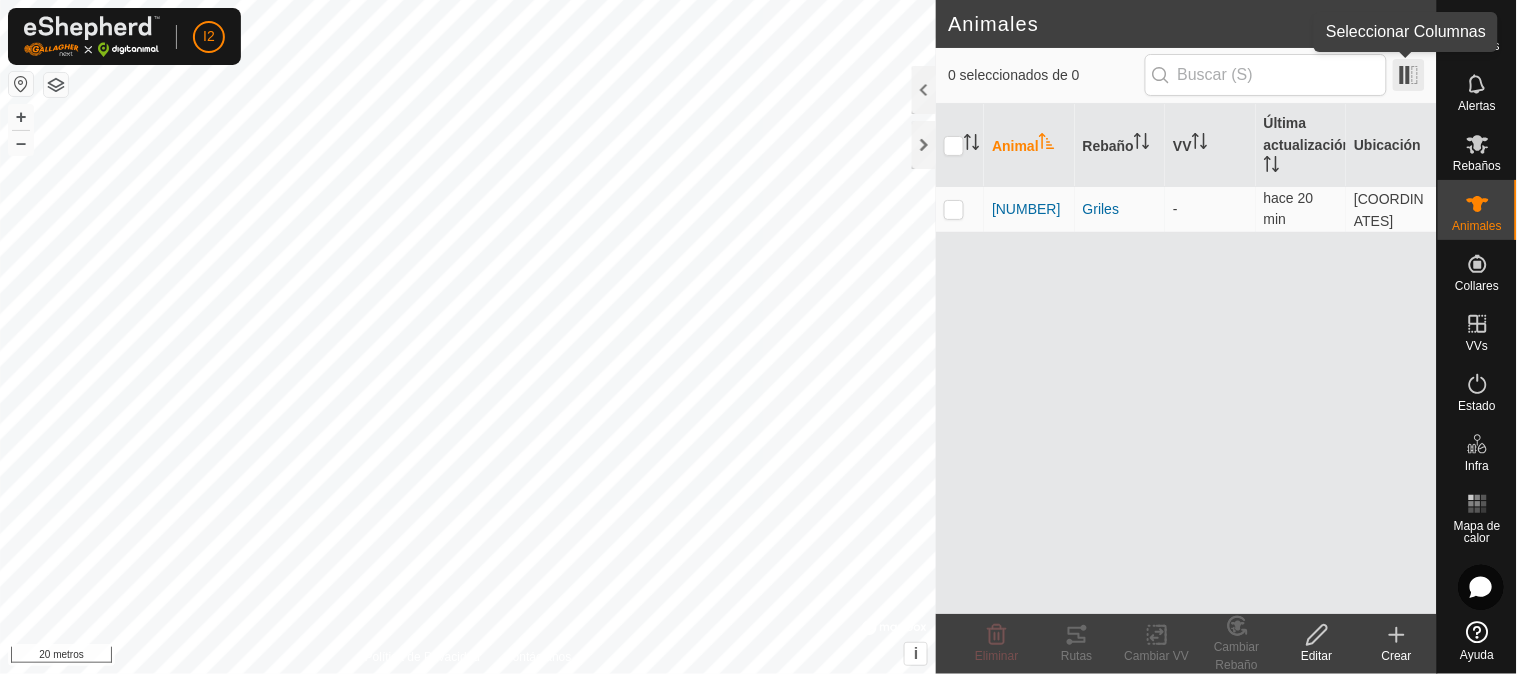 click at bounding box center [1409, 75] 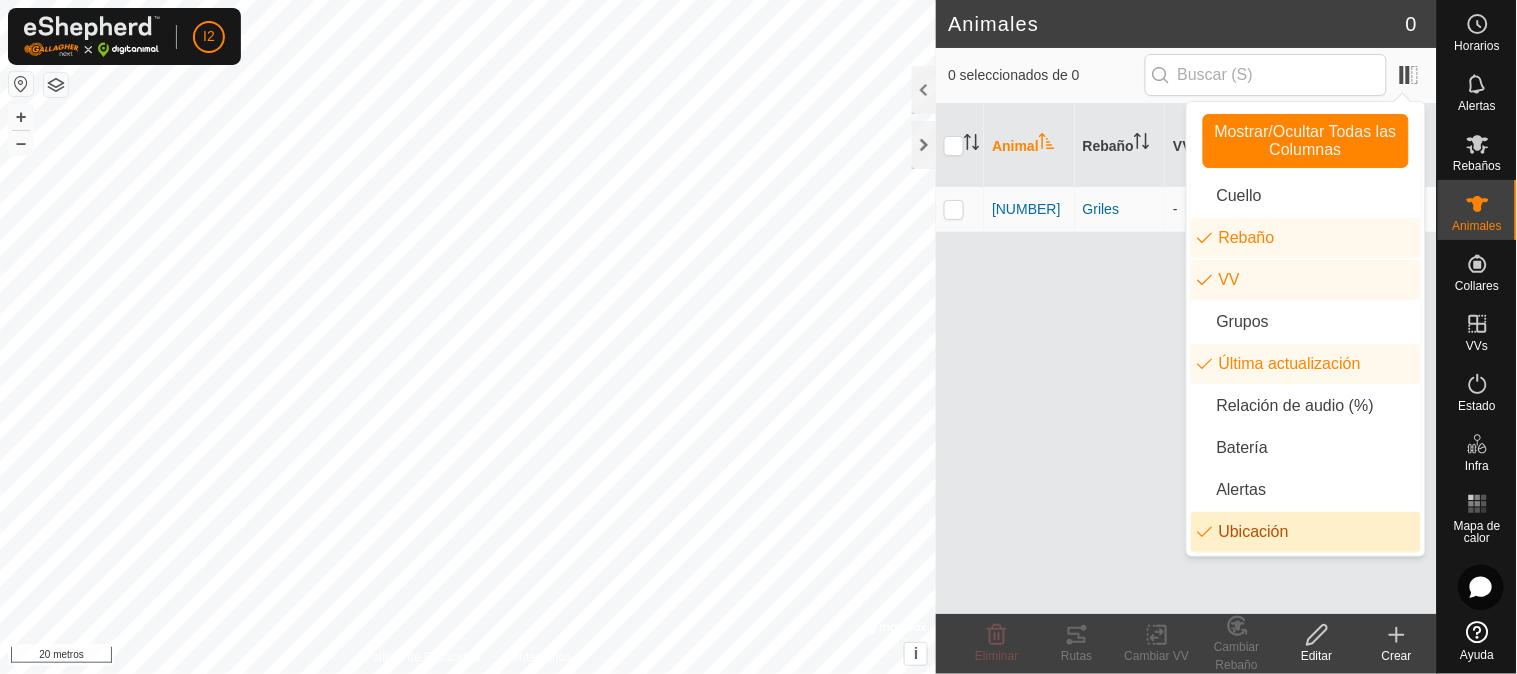 click on "Ubicación" at bounding box center (1254, 531) 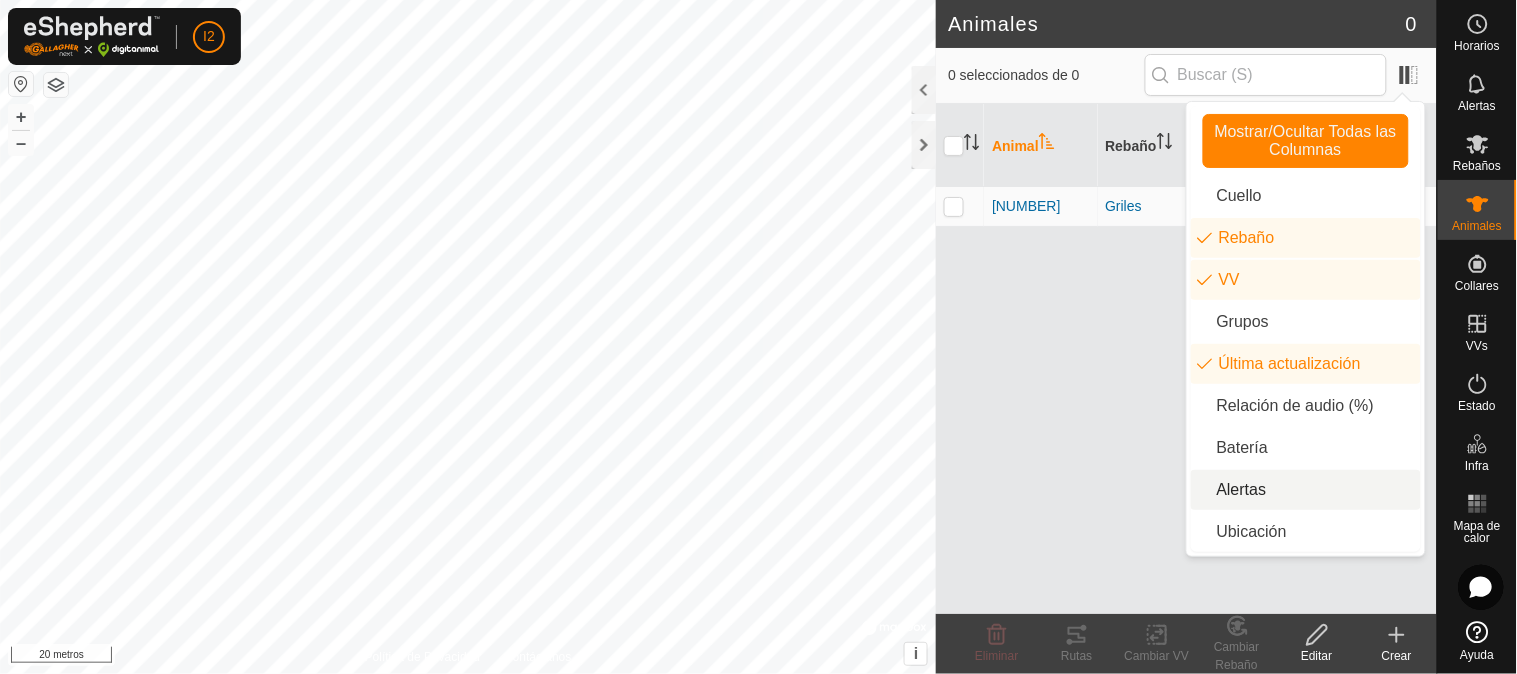 click on "Alertas" at bounding box center (1306, 490) 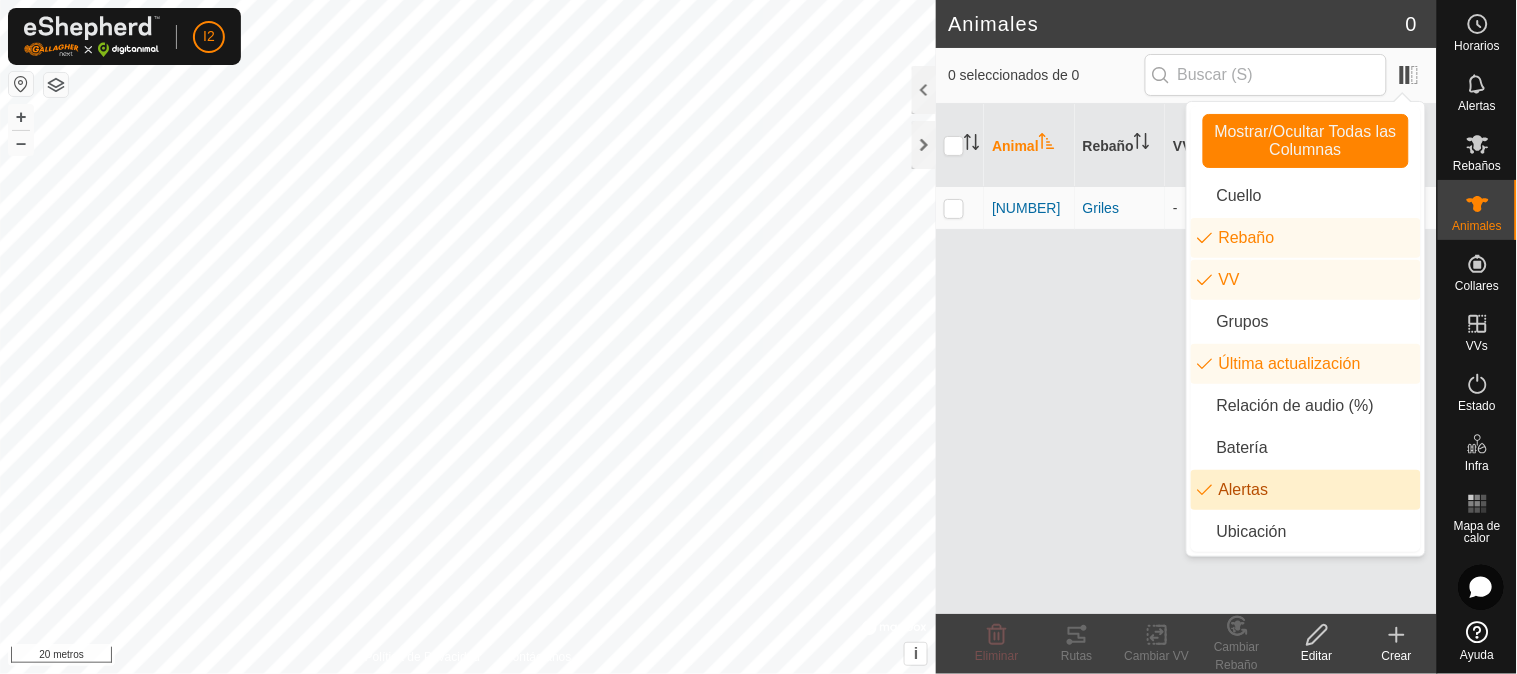 click on "Animal Rebaño VV Última actualización Alertas [NUMBER] Griles - hace 20 min Anuncio" at bounding box center (1186, 359) 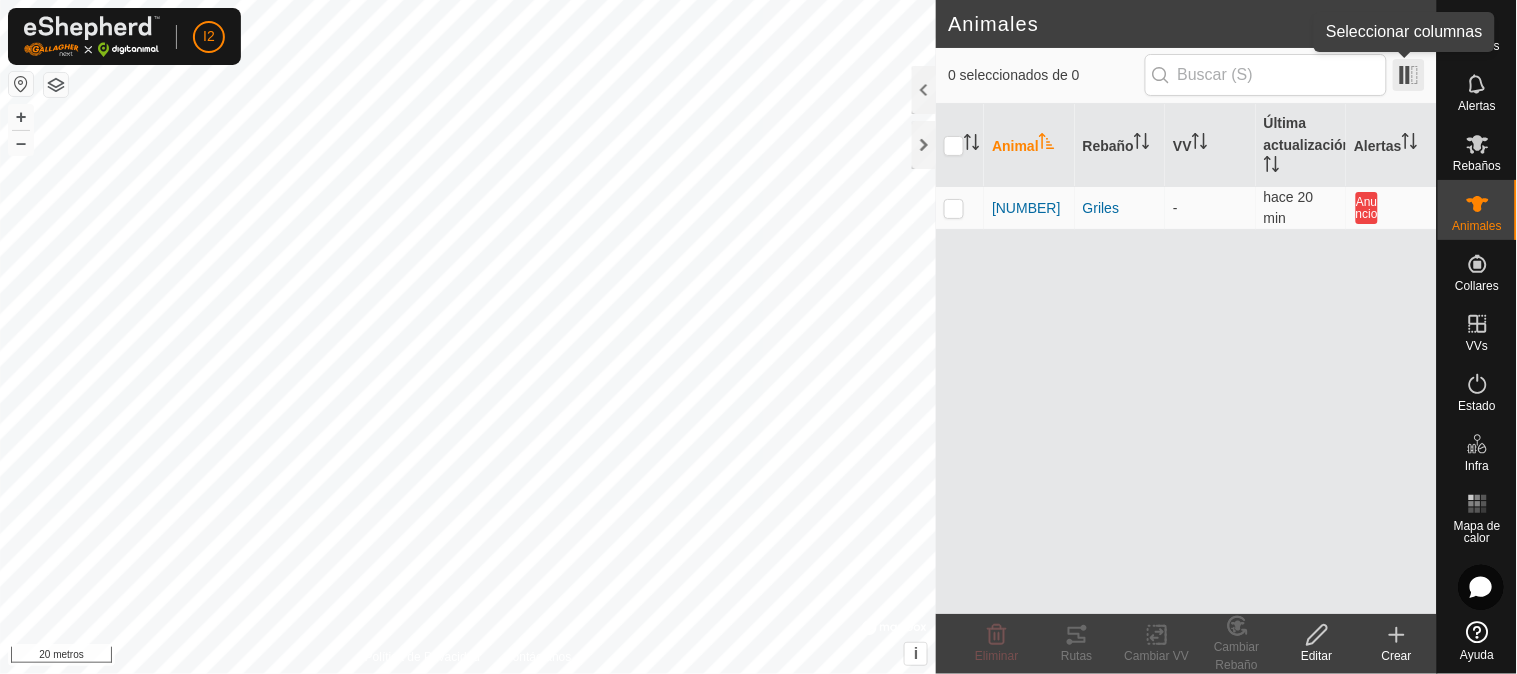 click at bounding box center [1409, 75] 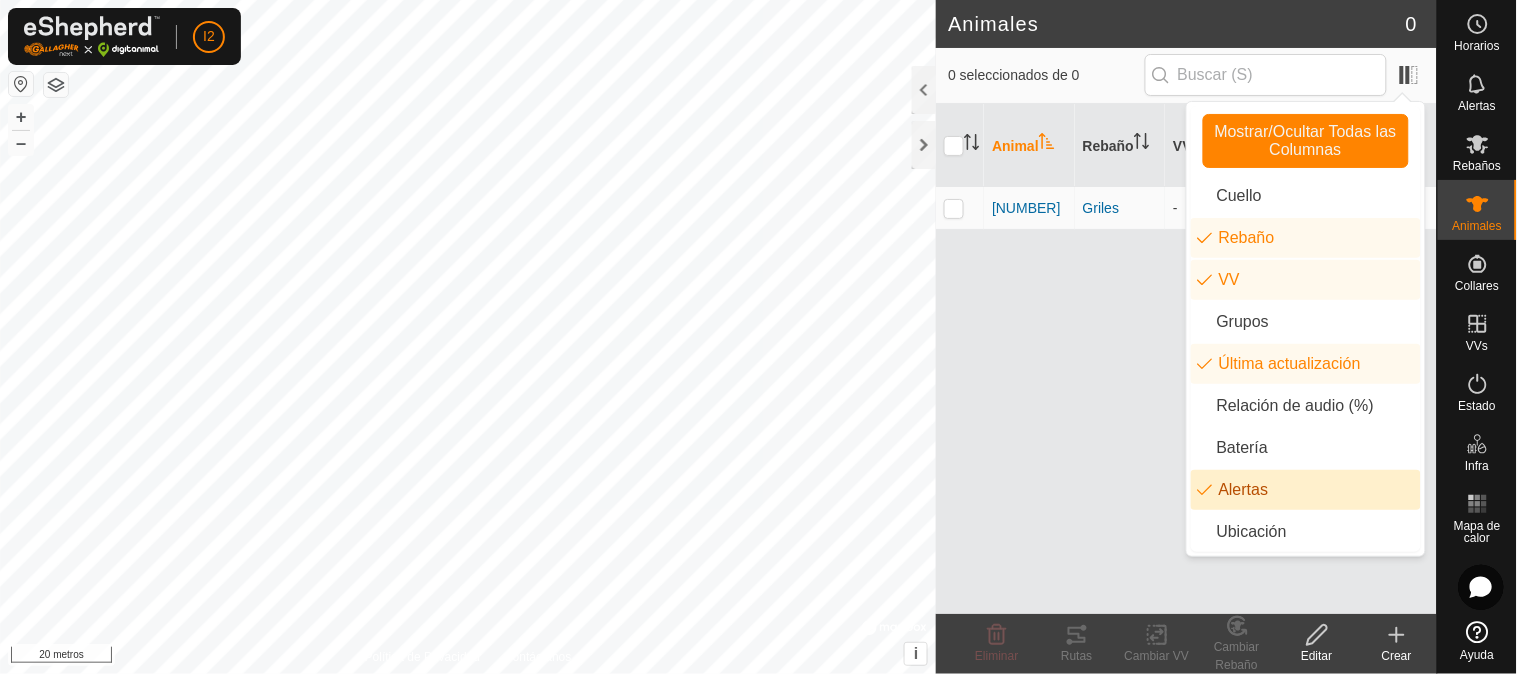 click on "Alertas" at bounding box center [1244, 489] 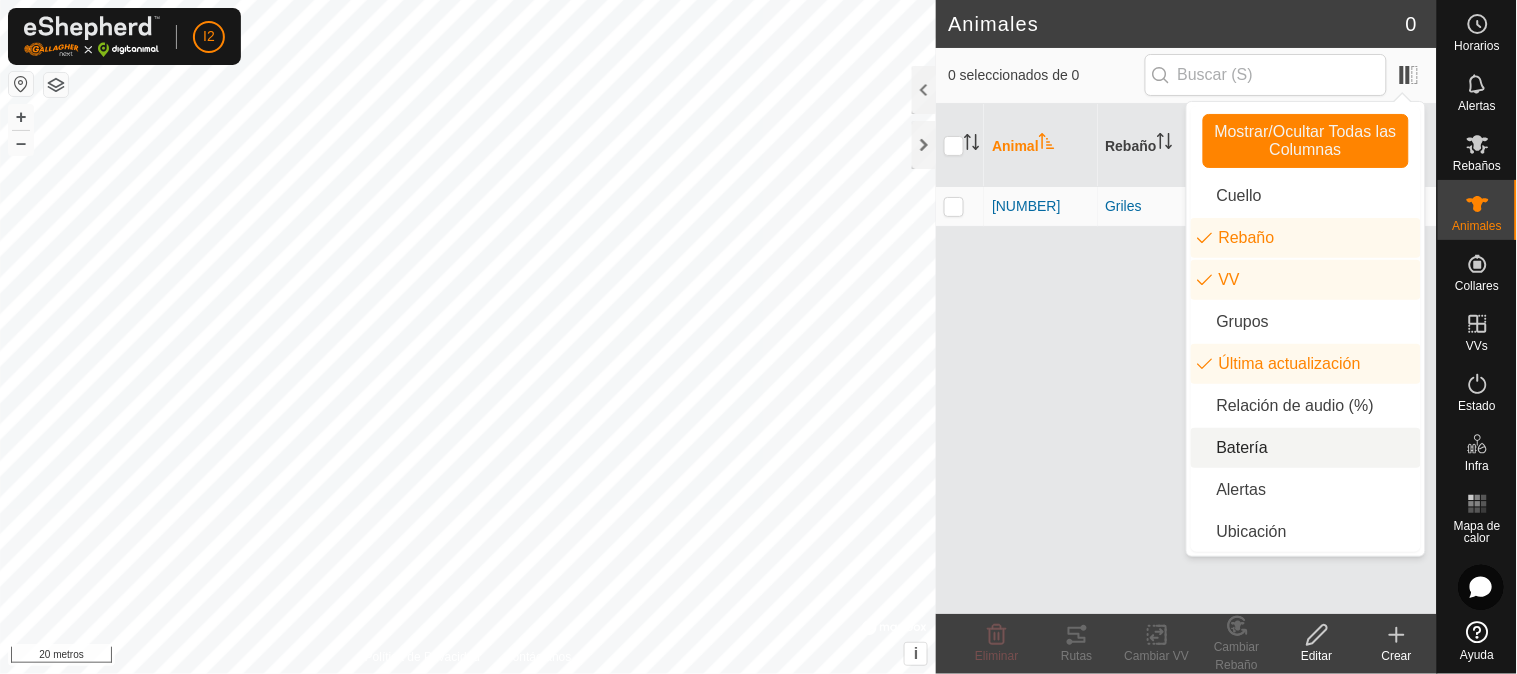 click on "Animal Rebaño VV Última actualización Batería [NUMBER] Griles - hace 20 min" at bounding box center (1186, 359) 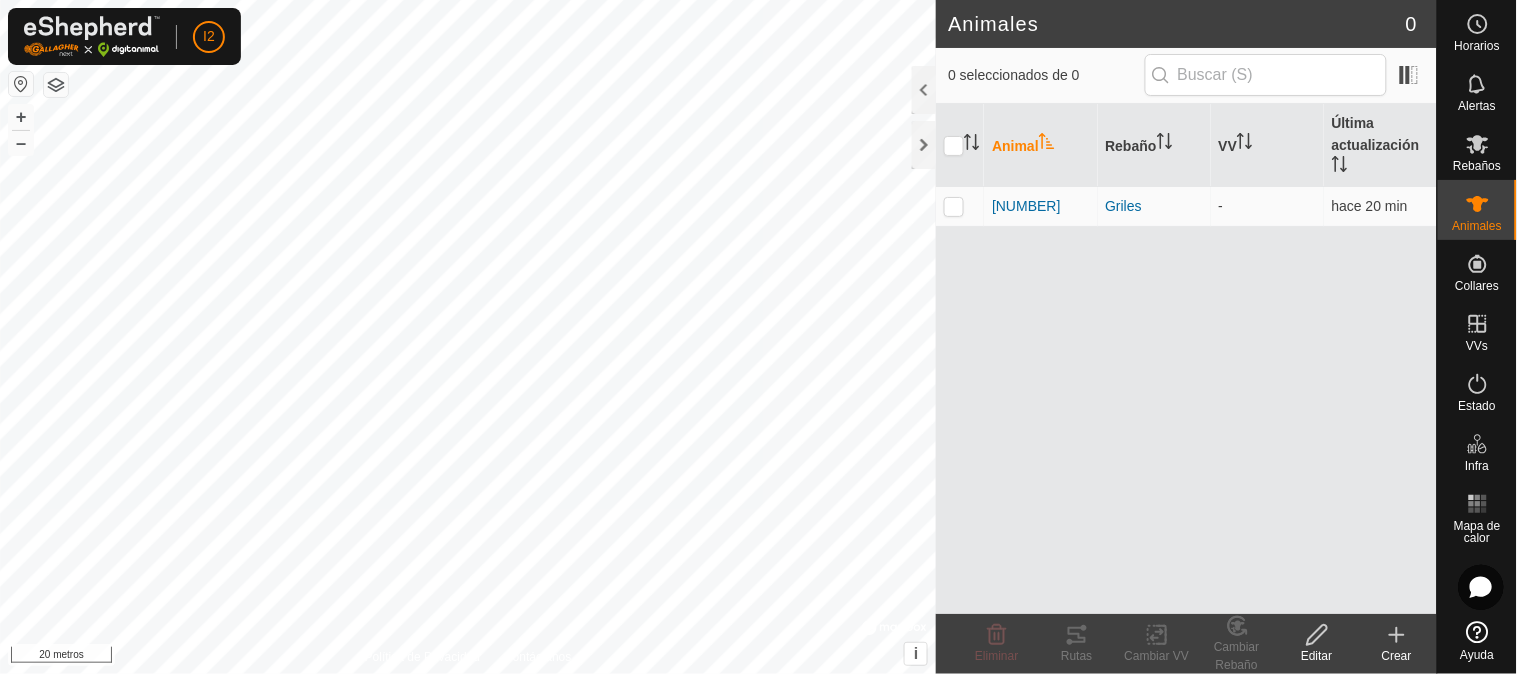 click 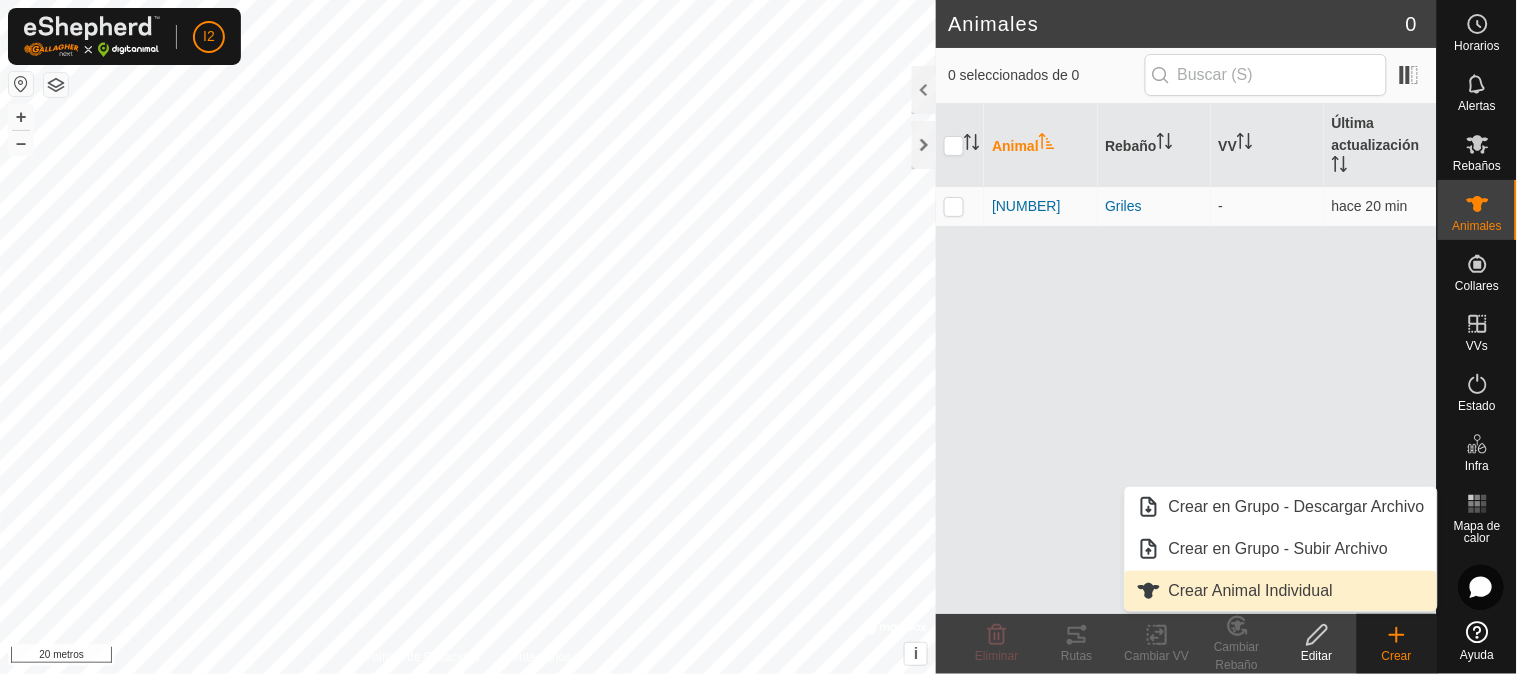 click on "Crear Animal Individual" at bounding box center (1281, 591) 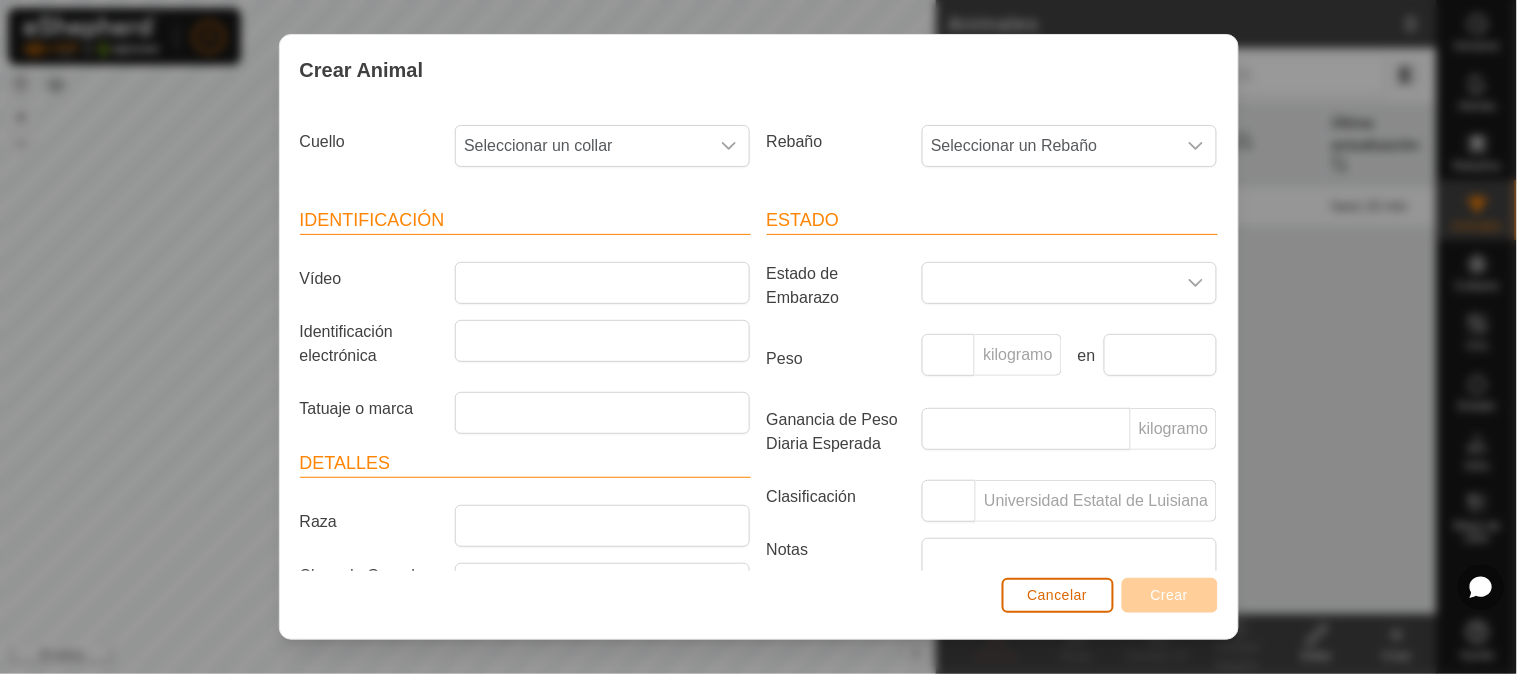 click on "Cancelar" at bounding box center [1058, 595] 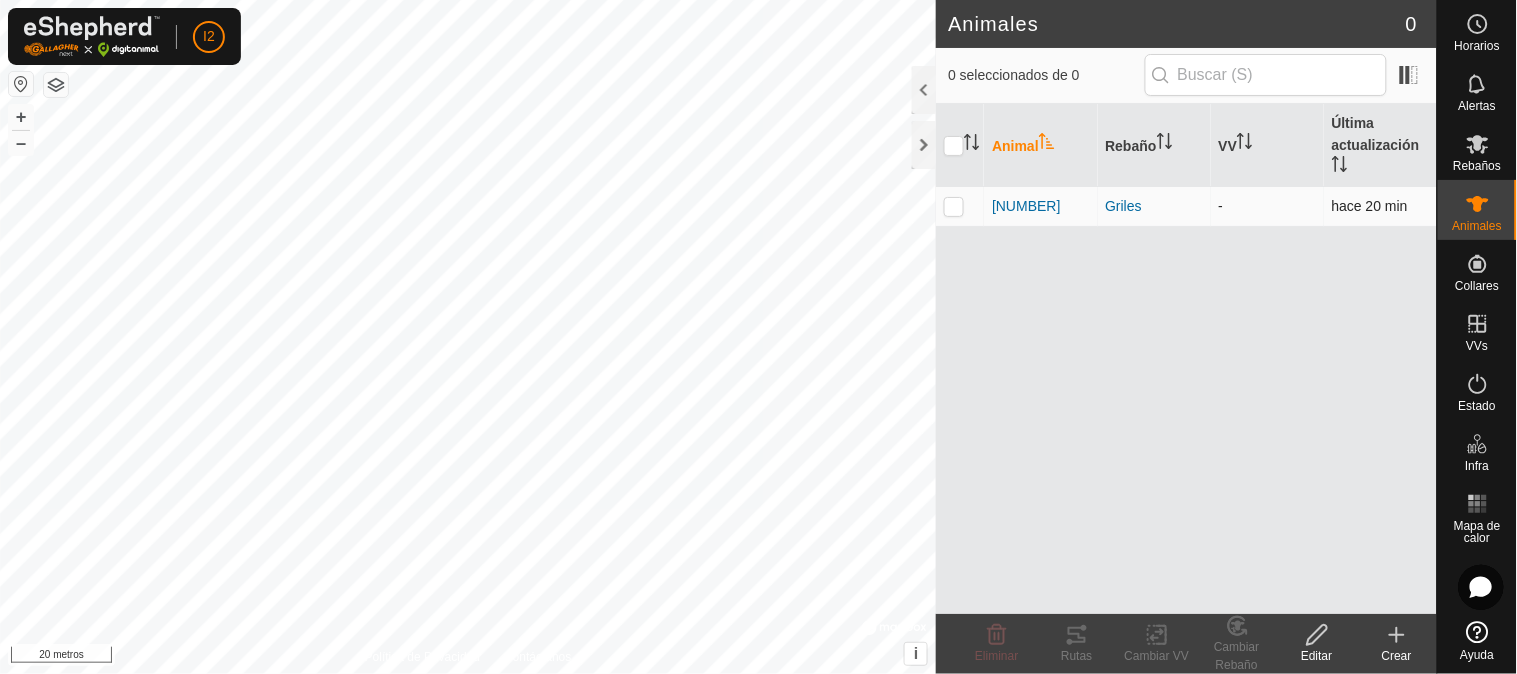 click at bounding box center (954, 206) 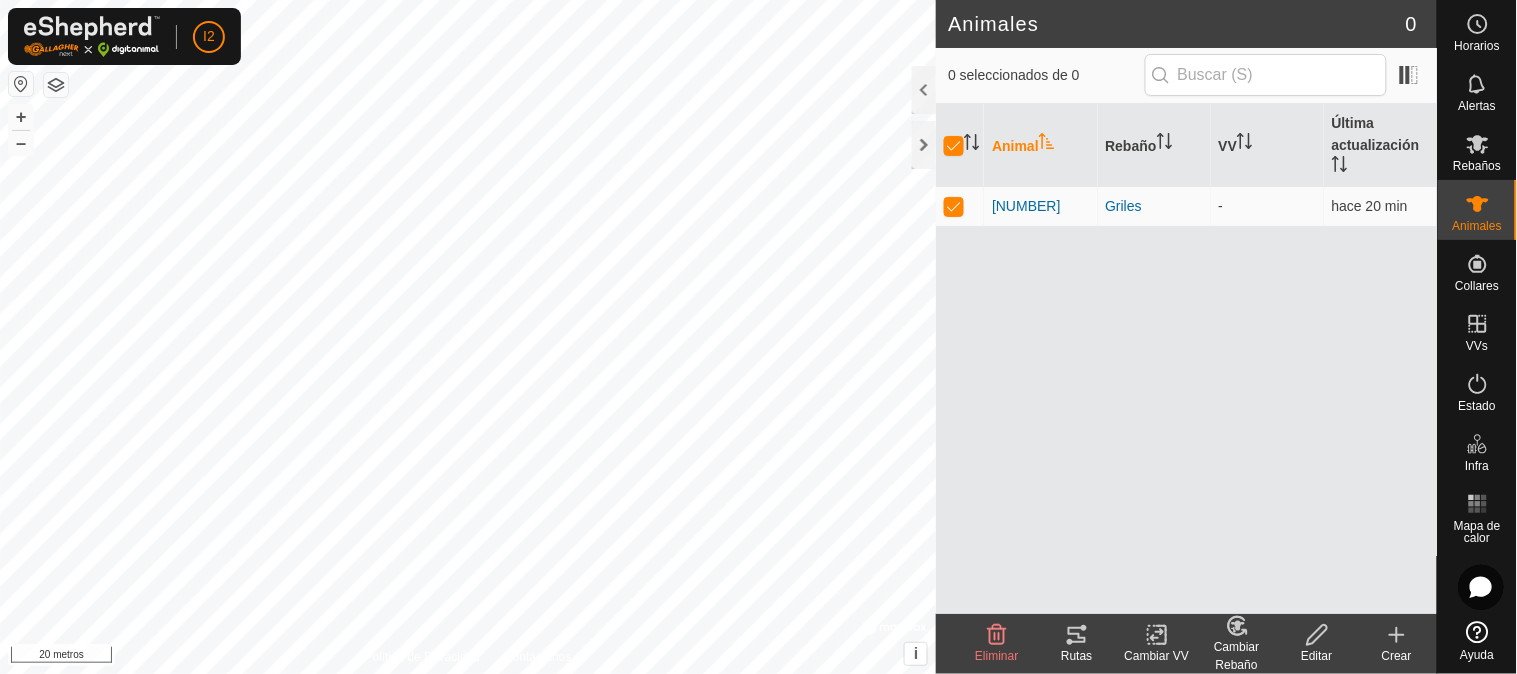 click 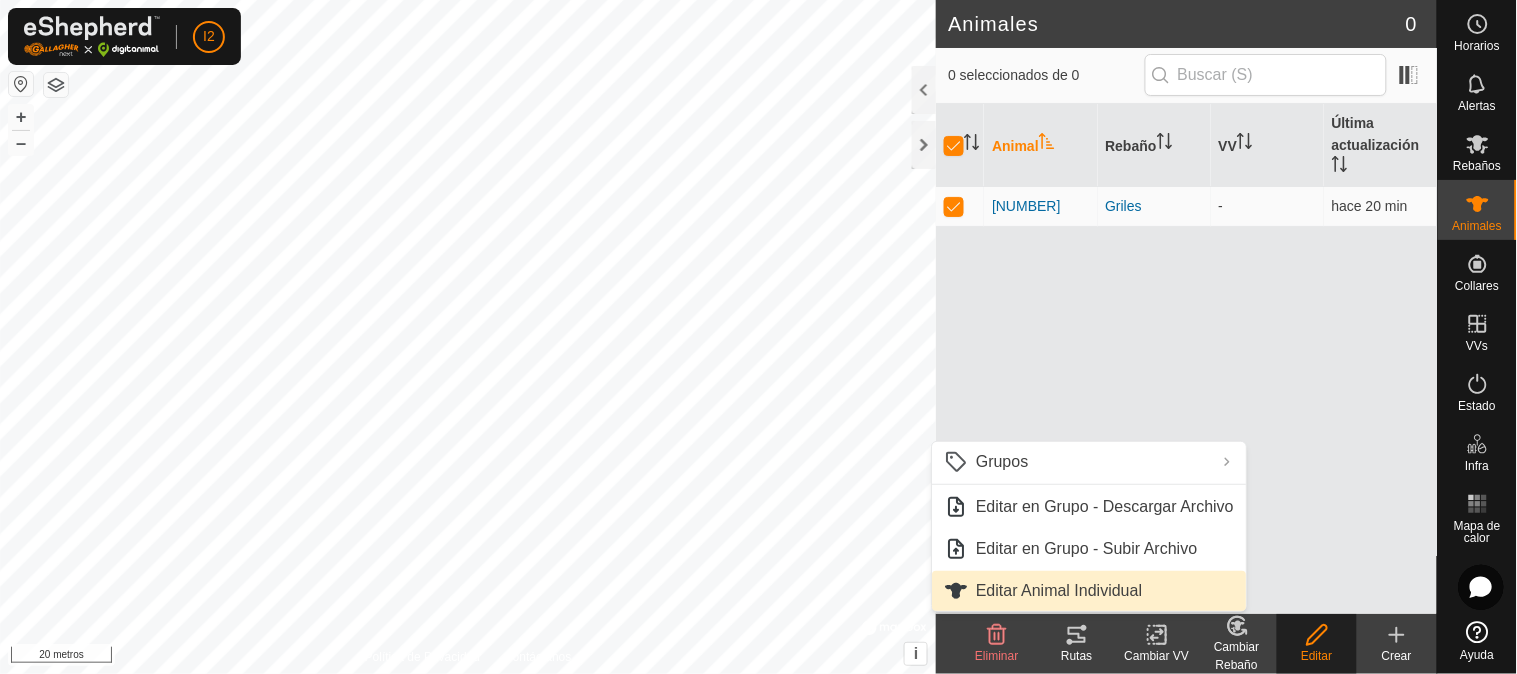 click on "Editar Animal Individual" at bounding box center (1089, 591) 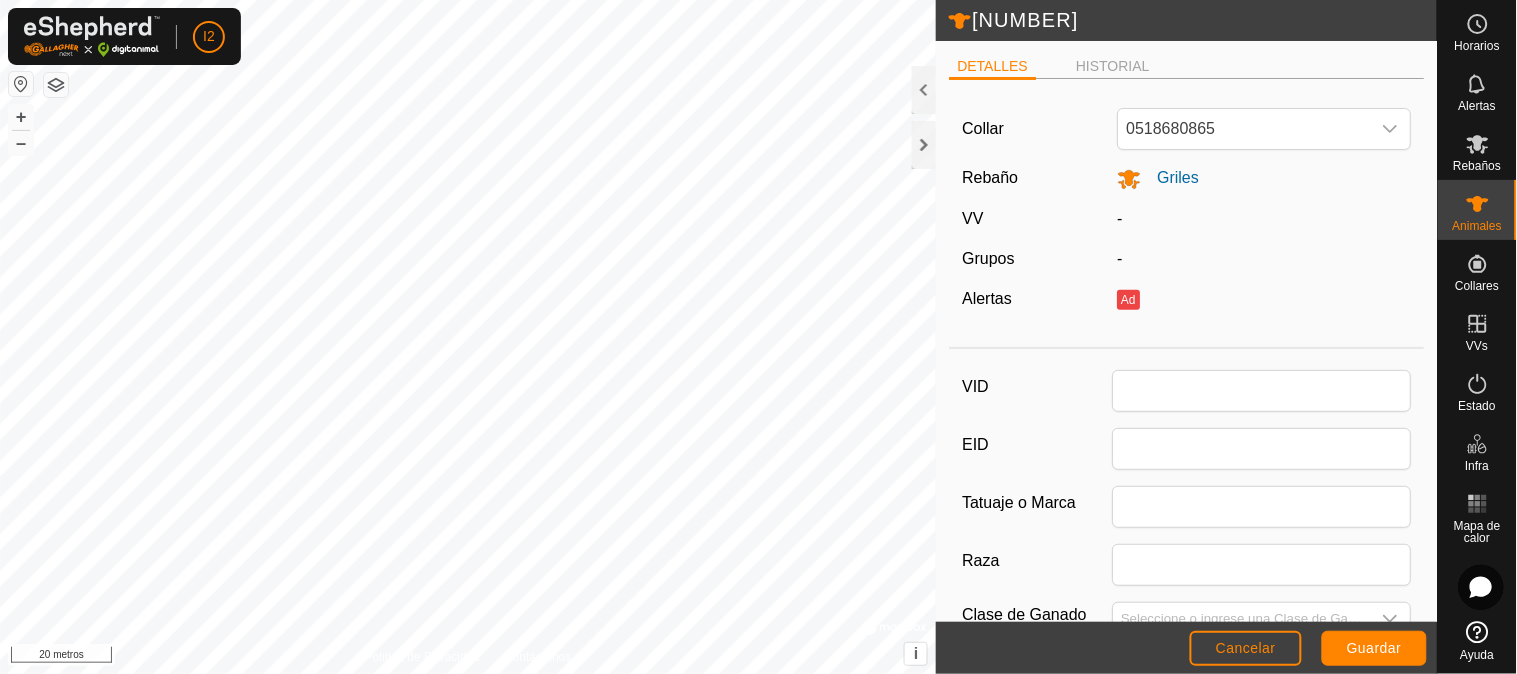 type 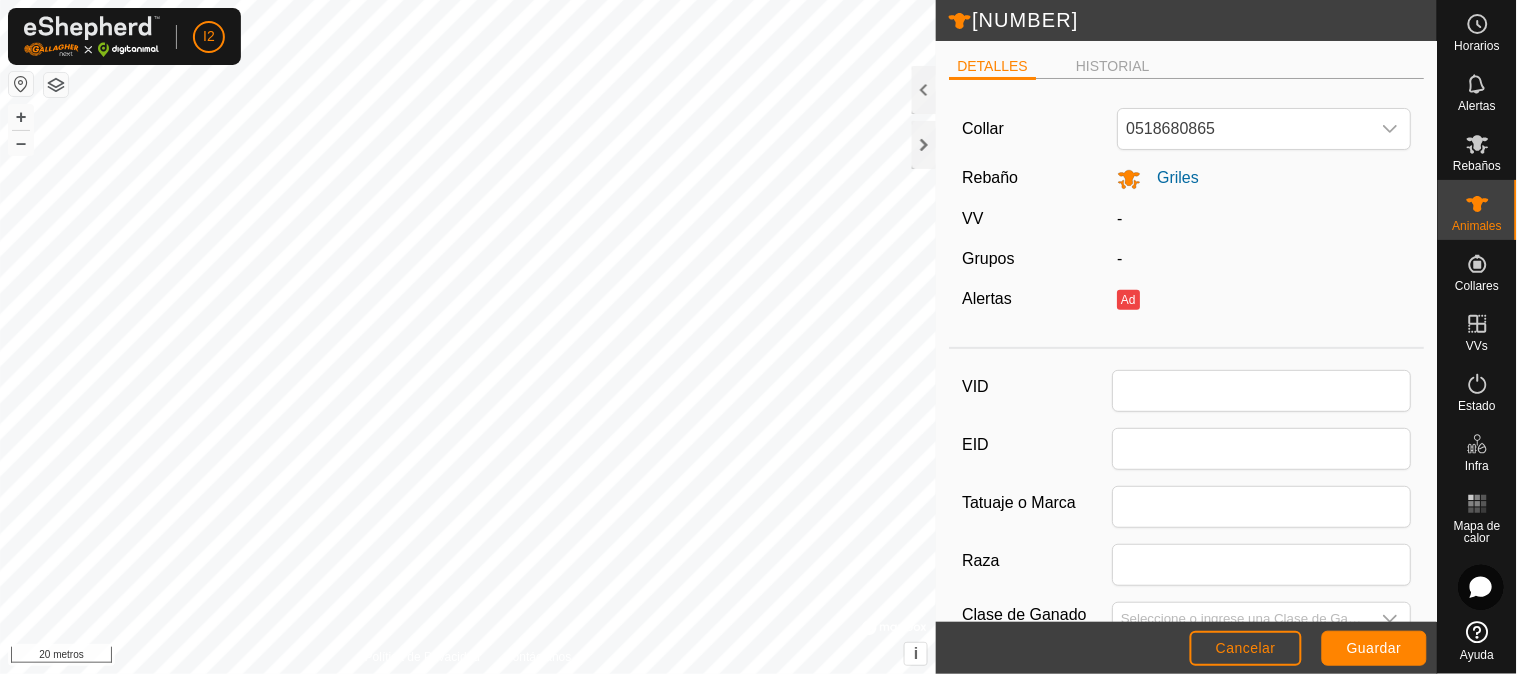 type on "[NUMBER]" 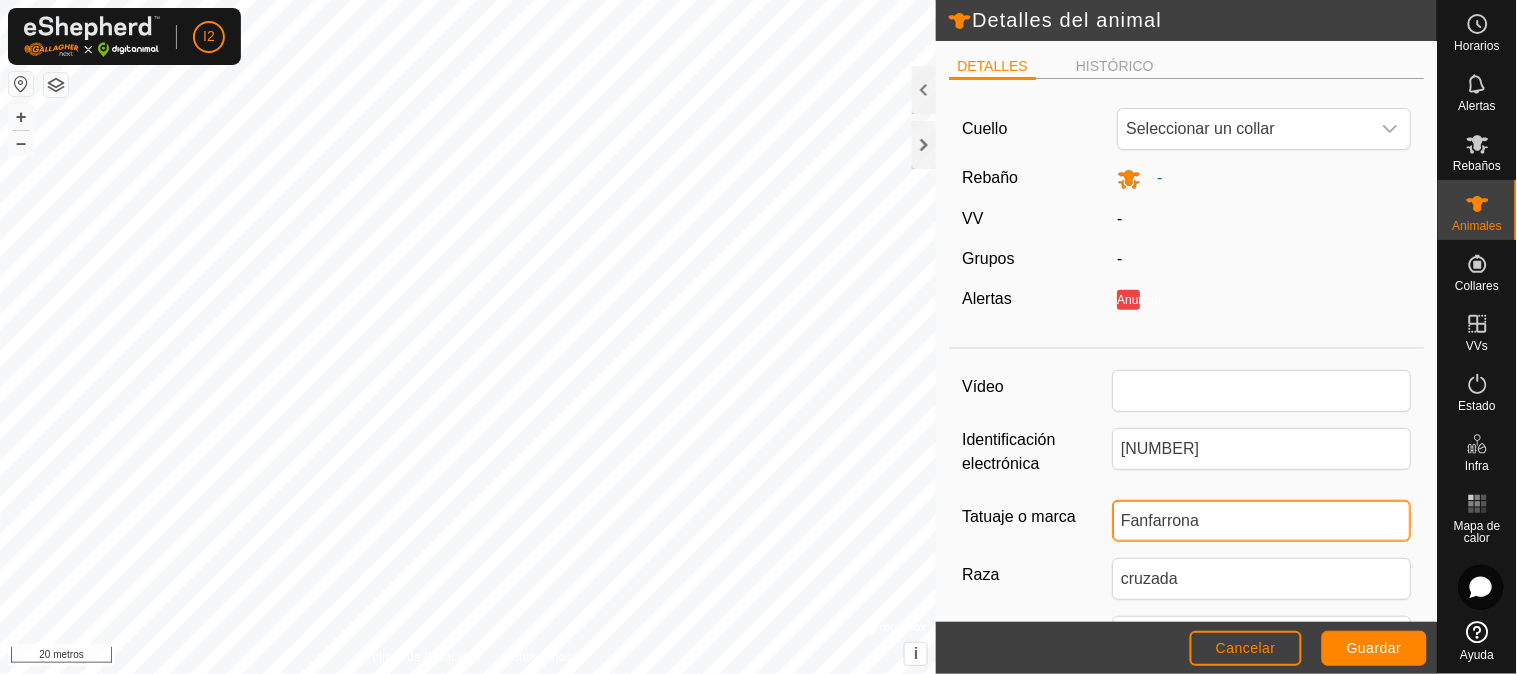 drag, startPoint x: 1268, startPoint y: 522, endPoint x: 1113, endPoint y: 523, distance: 155.00322 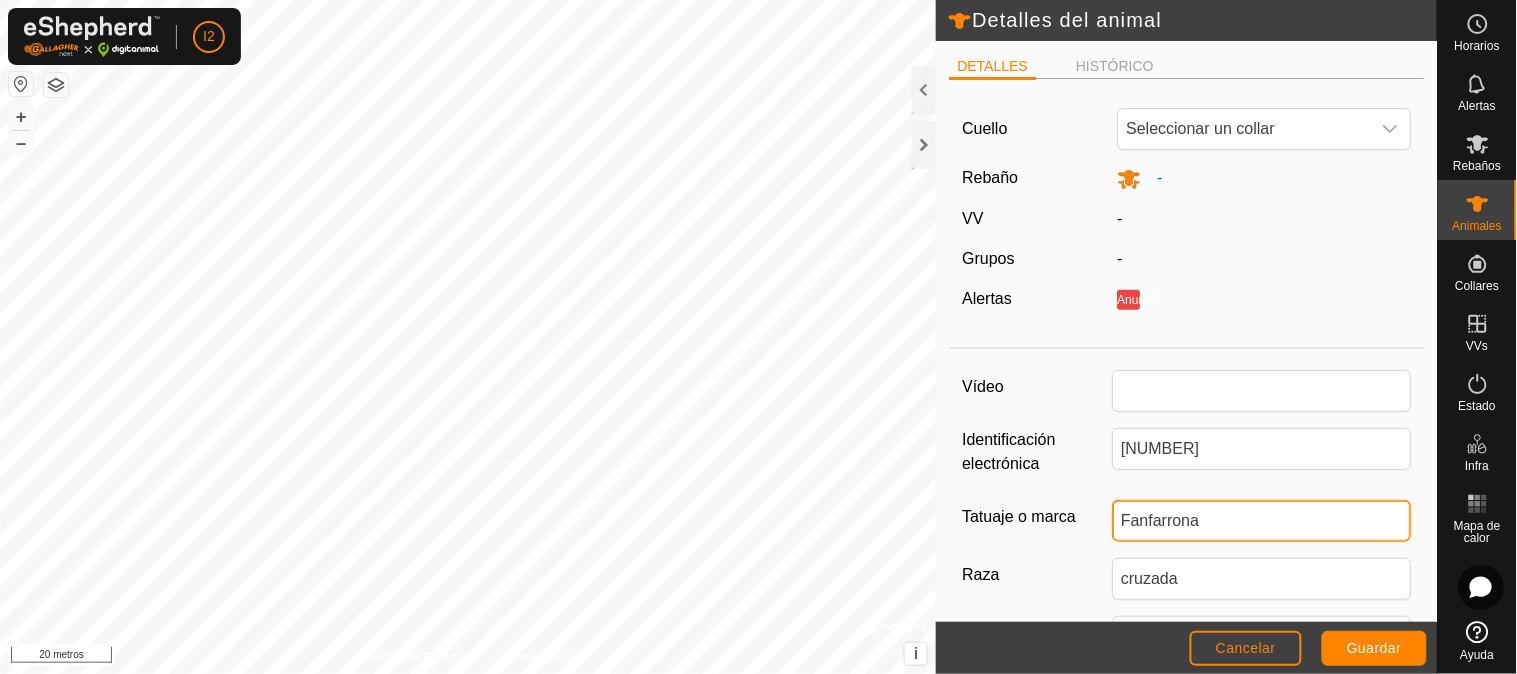 click on "Fanfarrona" at bounding box center (1262, 521) 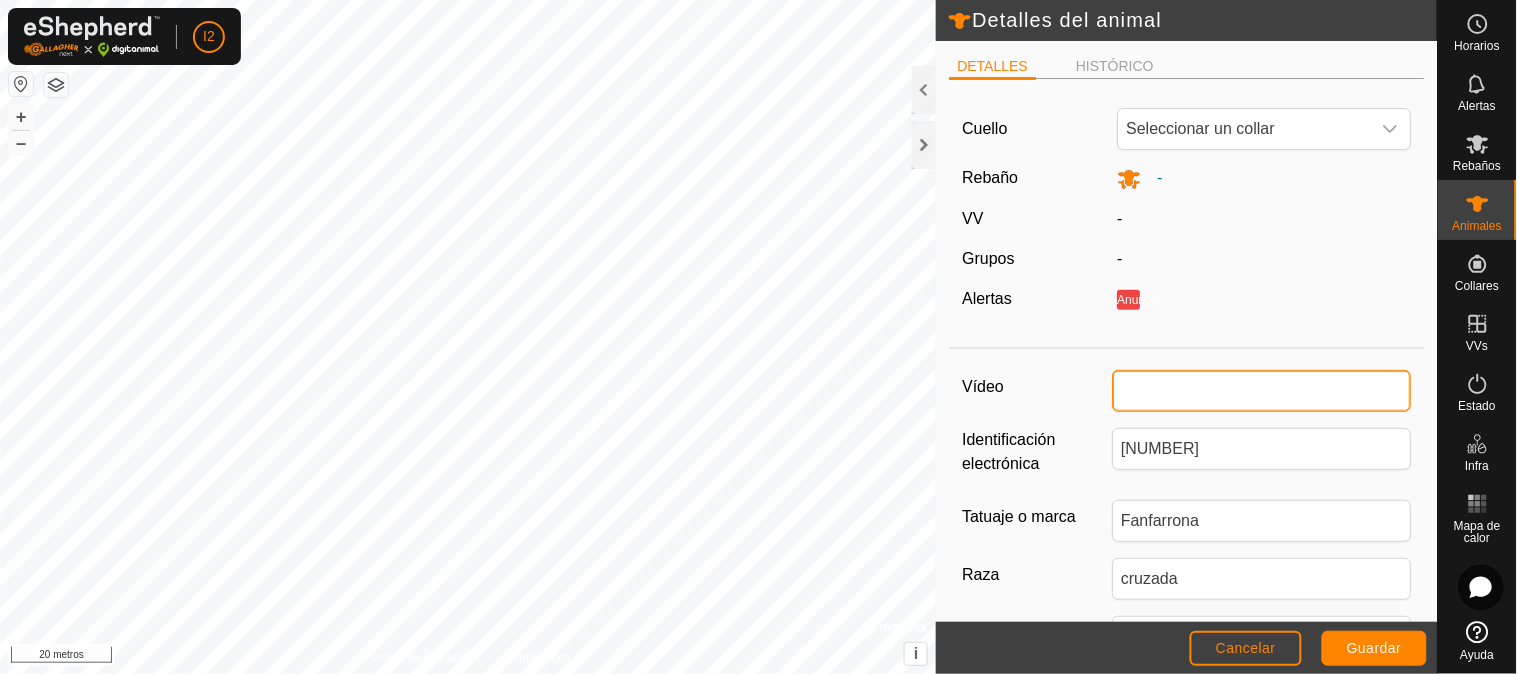 click on "Vídeo" at bounding box center [1262, 391] 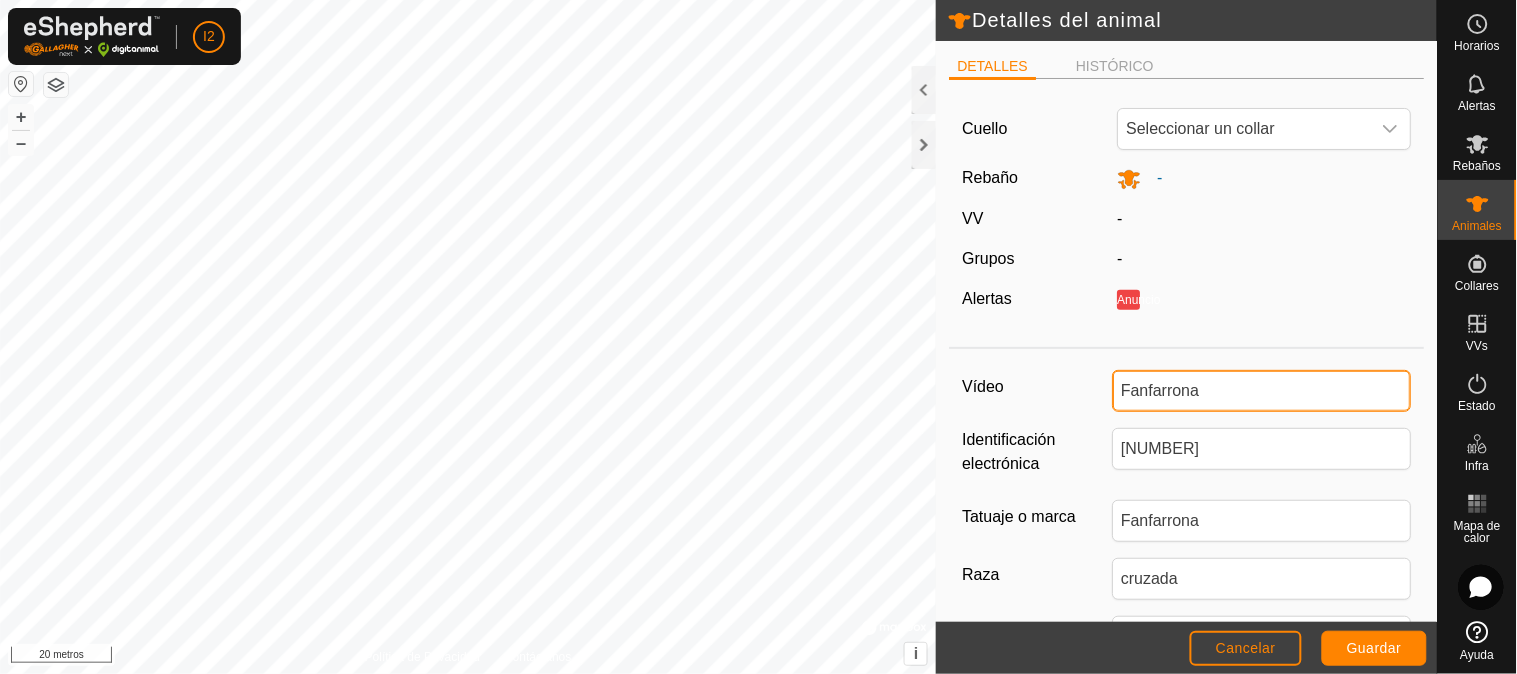 type on "Fanfarrona" 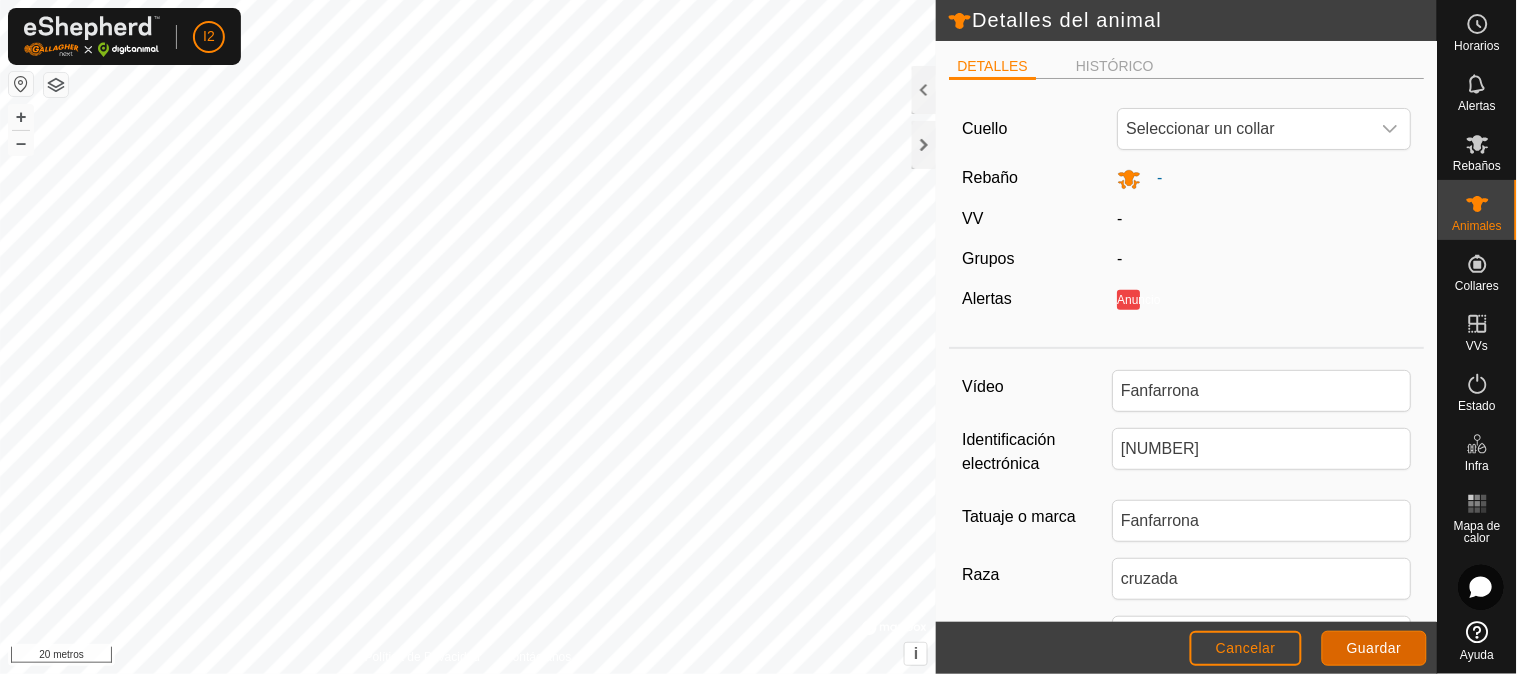 click on "Guardar" 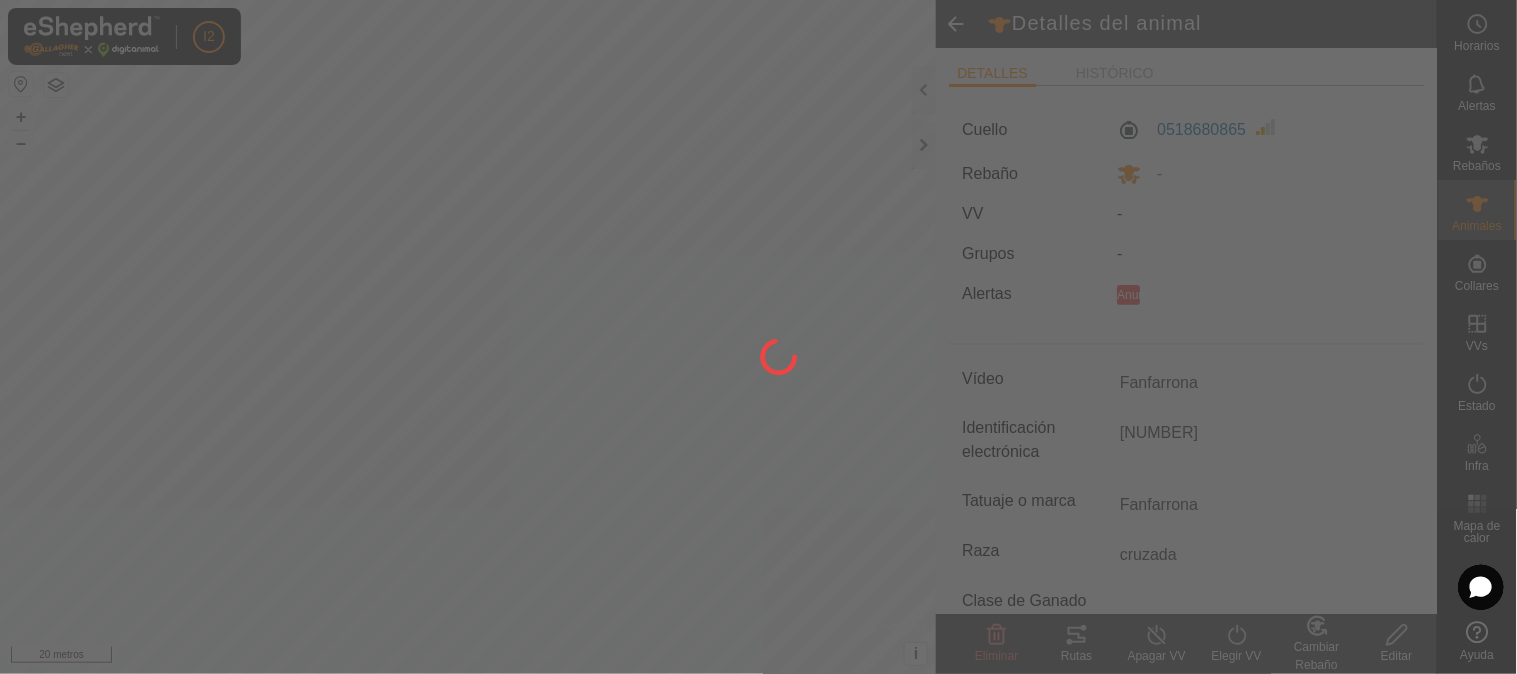 type on "0 kg" 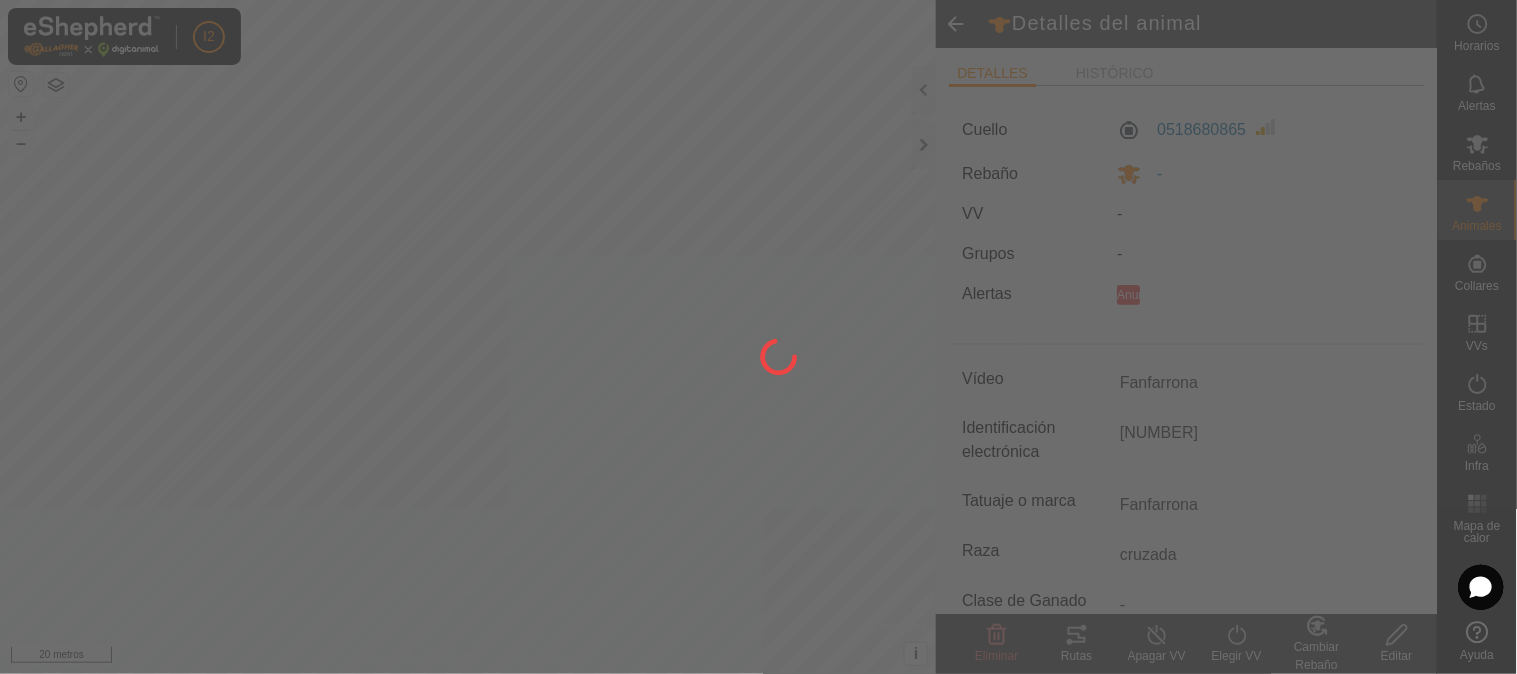 type on "-" 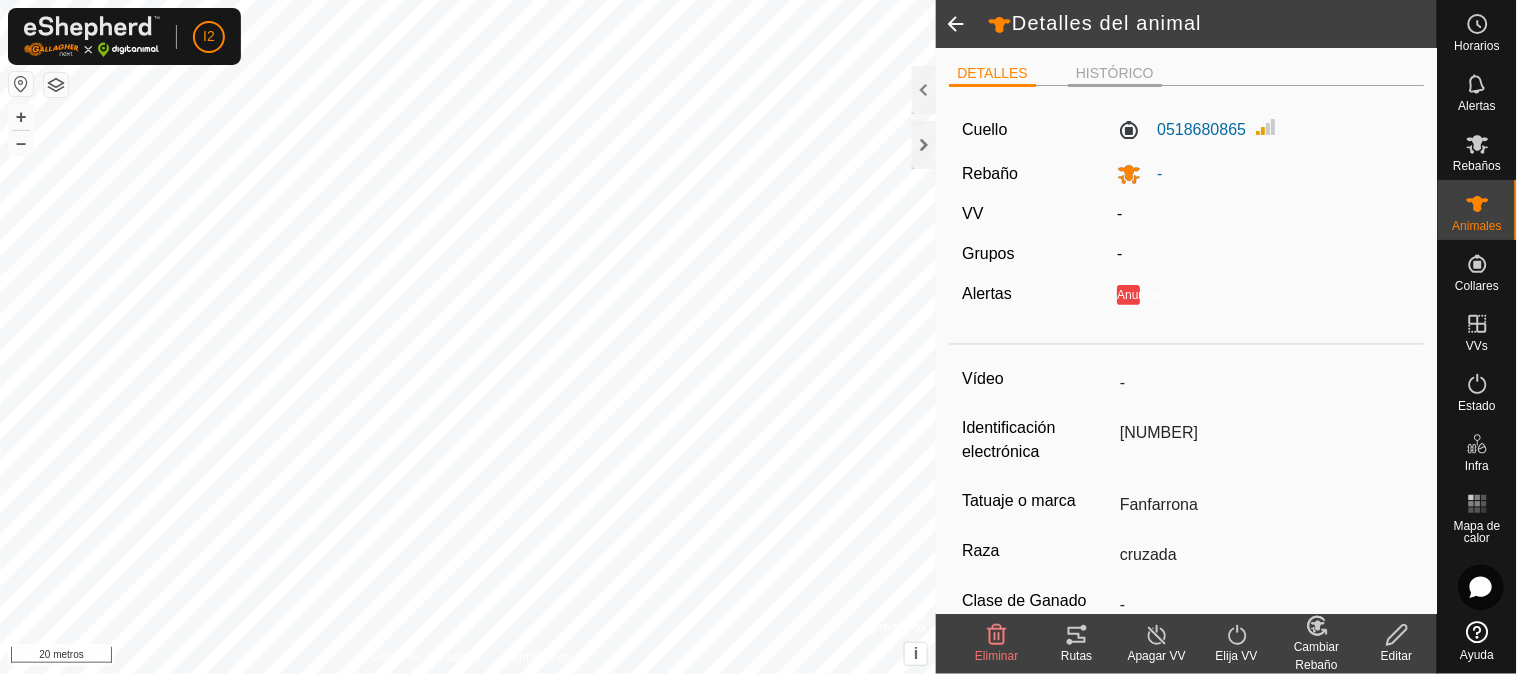 click on "HISTÓRICO" 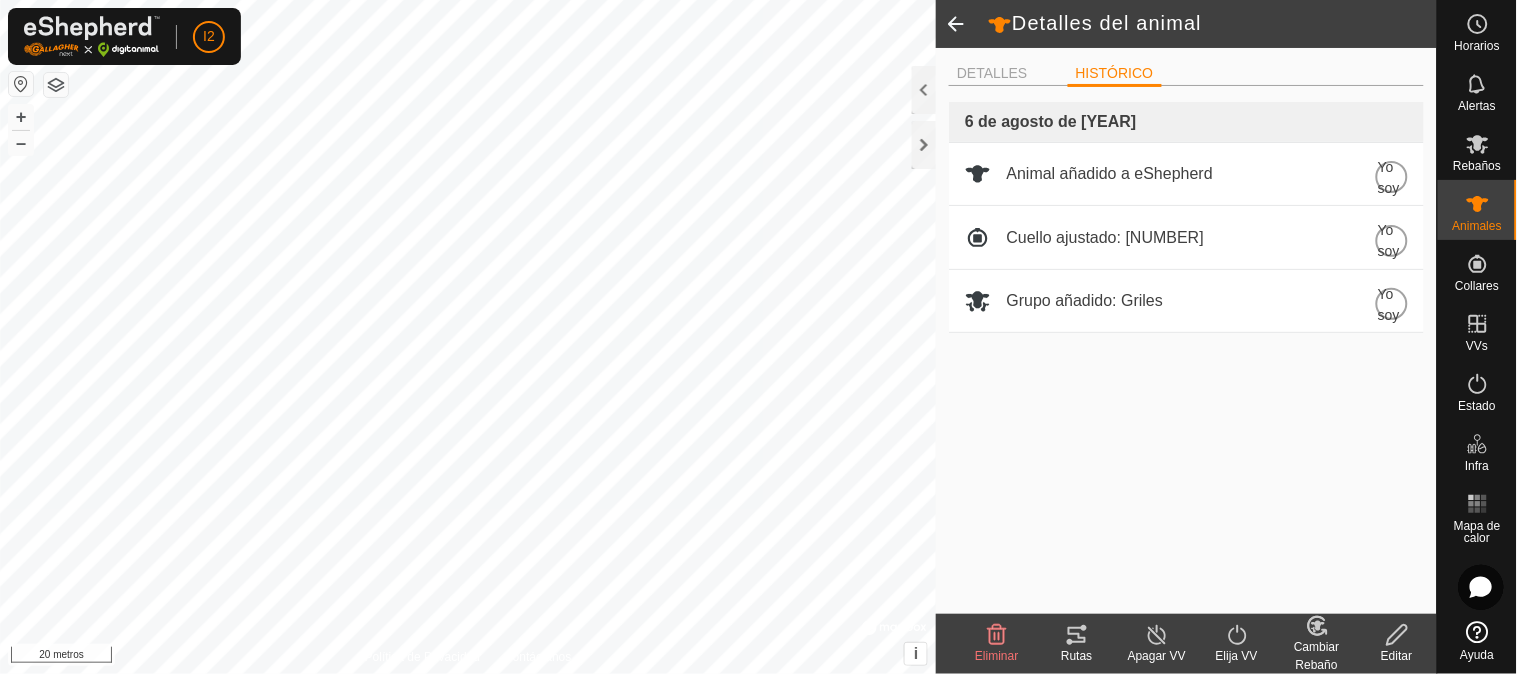 click 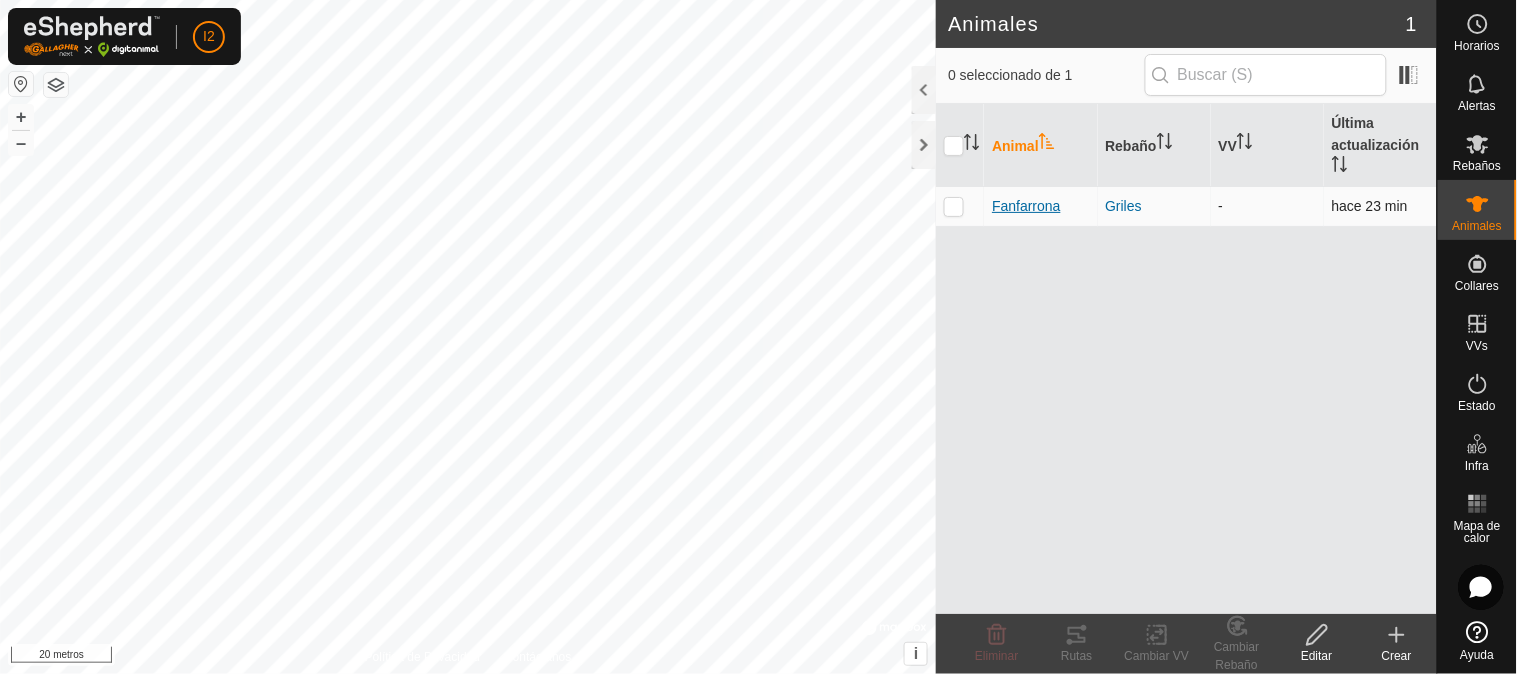 click on "Fanfarrona" at bounding box center (1026, 206) 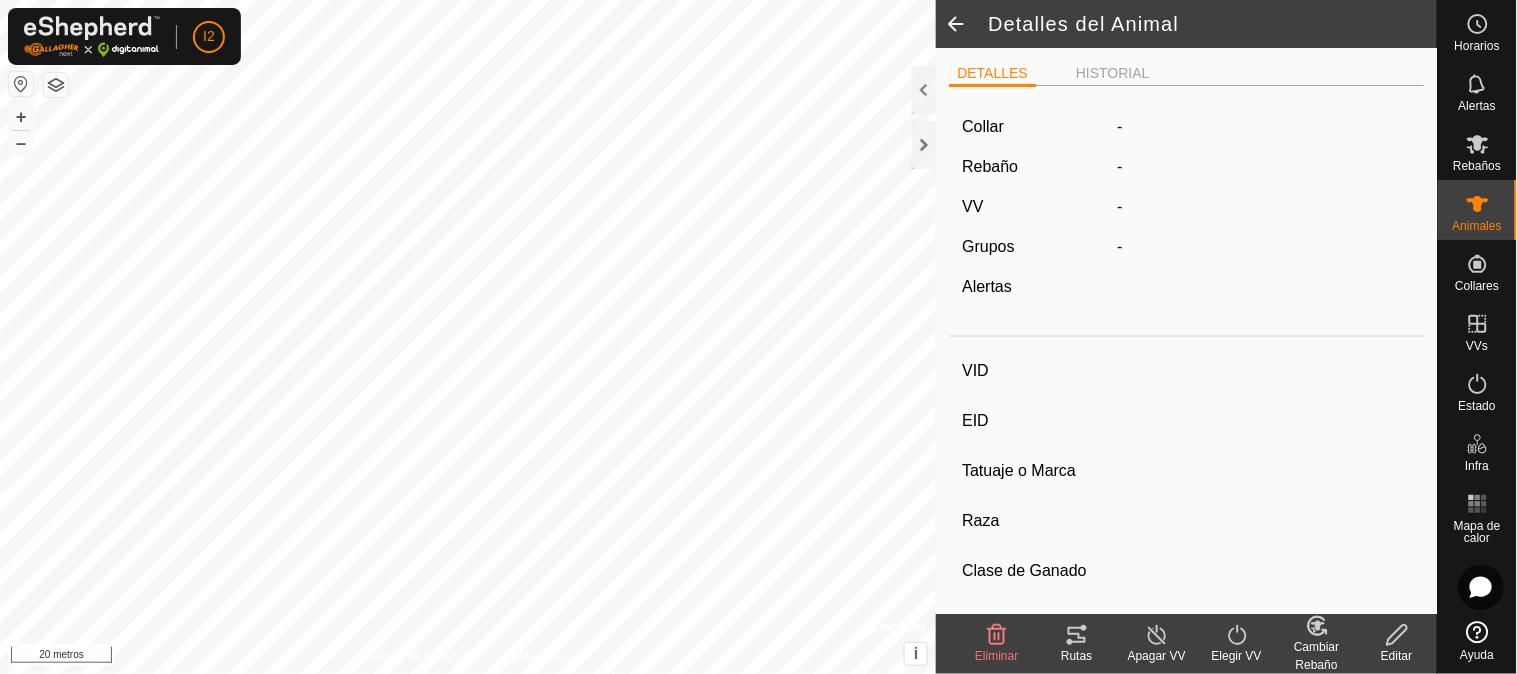 type on "Fanfarrona" 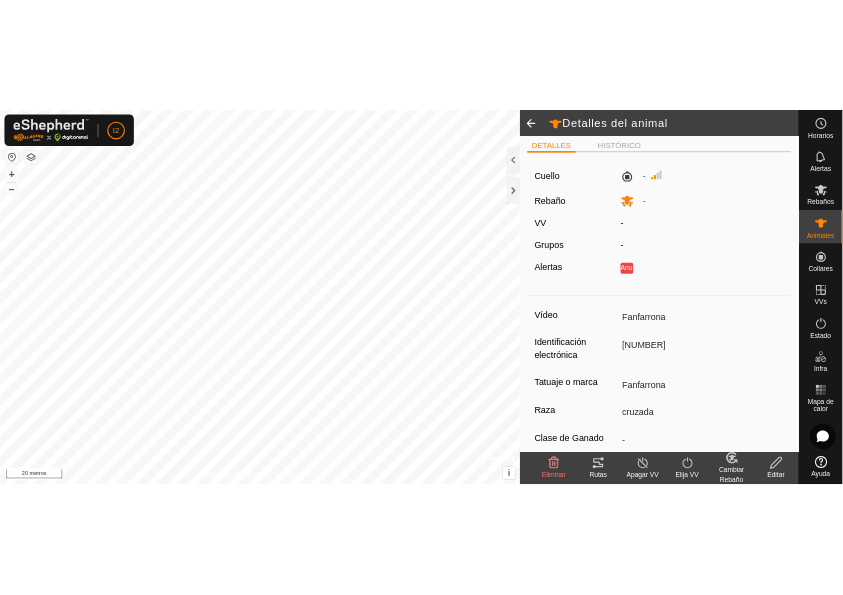 scroll, scrollTop: 0, scrollLeft: 0, axis: both 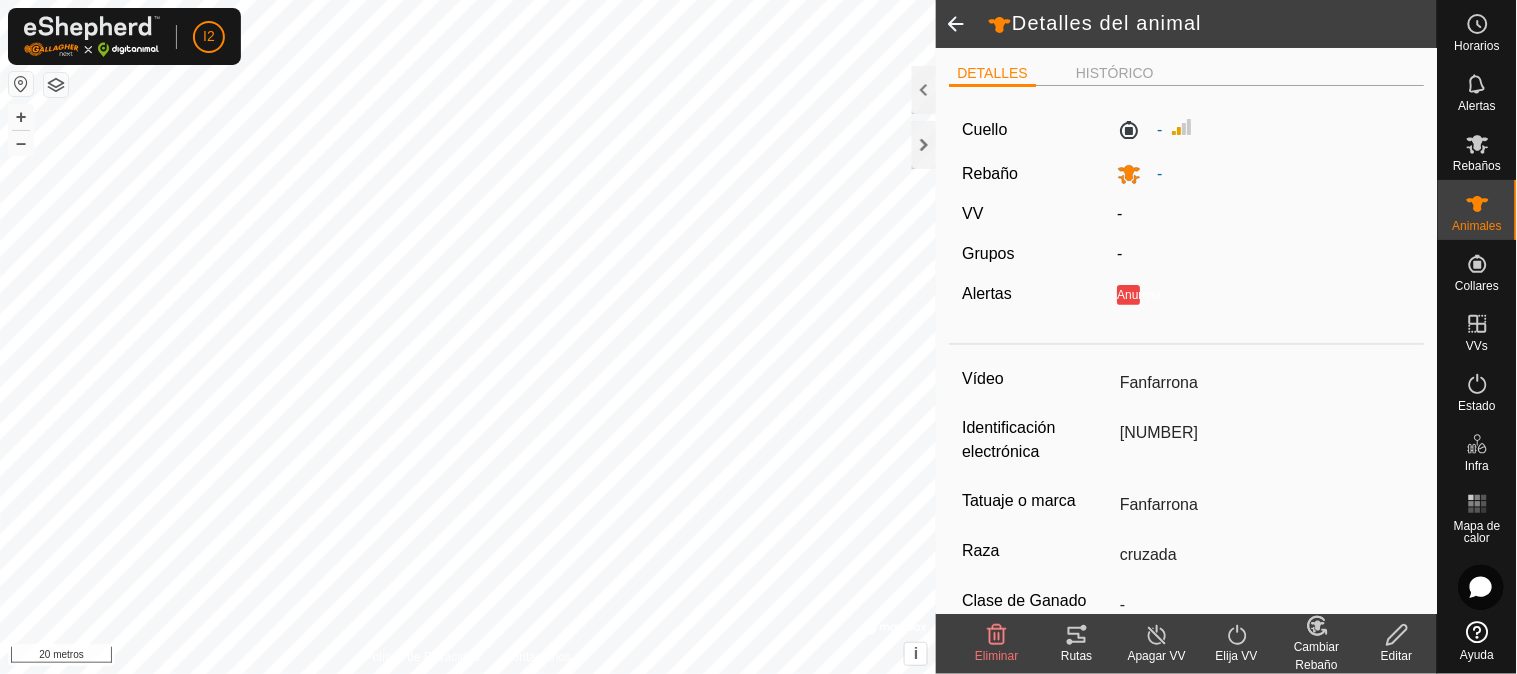 click 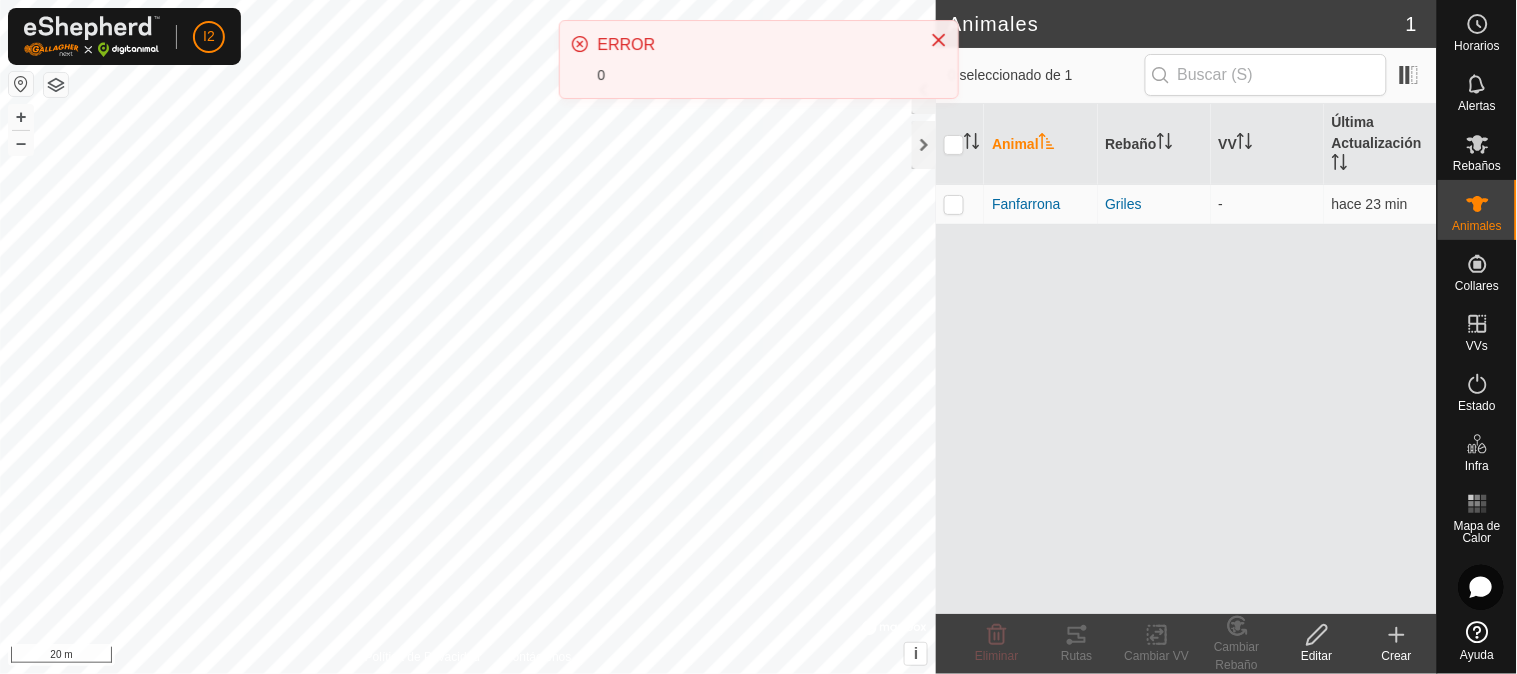 click 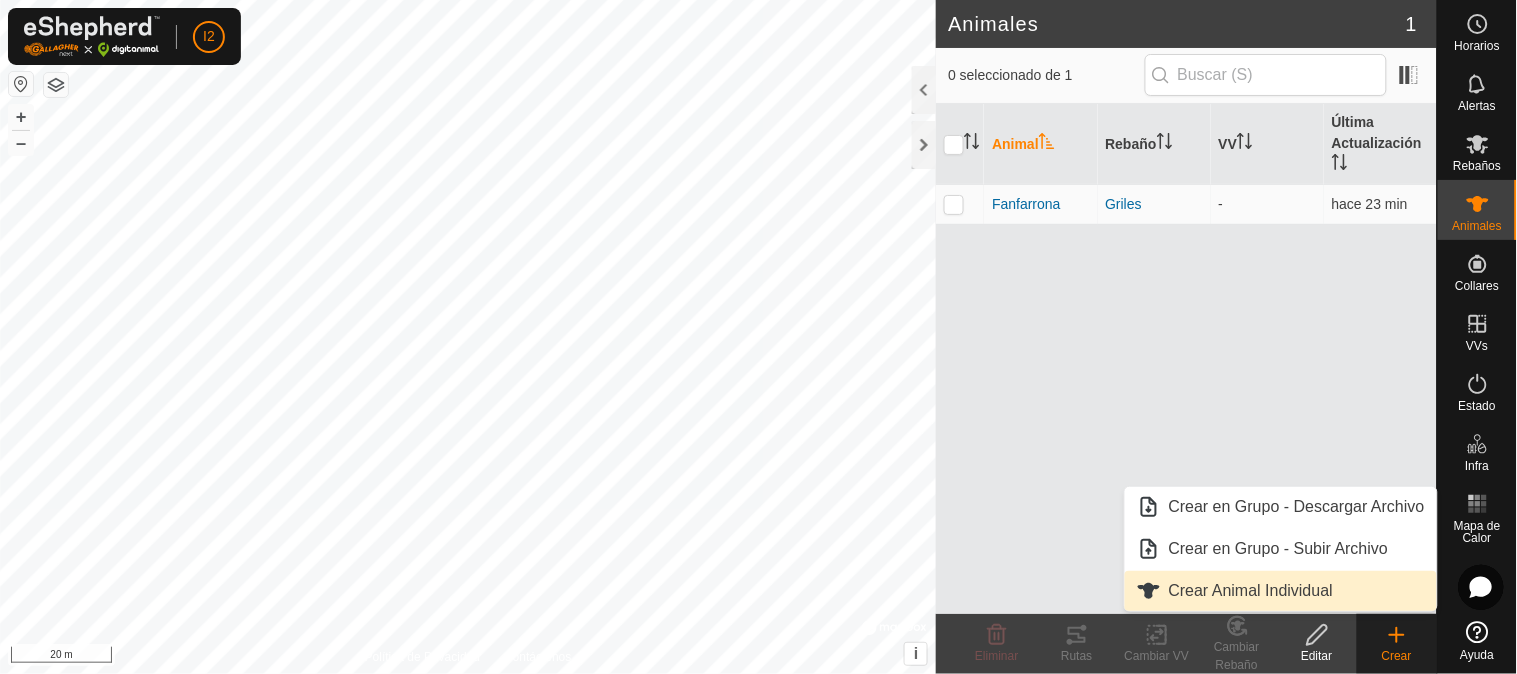 click on "Crear Animal Individual" at bounding box center [1281, 591] 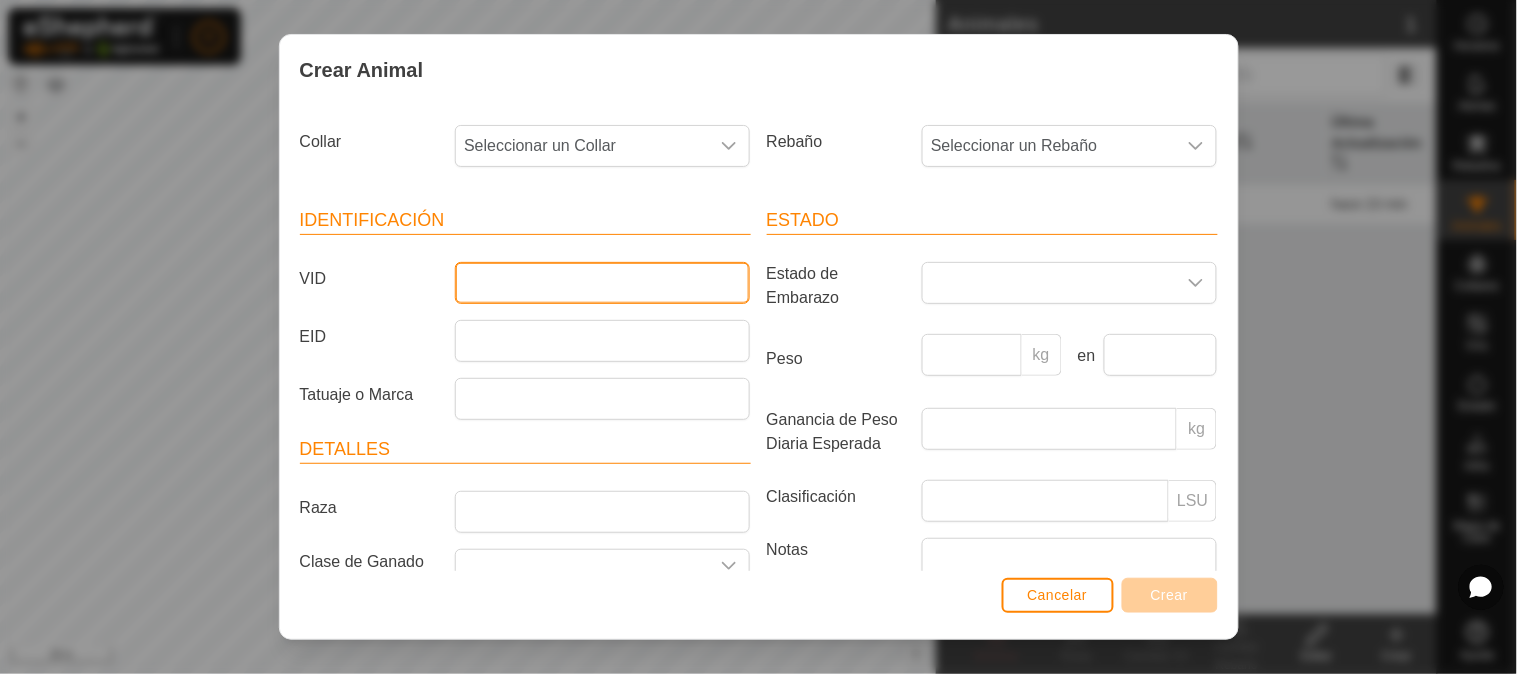 click on "VID" at bounding box center [602, 283] 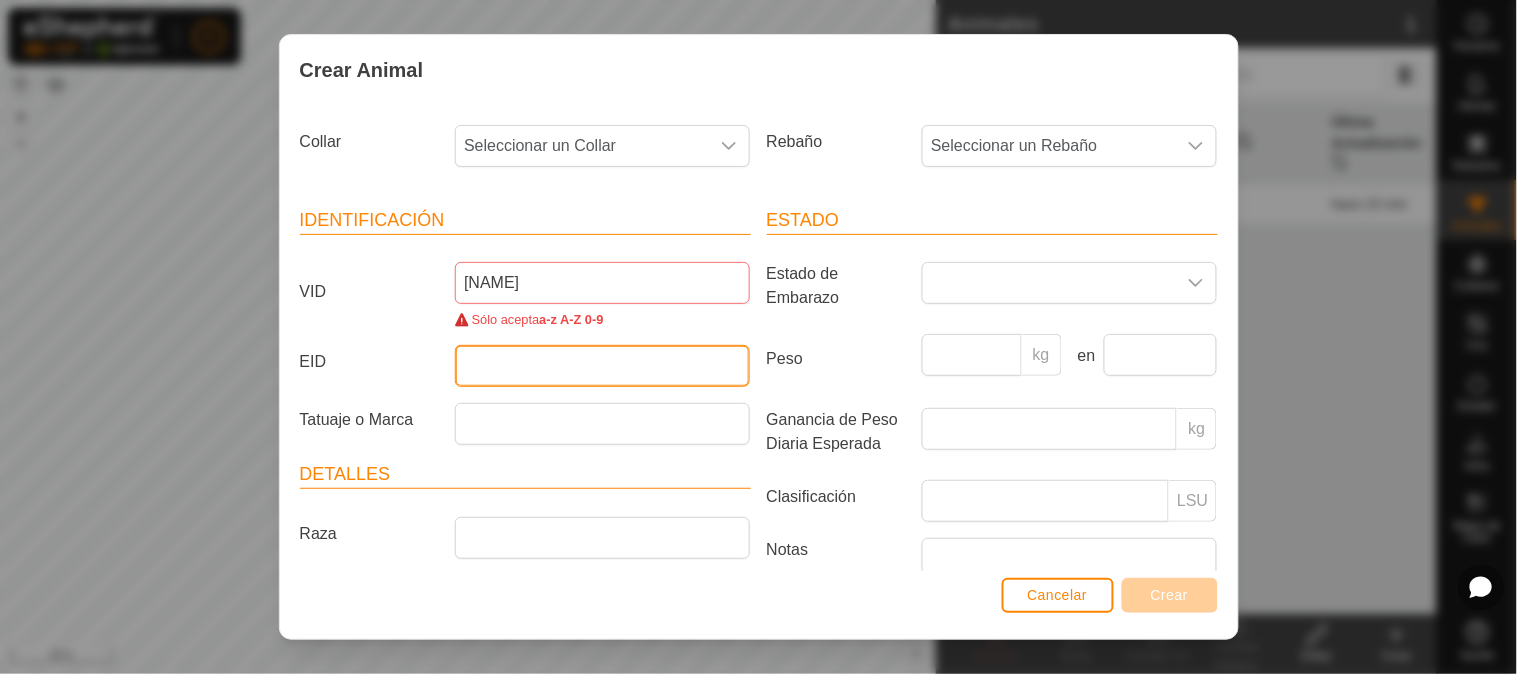 click on "EID" at bounding box center (602, 366) 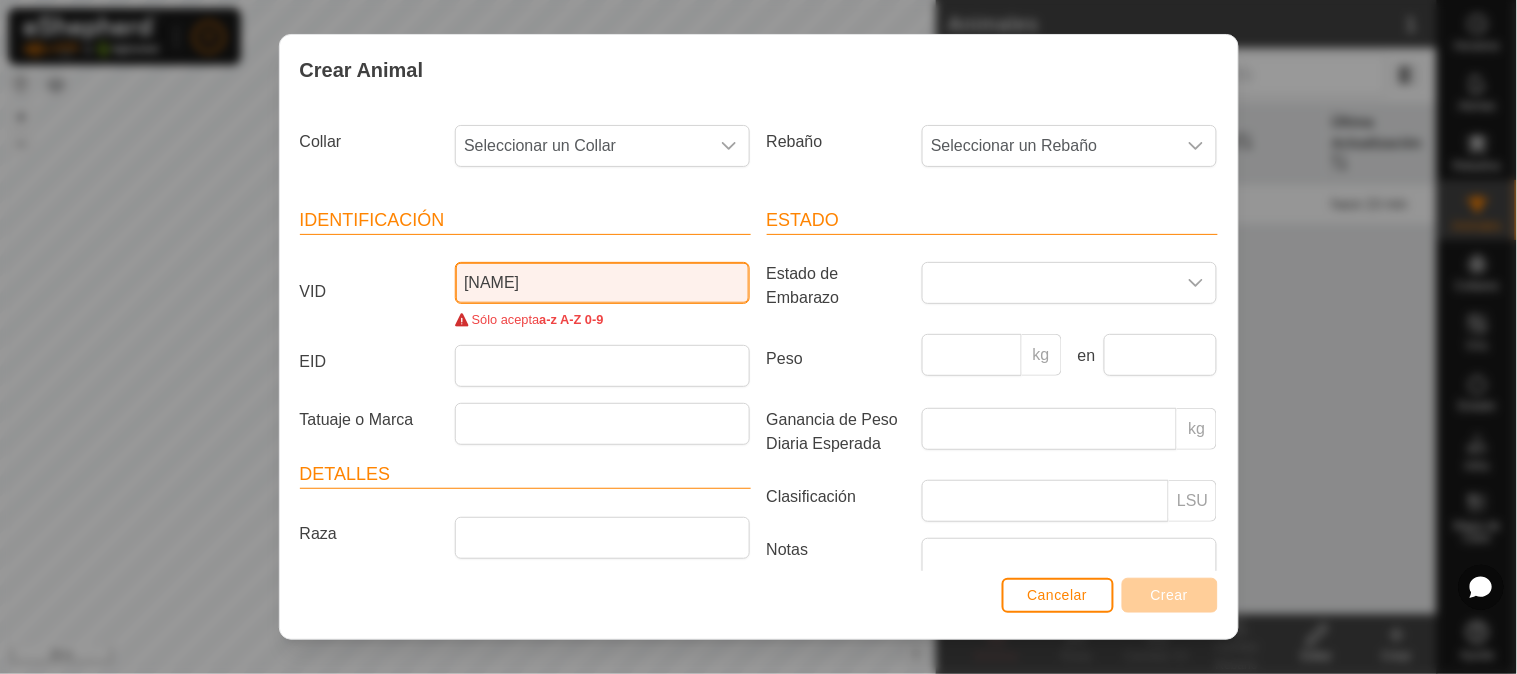 click on "[NAME]" at bounding box center [602, 283] 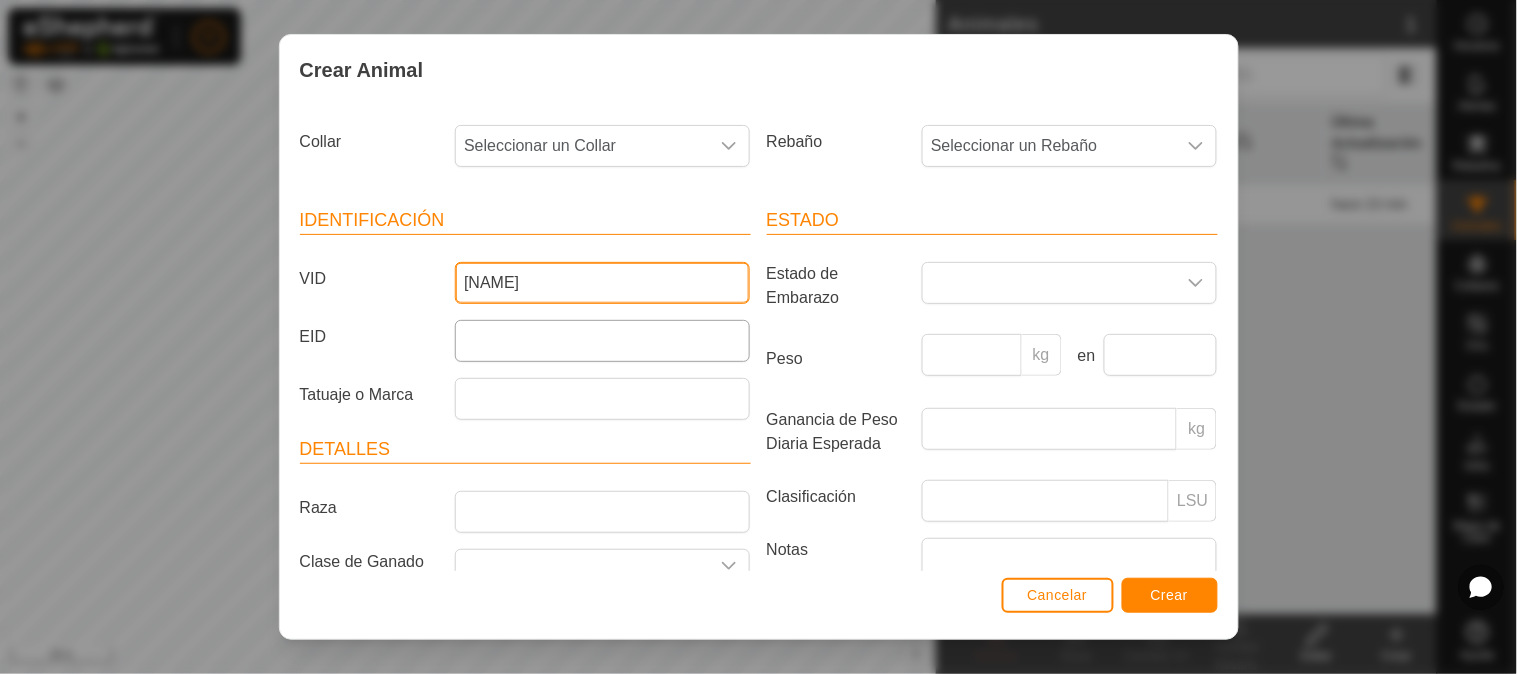 type on "[NAME]" 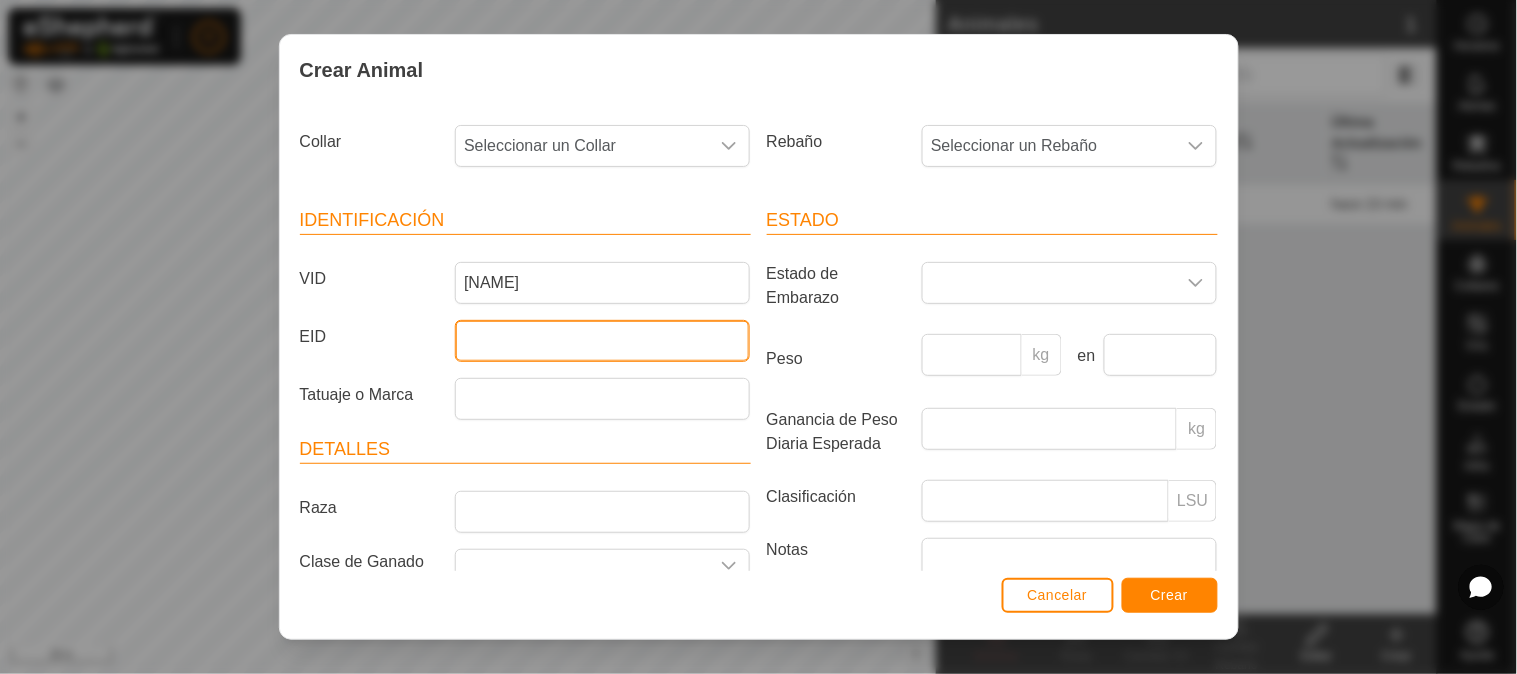 click on "EID" at bounding box center (602, 341) 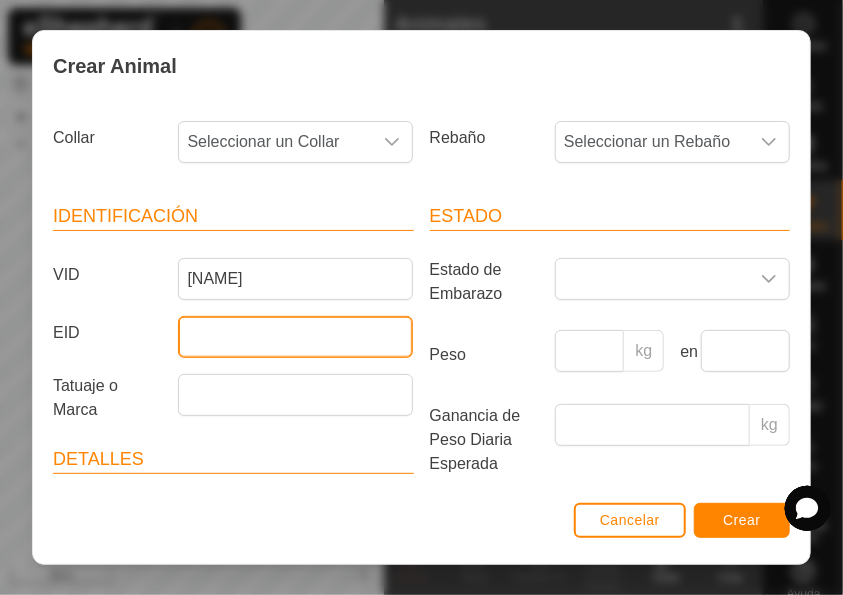 click on "EID" at bounding box center (295, 337) 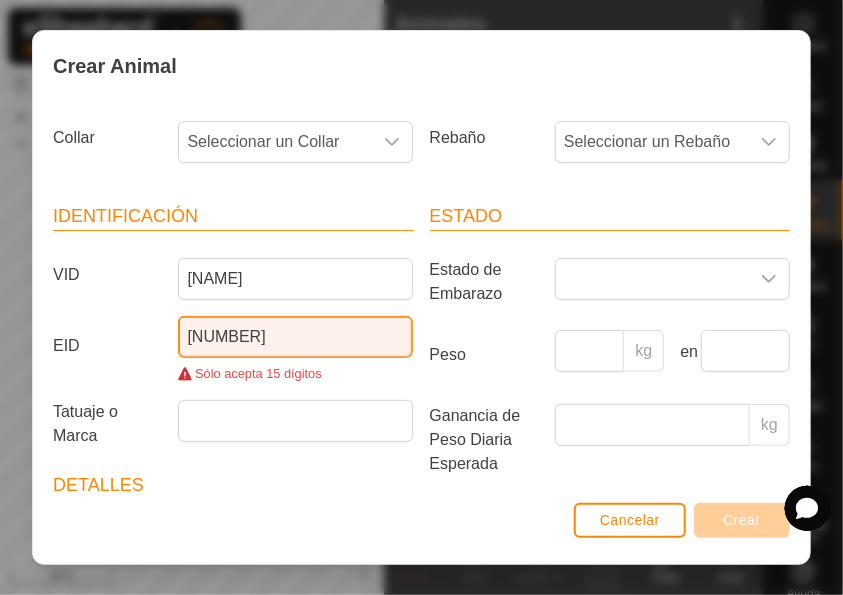 click on "[NUMBER]" at bounding box center (295, 337) 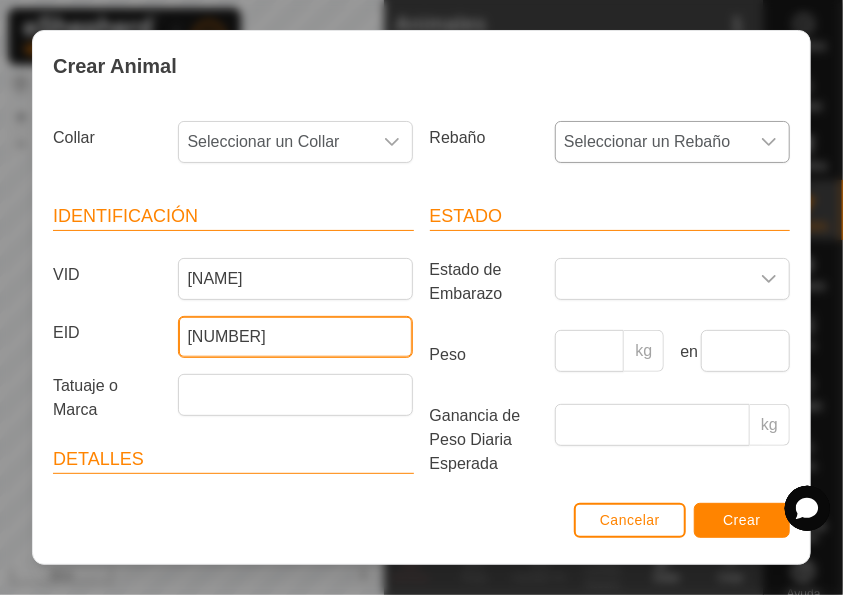 type on "[NUMBER]" 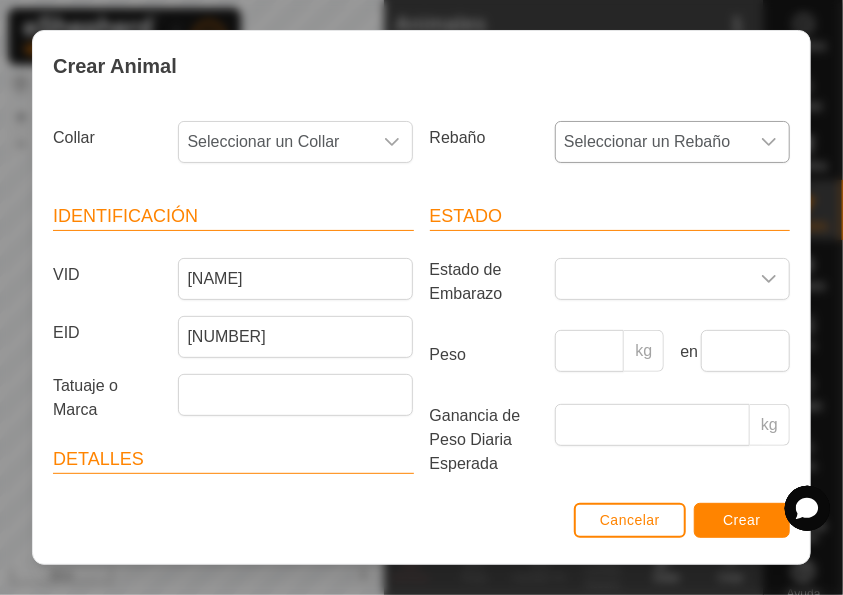 click on "Seleccionar un Rebaño" at bounding box center [652, 142] 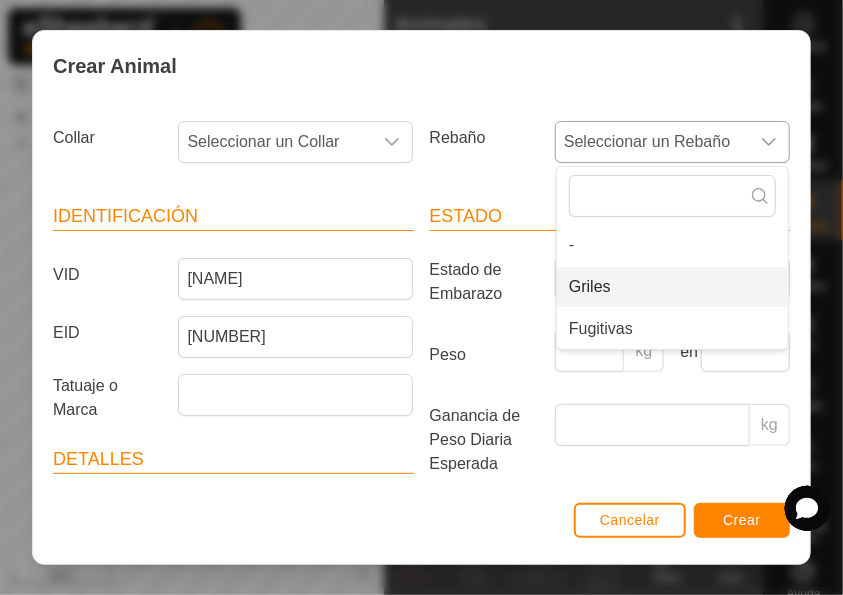 click on "Griles" at bounding box center (672, 287) 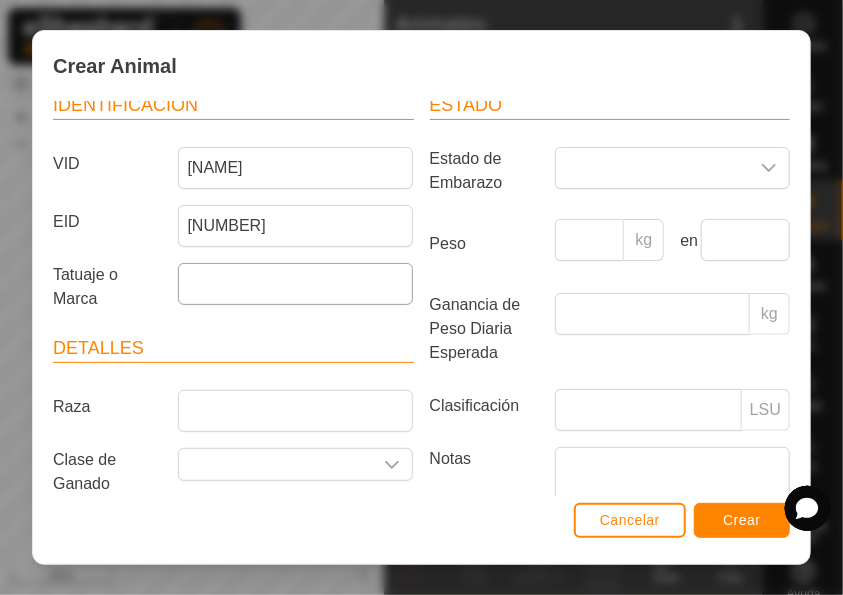 scroll, scrollTop: 222, scrollLeft: 0, axis: vertical 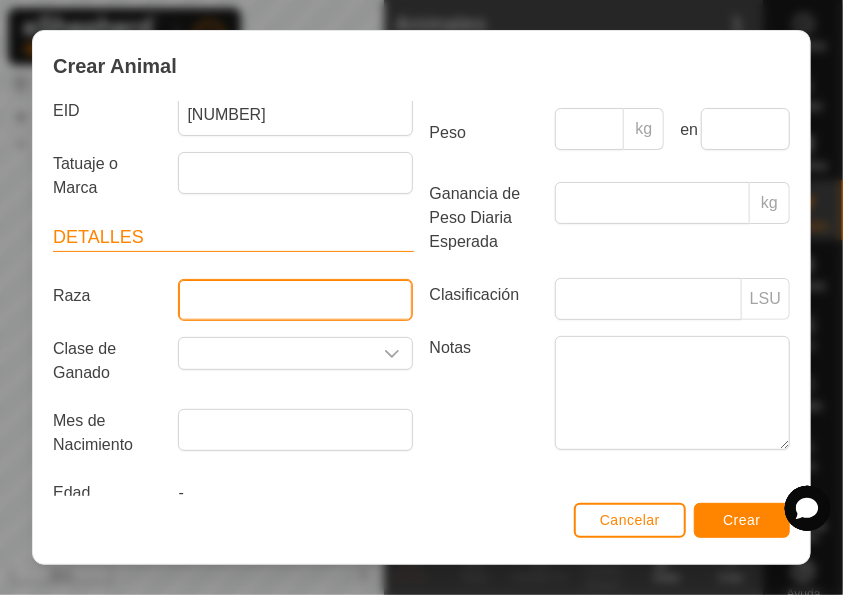 click on "Raza" at bounding box center [295, 300] 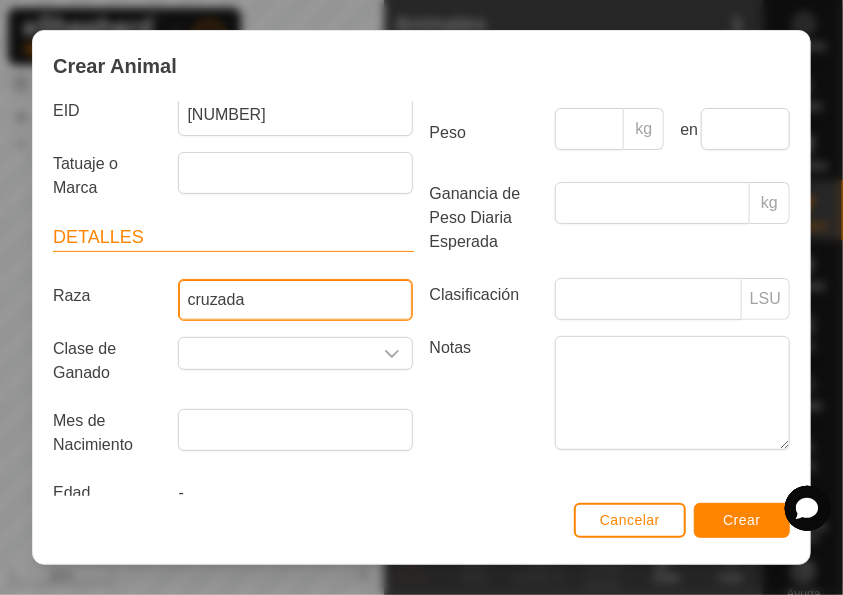 scroll, scrollTop: 263, scrollLeft: 0, axis: vertical 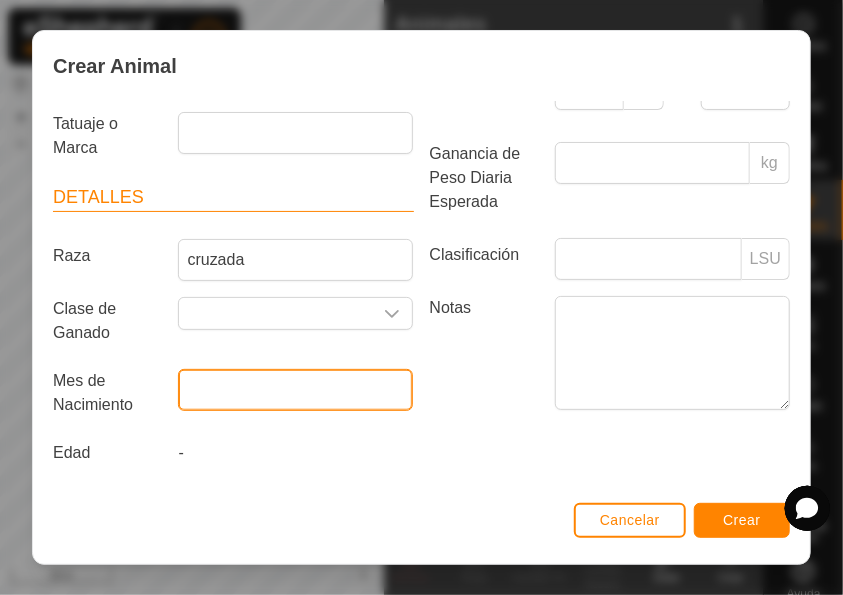 click at bounding box center [295, 390] 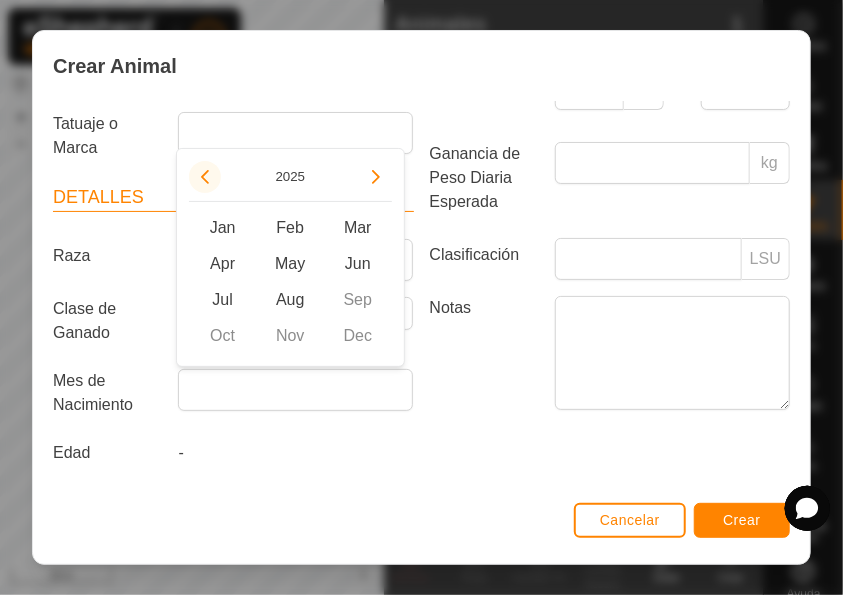 click at bounding box center (205, 177) 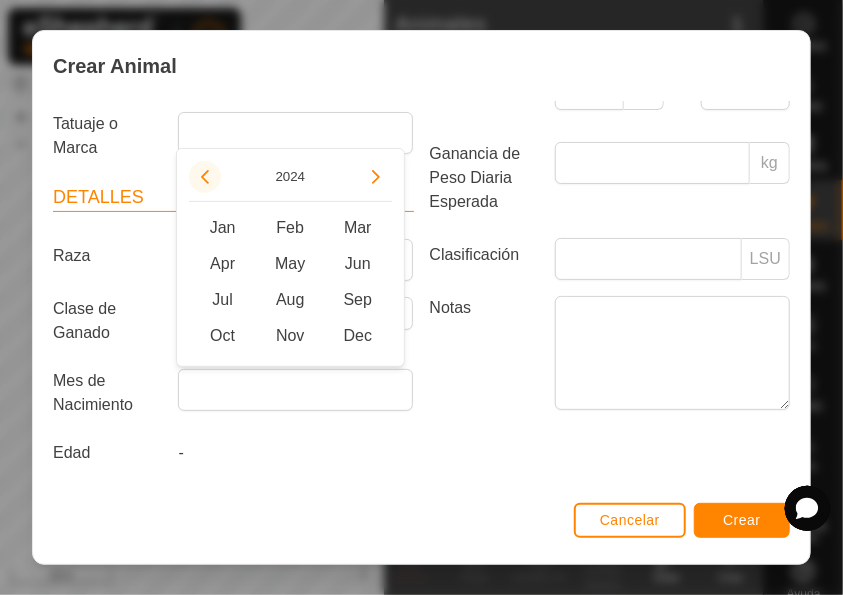 click at bounding box center (208, 175) 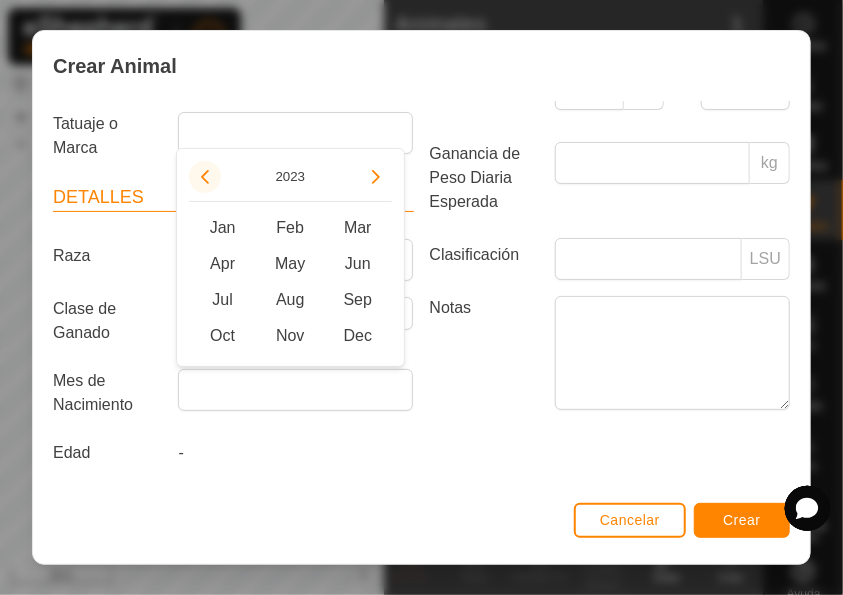 click at bounding box center [205, 177] 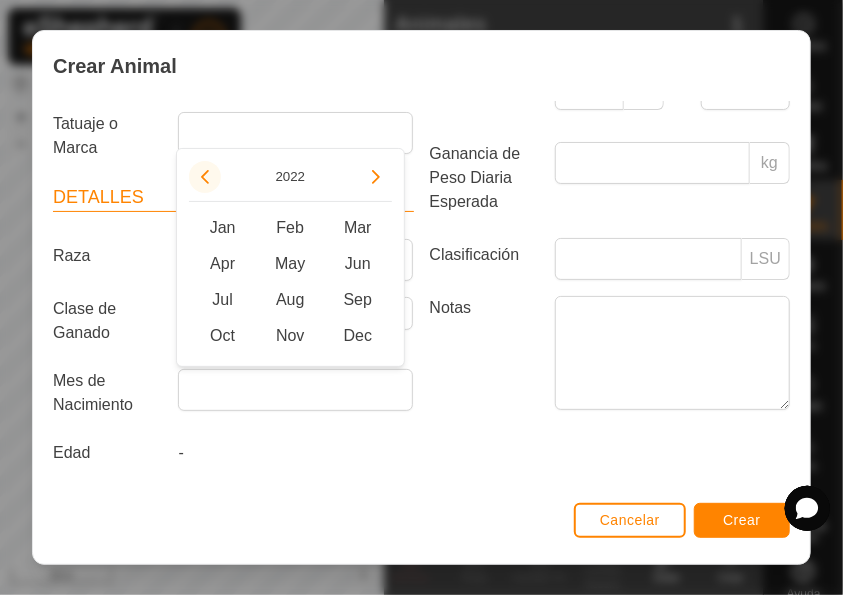 click at bounding box center (205, 177) 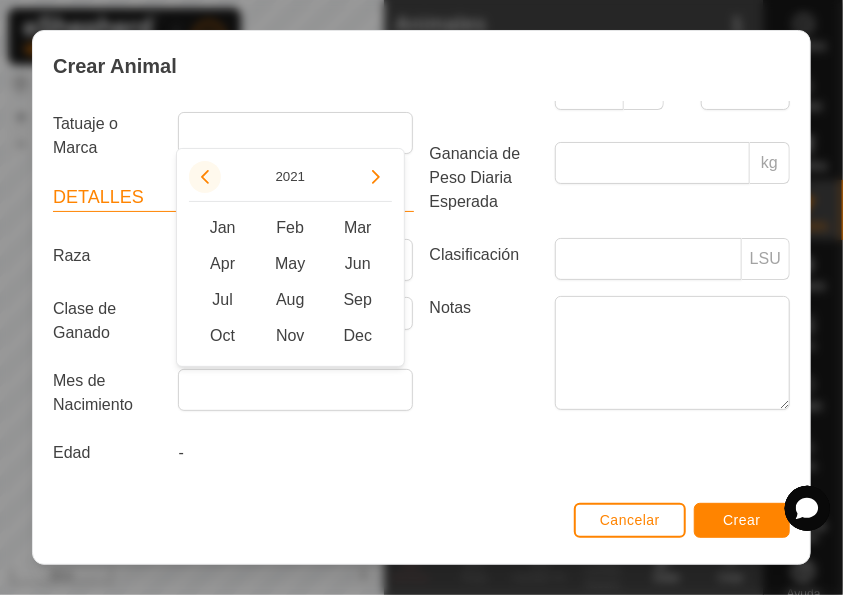 click 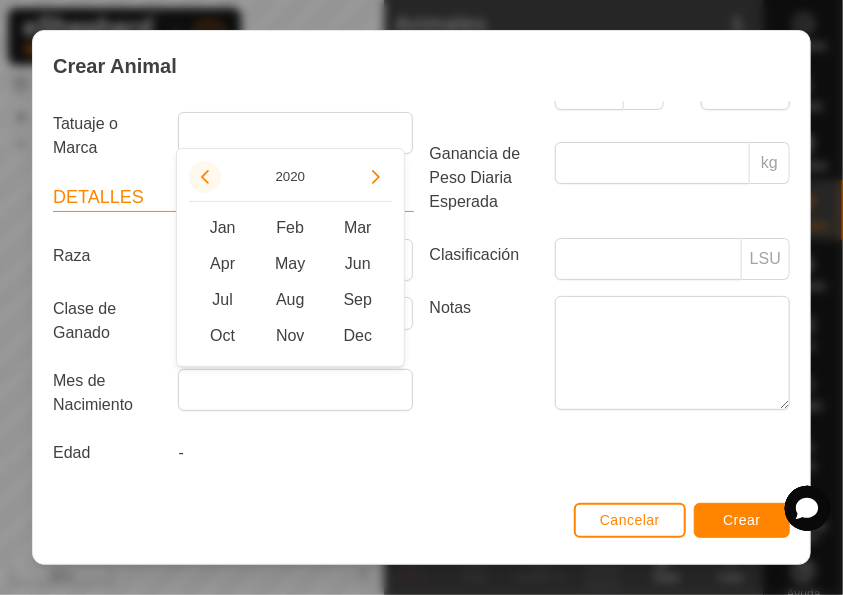 click at bounding box center [205, 177] 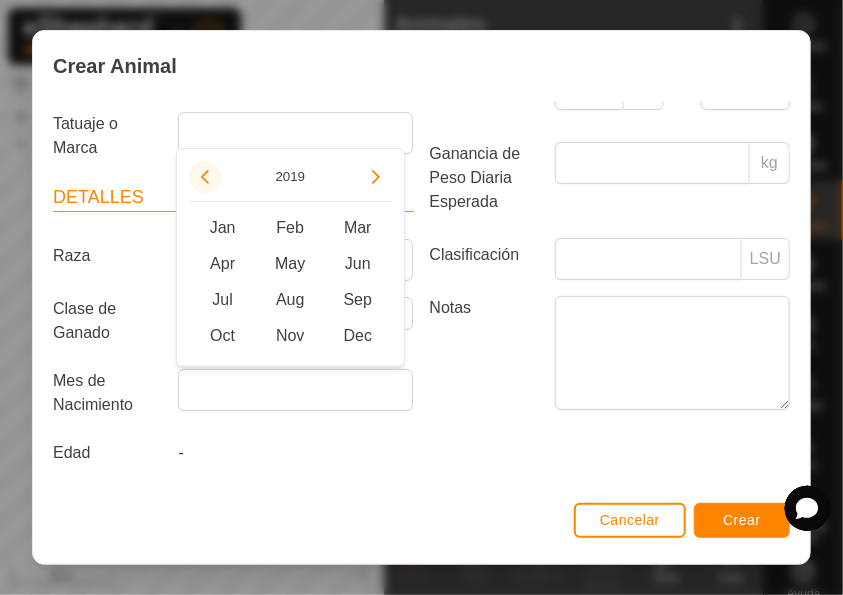 click at bounding box center (205, 177) 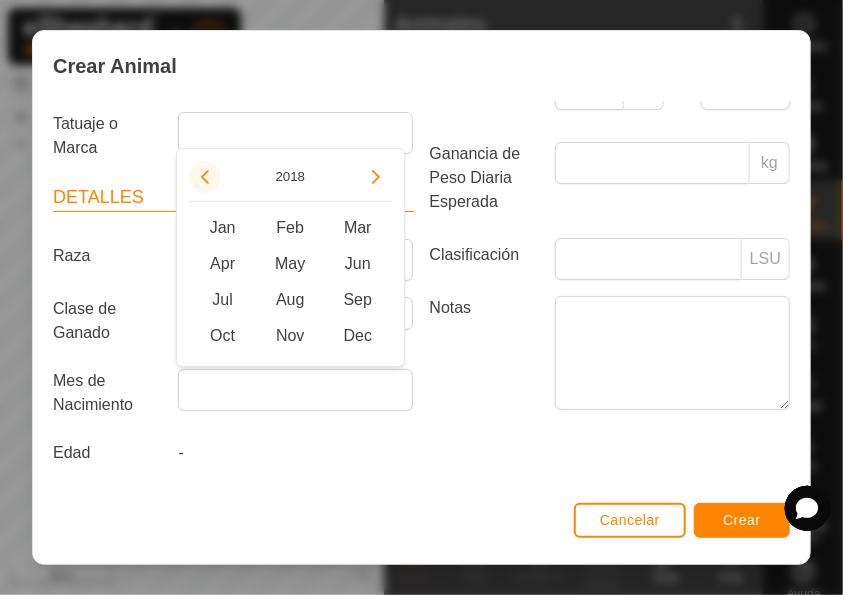 click at bounding box center [205, 177] 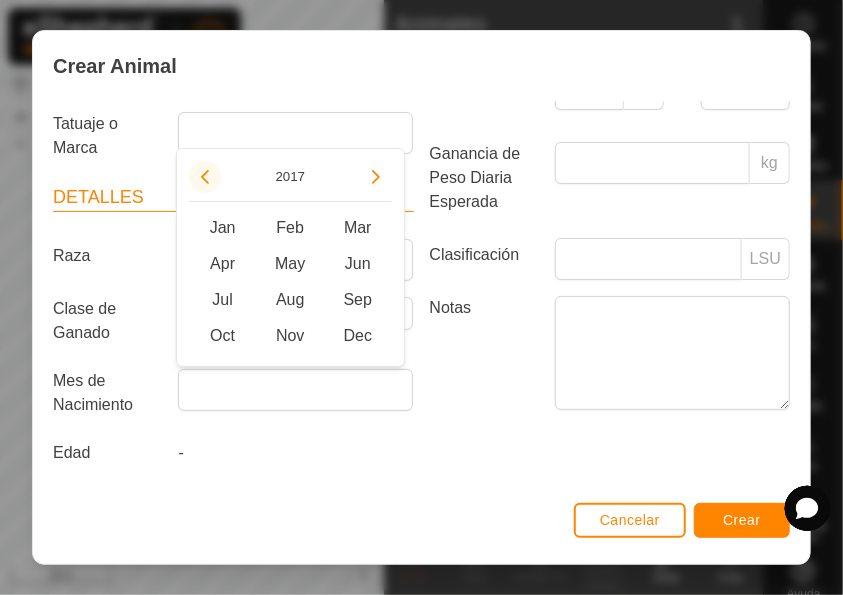 click at bounding box center [205, 177] 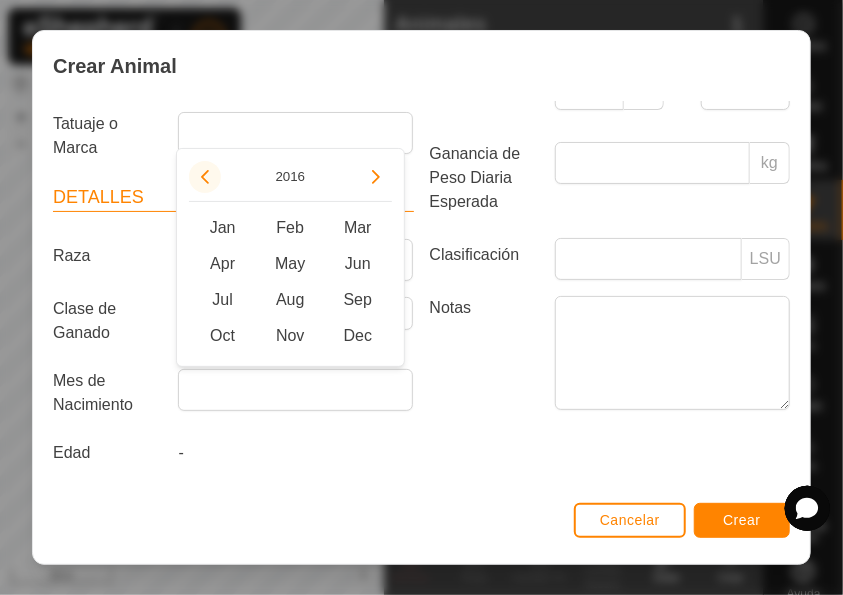 click at bounding box center [208, 175] 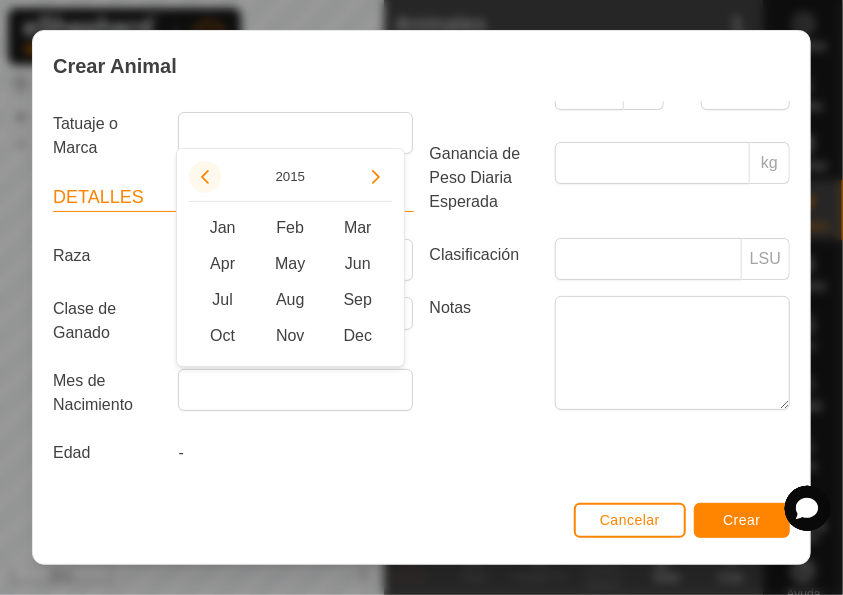 click at bounding box center (205, 177) 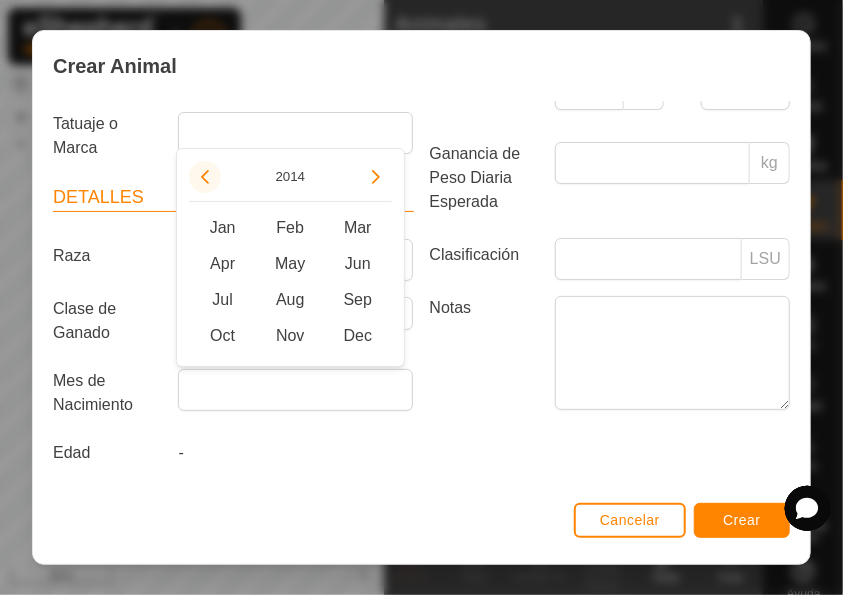 click at bounding box center (205, 177) 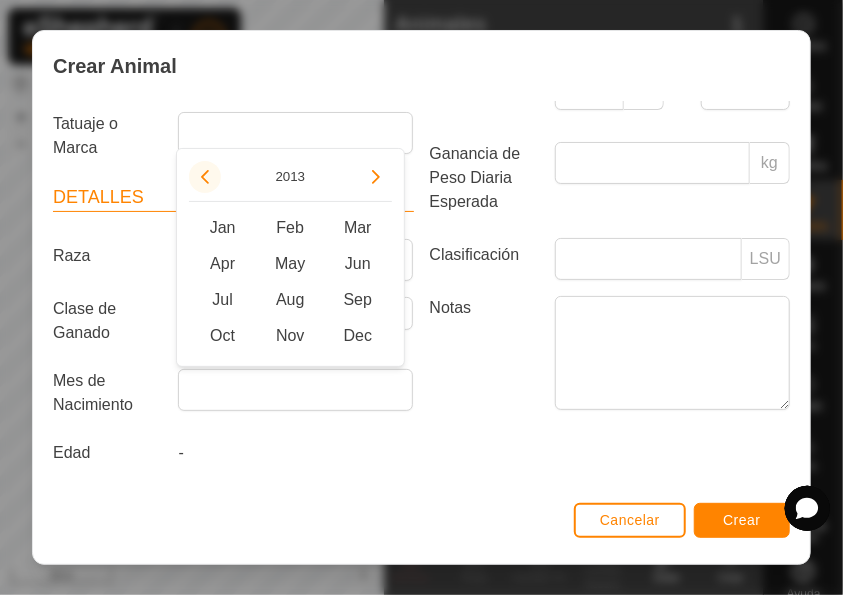 click at bounding box center (205, 177) 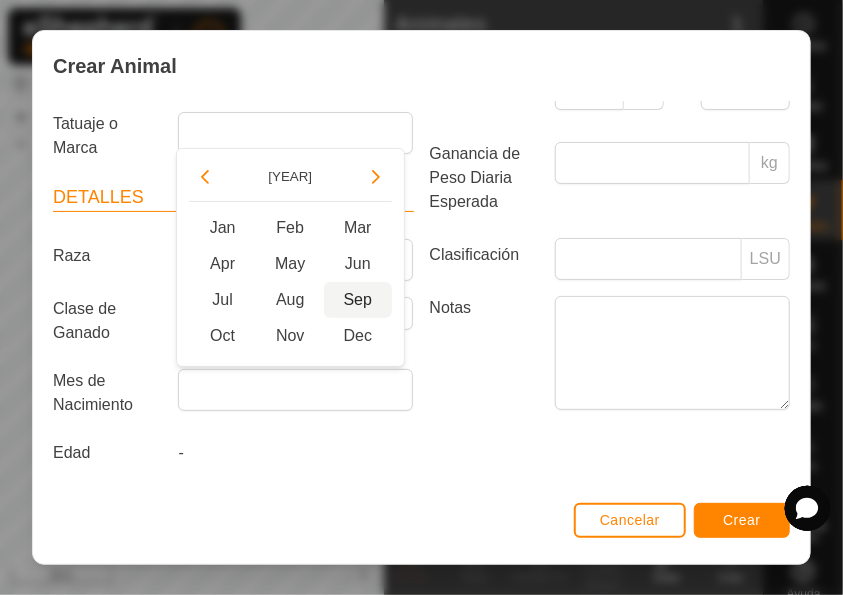 click on "Sep" at bounding box center [358, 300] 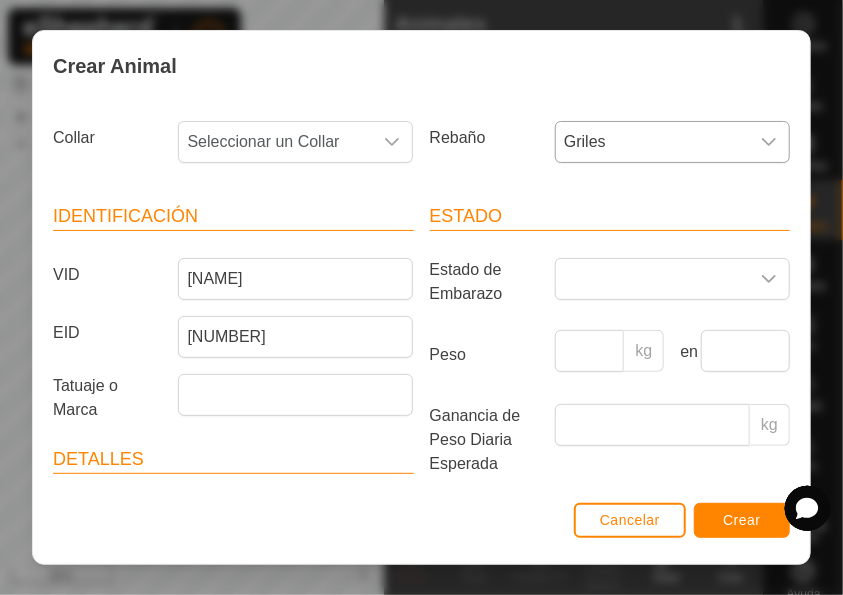 scroll, scrollTop: 263, scrollLeft: 0, axis: vertical 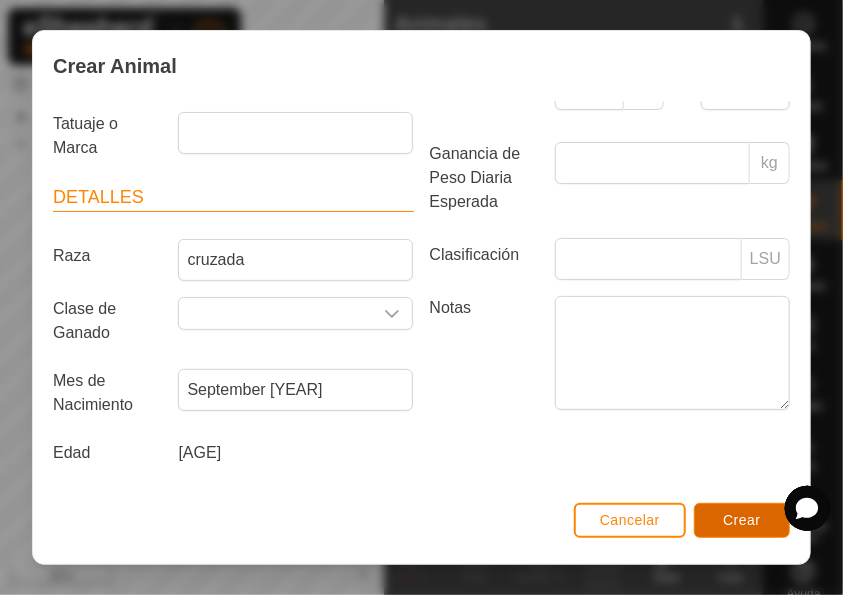 click on "Crear" at bounding box center [742, 520] 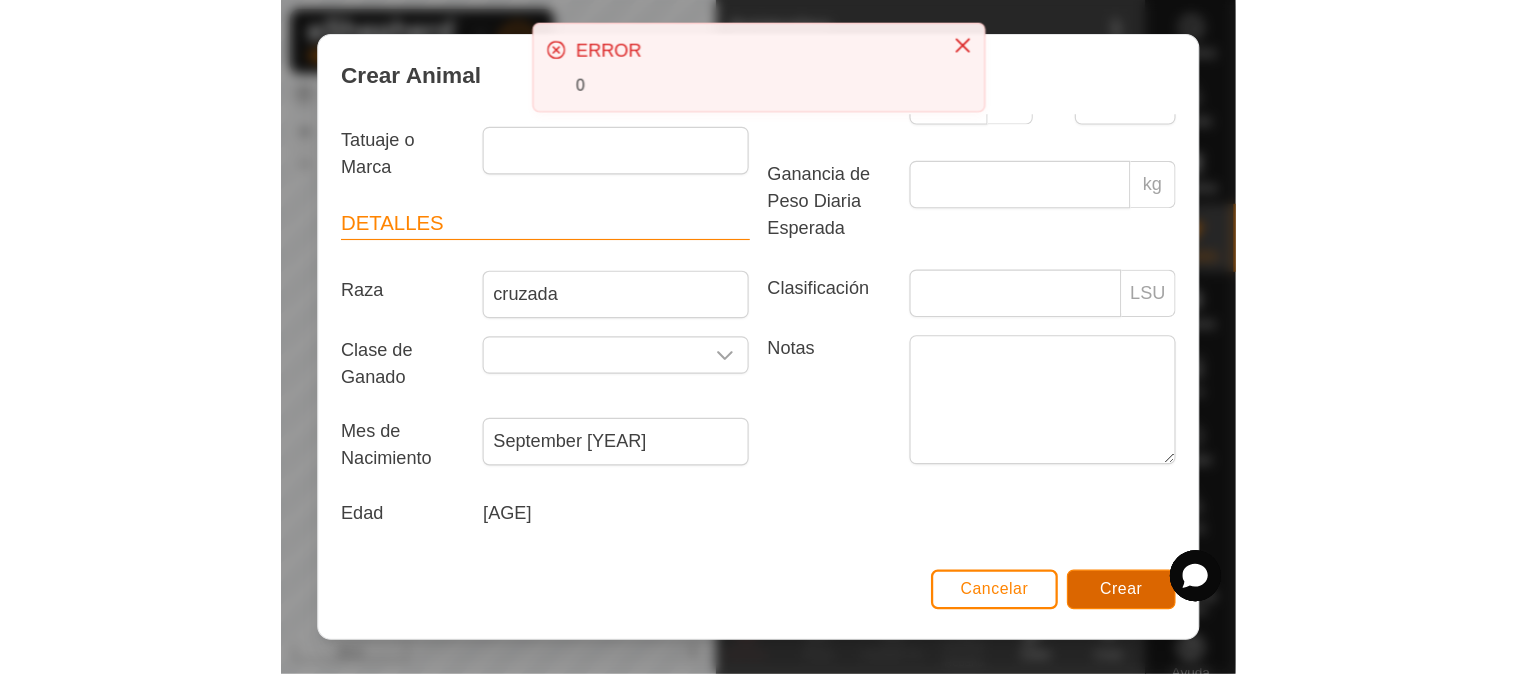 scroll, scrollTop: 0, scrollLeft: 0, axis: both 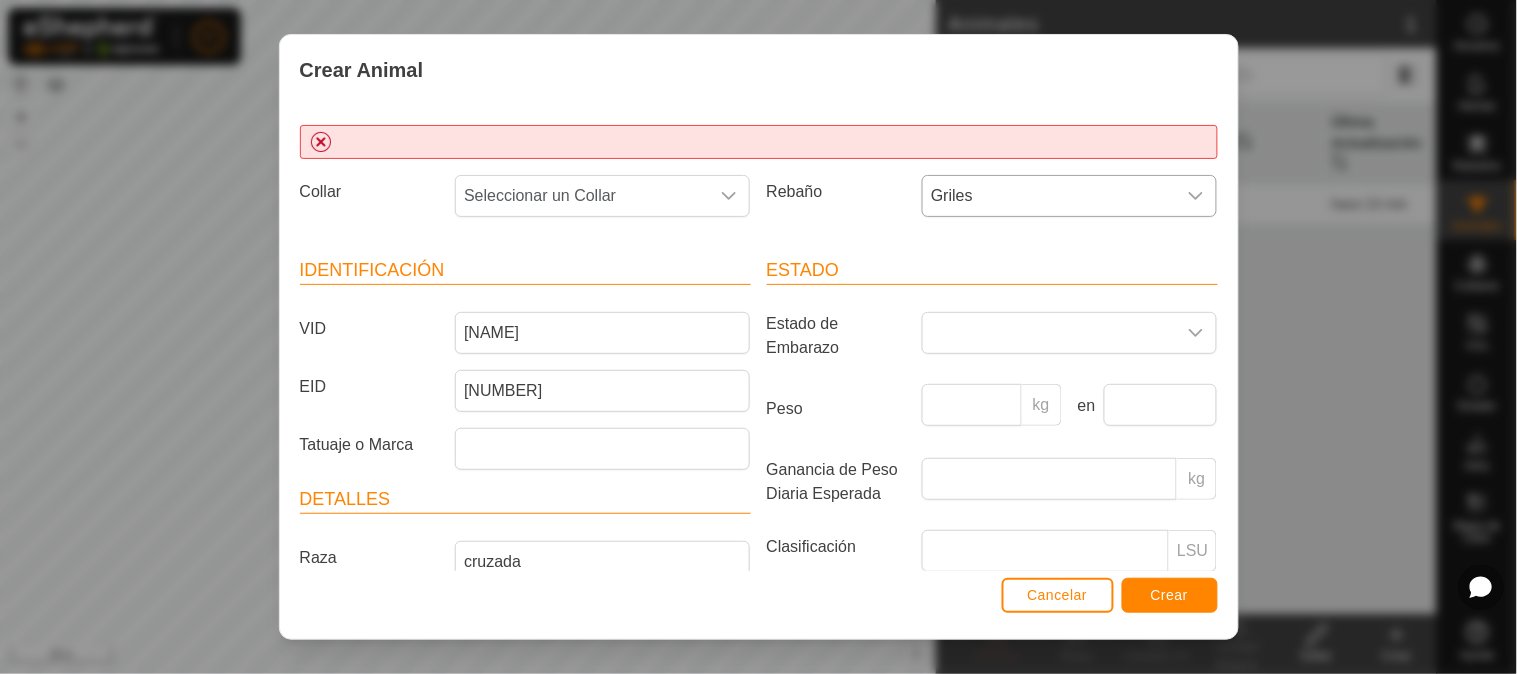 click at bounding box center (759, 142) 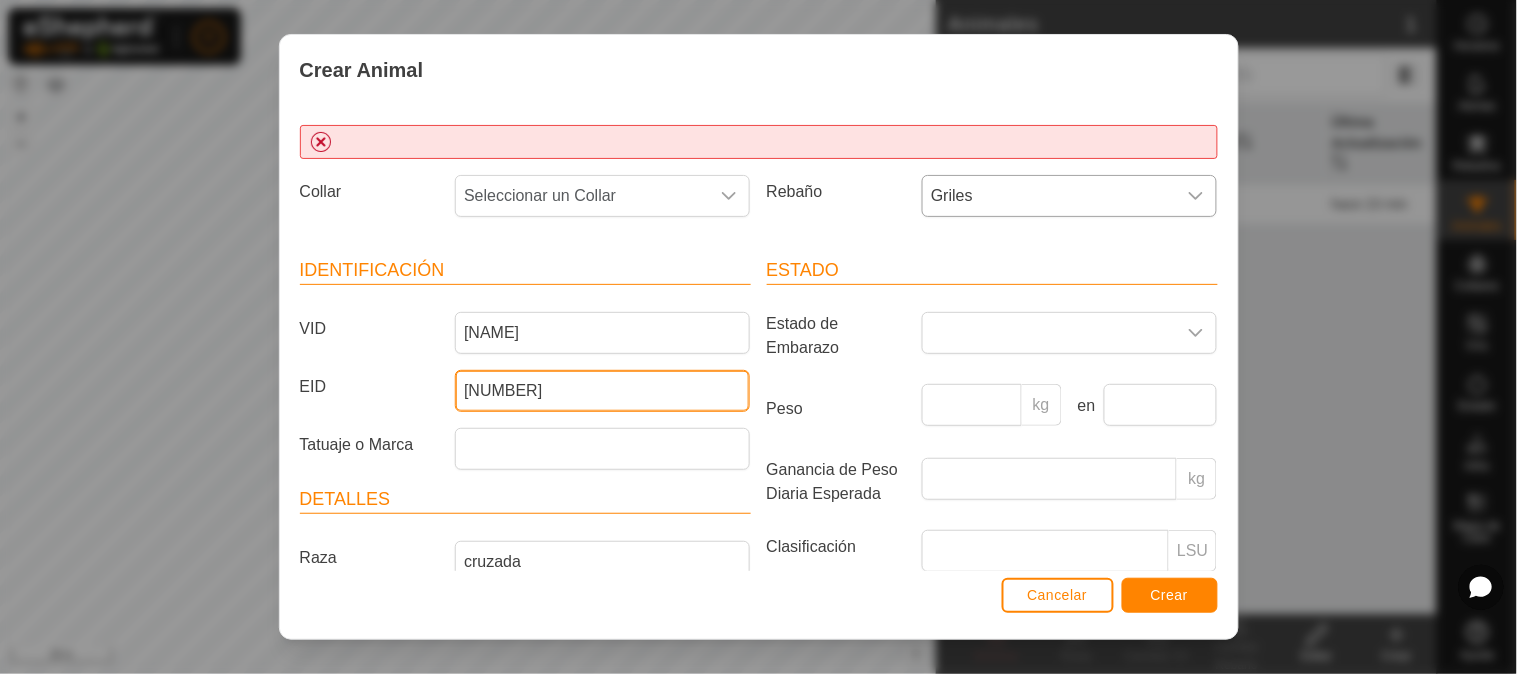 click on "[NUMBER]" at bounding box center [602, 391] 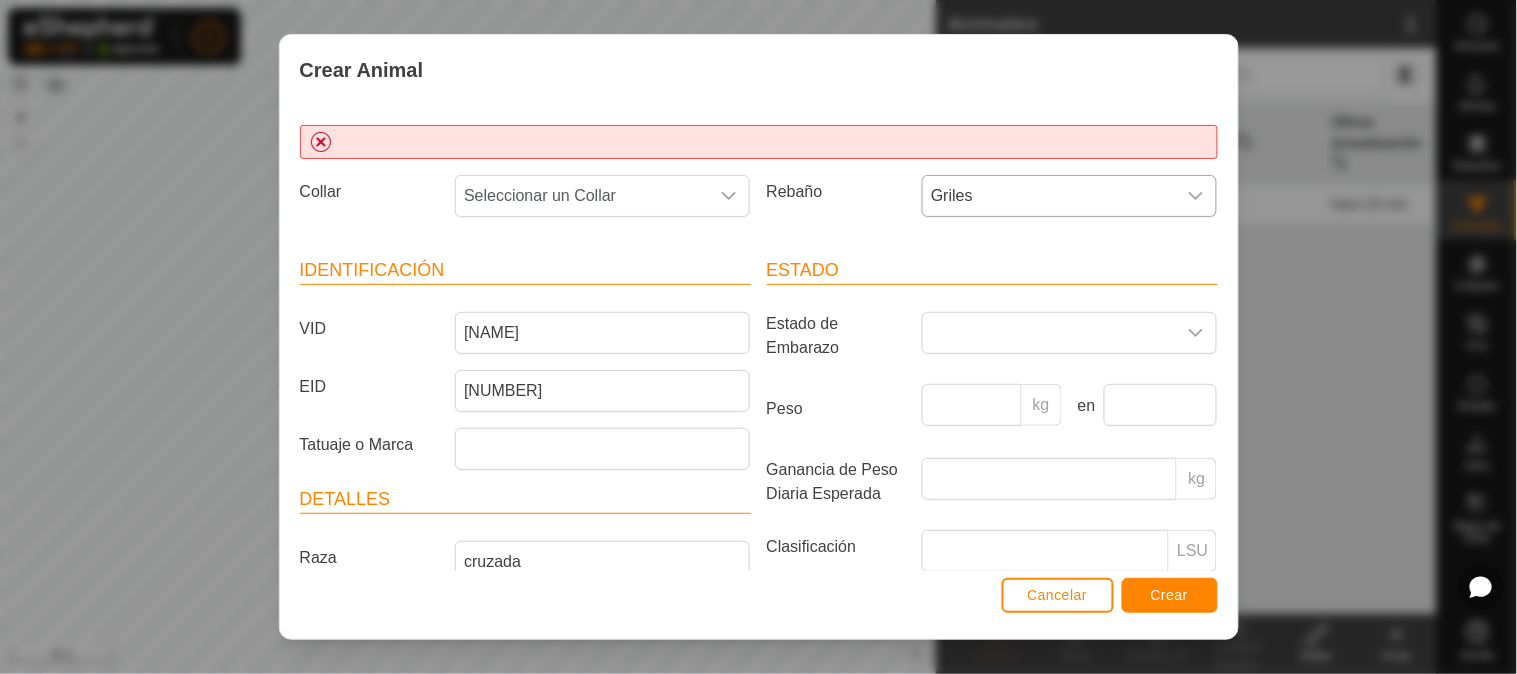 click on "Collar Seleccionar un Collar Rebaño Griles Identificación VID Crispa EID [NUMBER] Tatuaje o Marca Detalles Raza cruzada Clase de Ganado Mes de Nacimiento September [YEAR] Edad [AGE] Estado Estado de Embarazo Peso kg en Ganancia de Peso Diaria Esperada kg Clasificación LSU Notas" at bounding box center (759, 338) 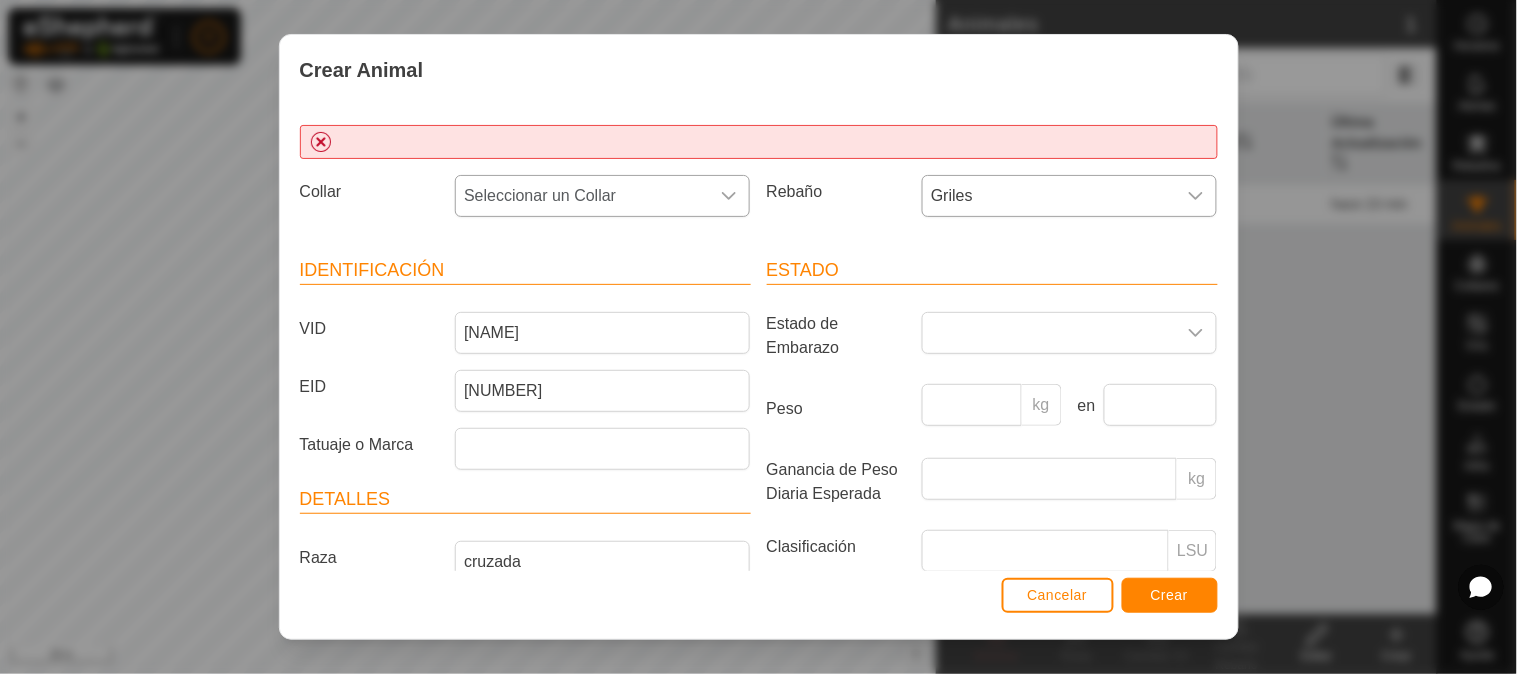 click 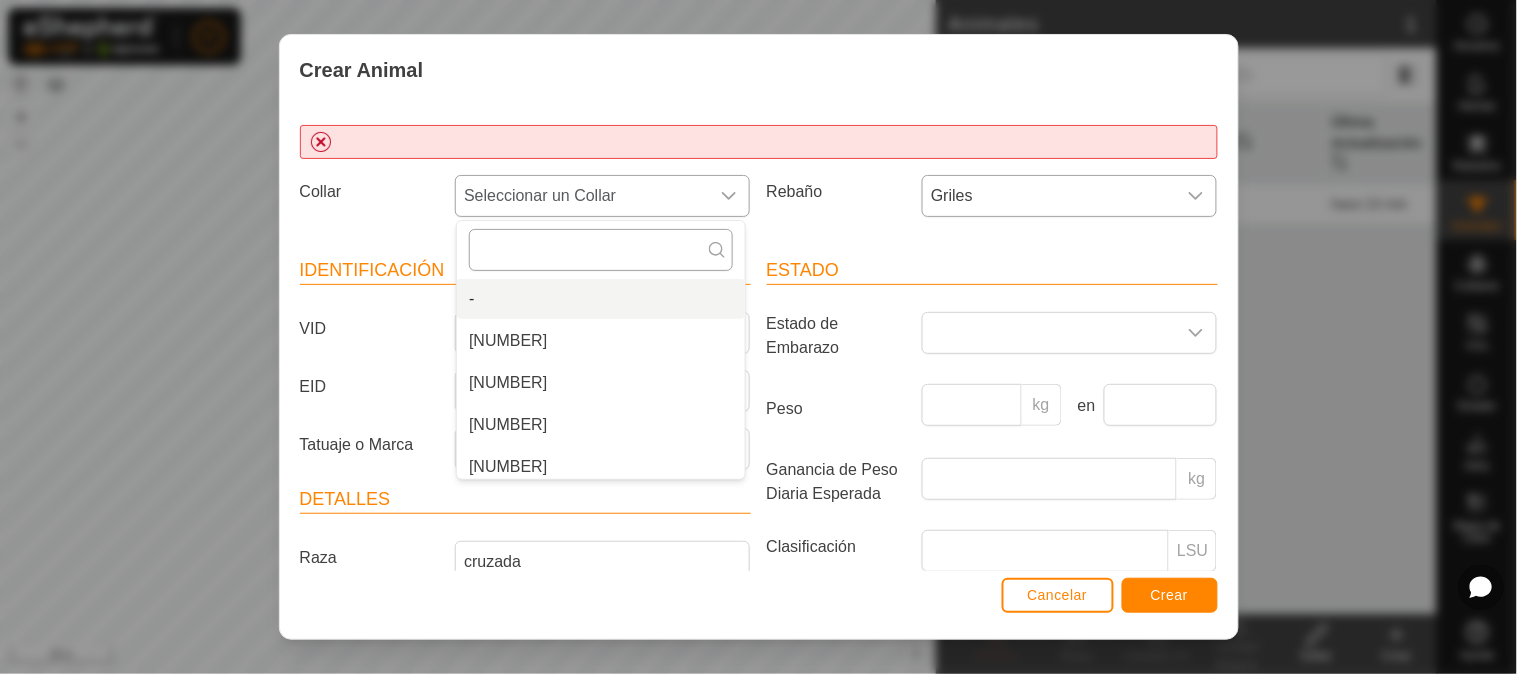 click at bounding box center [601, 250] 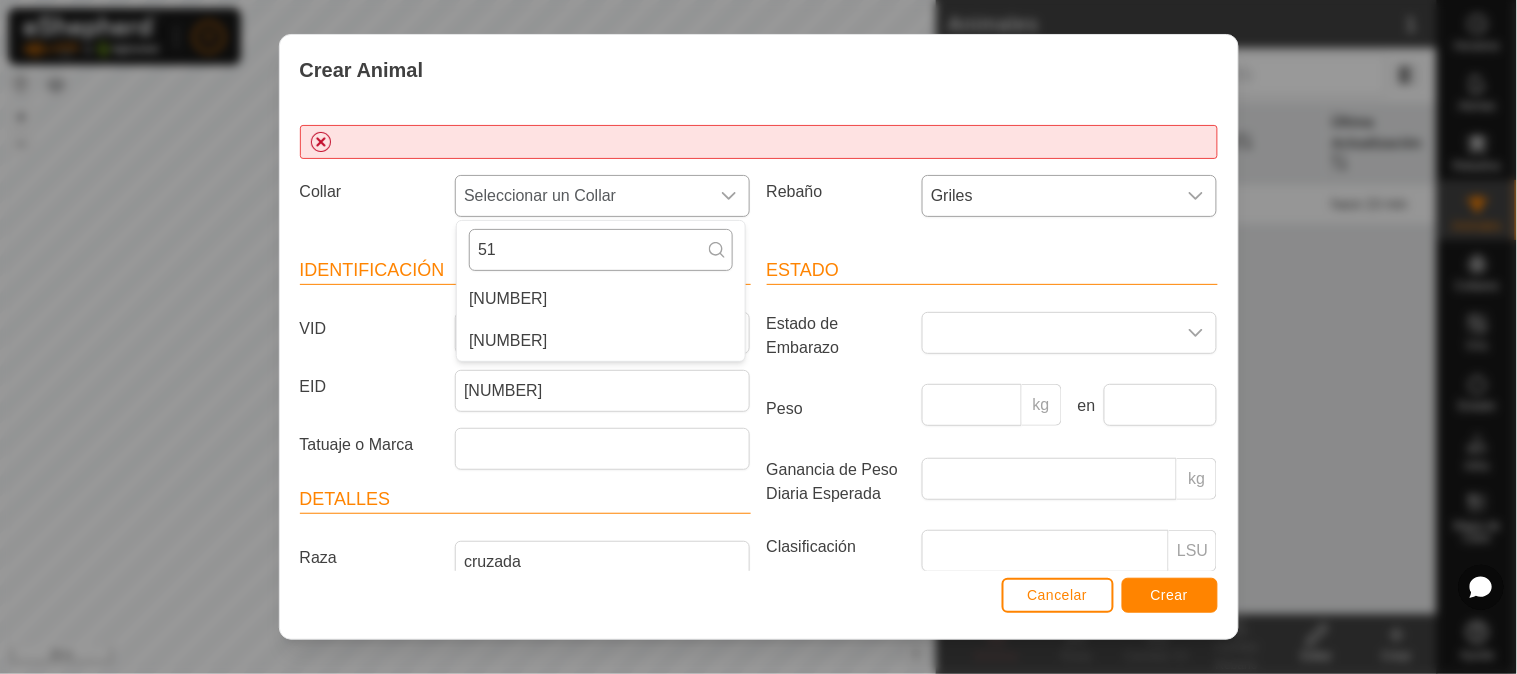 type on "5" 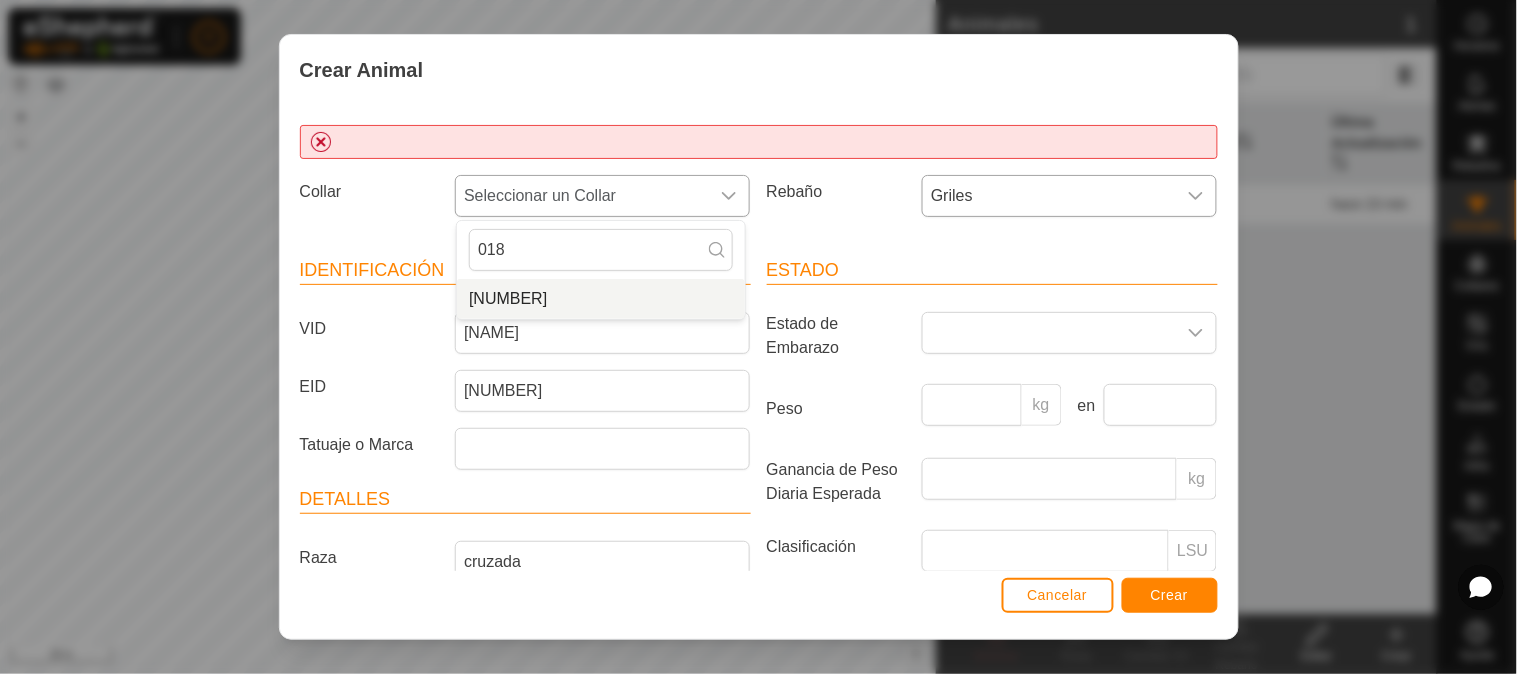 type on "018" 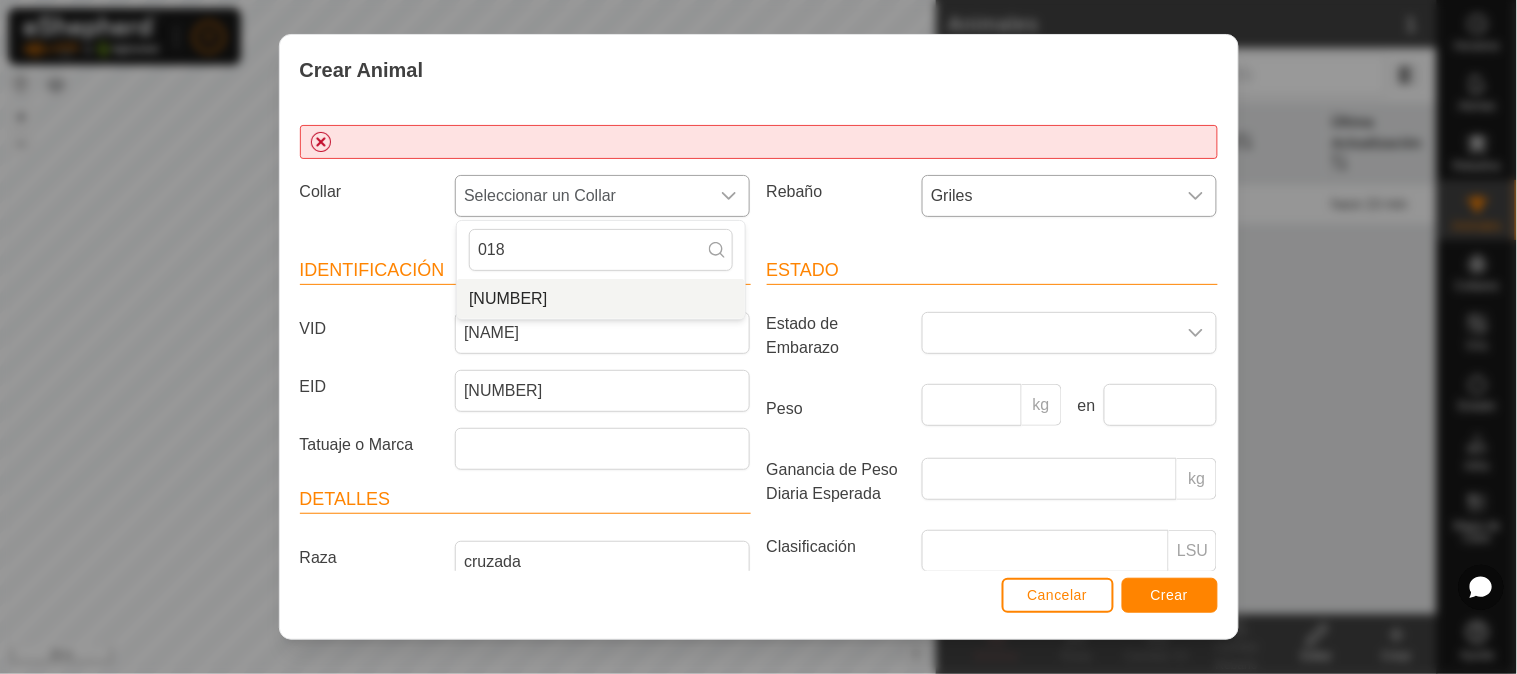click on "[NUMBER]" at bounding box center (508, 299) 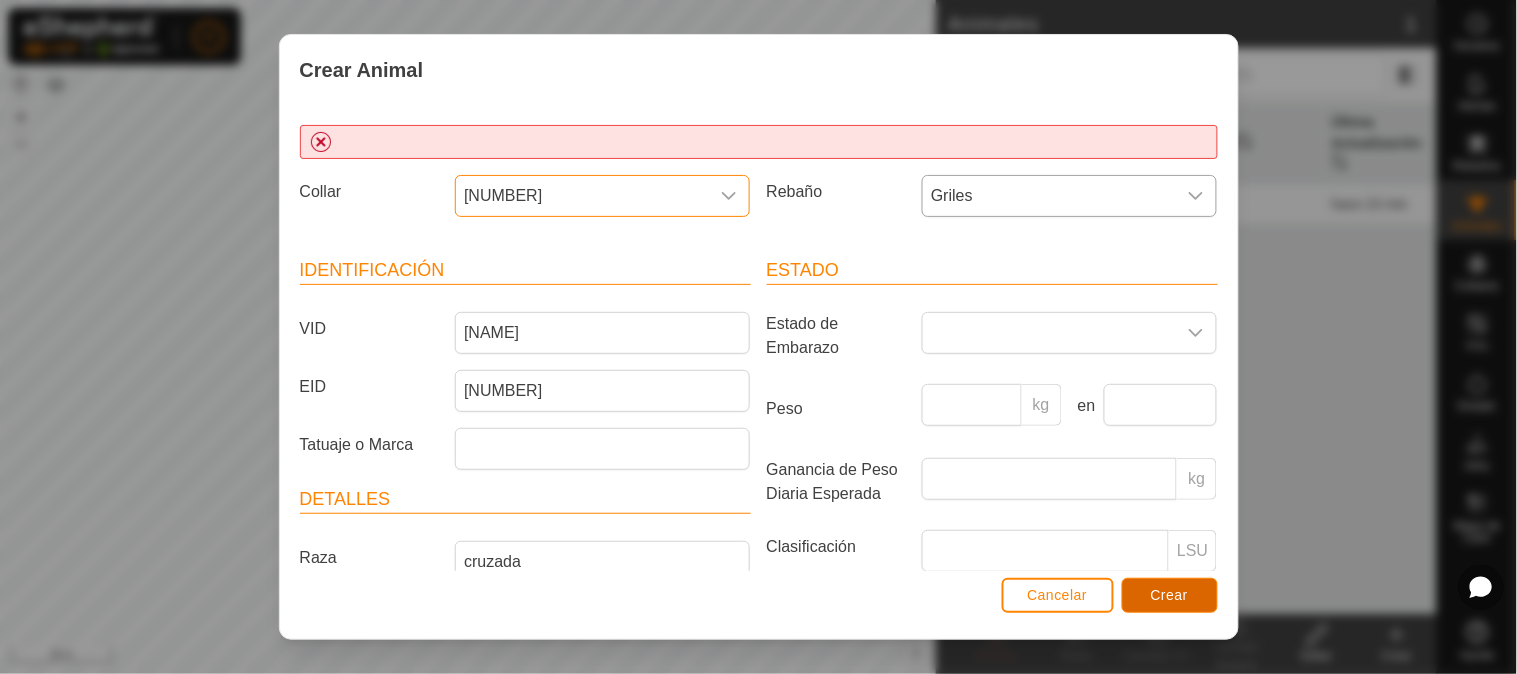 click on "Crear" at bounding box center (1170, 595) 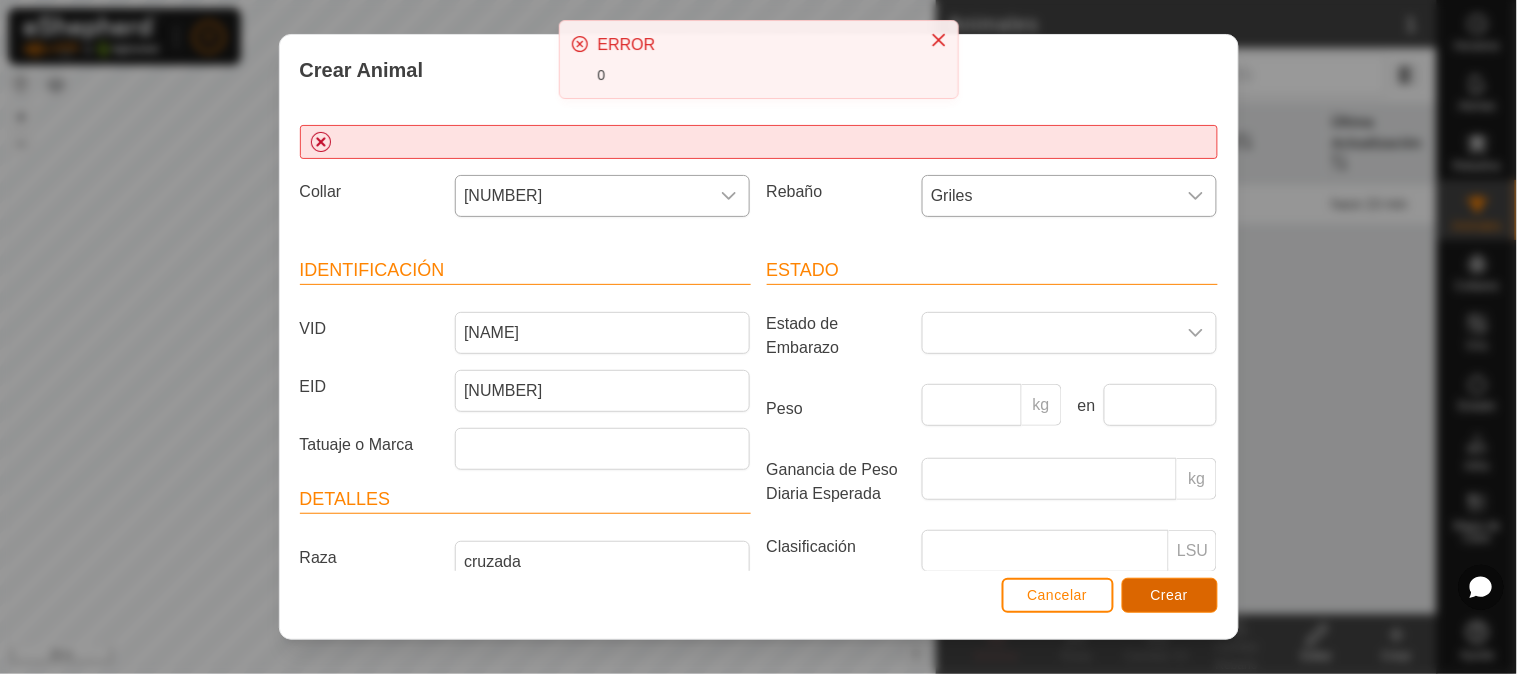 scroll, scrollTop: 111, scrollLeft: 0, axis: vertical 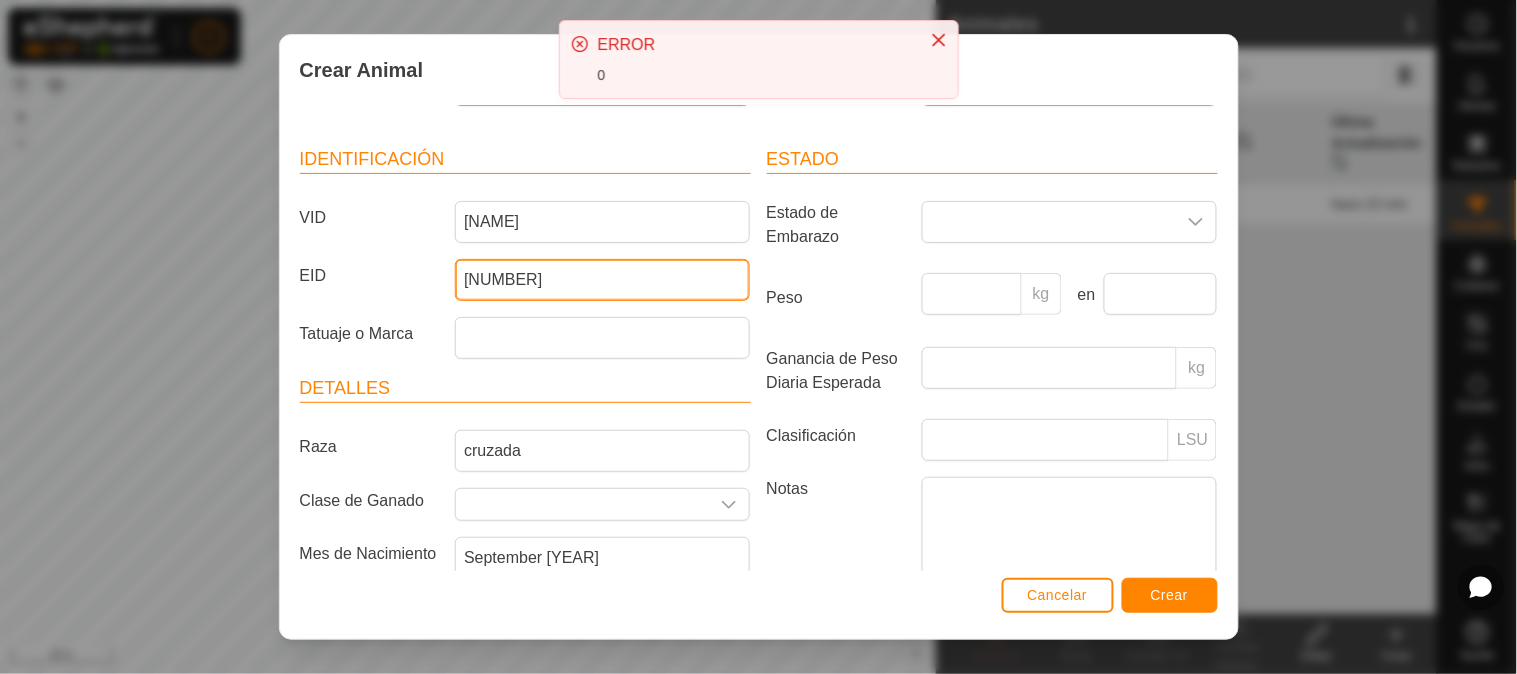 click on "[NUMBER]" at bounding box center (602, 280) 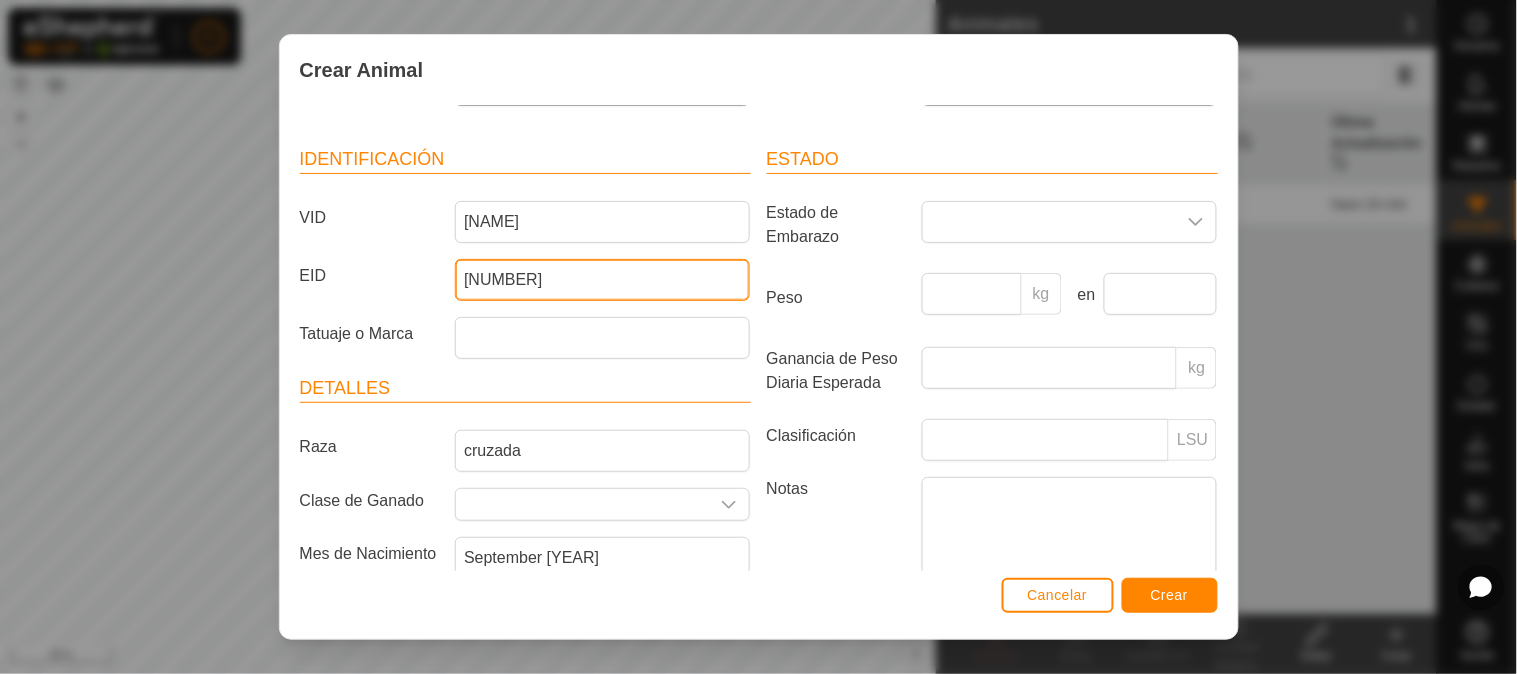 type on "[NUMBER]" 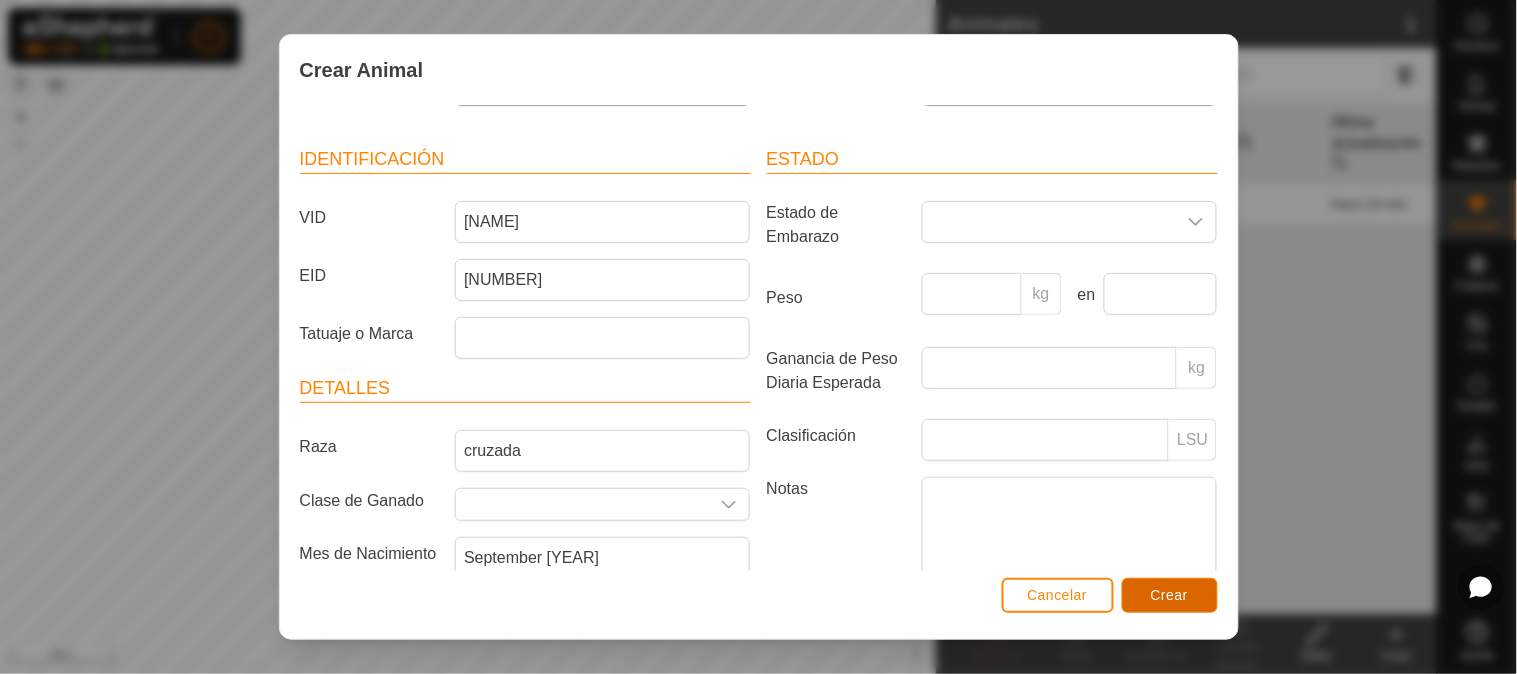 click on "Crear" at bounding box center (1170, 595) 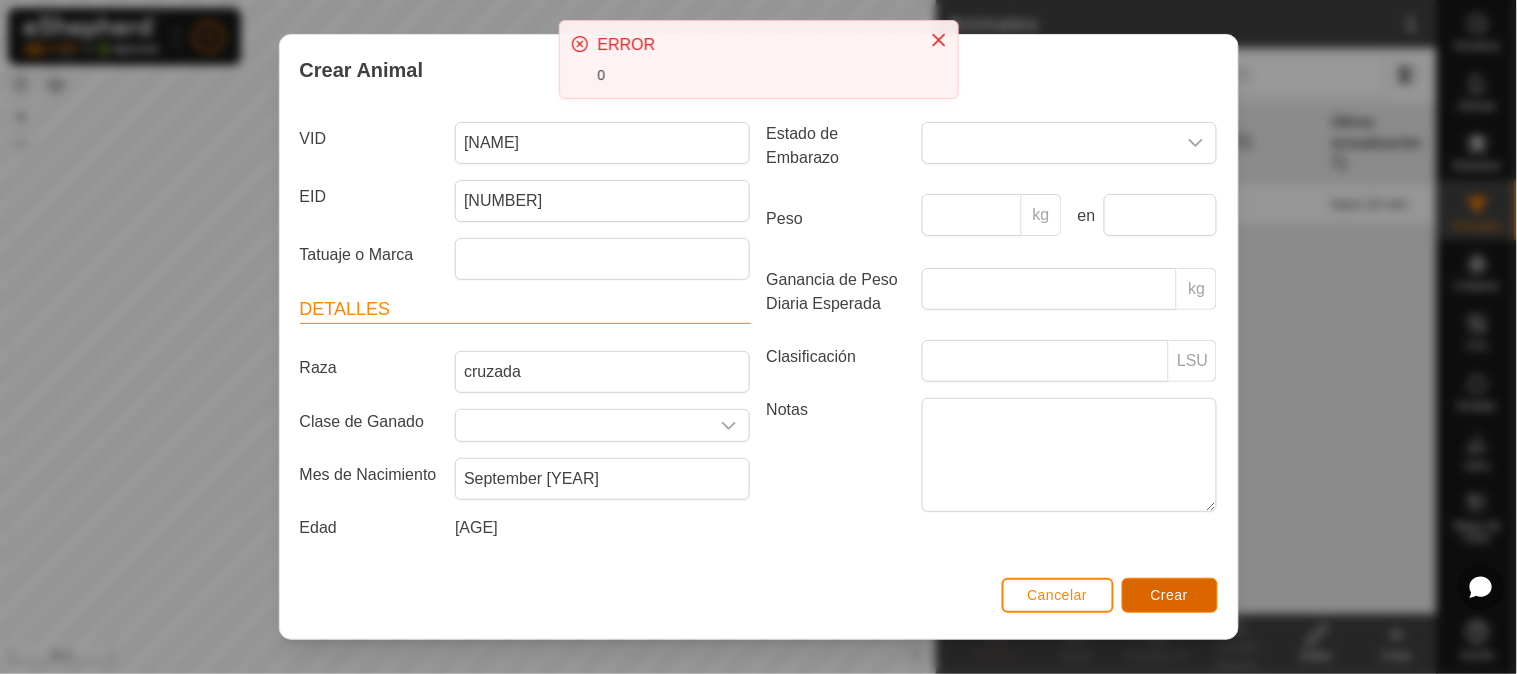 scroll, scrollTop: 0, scrollLeft: 0, axis: both 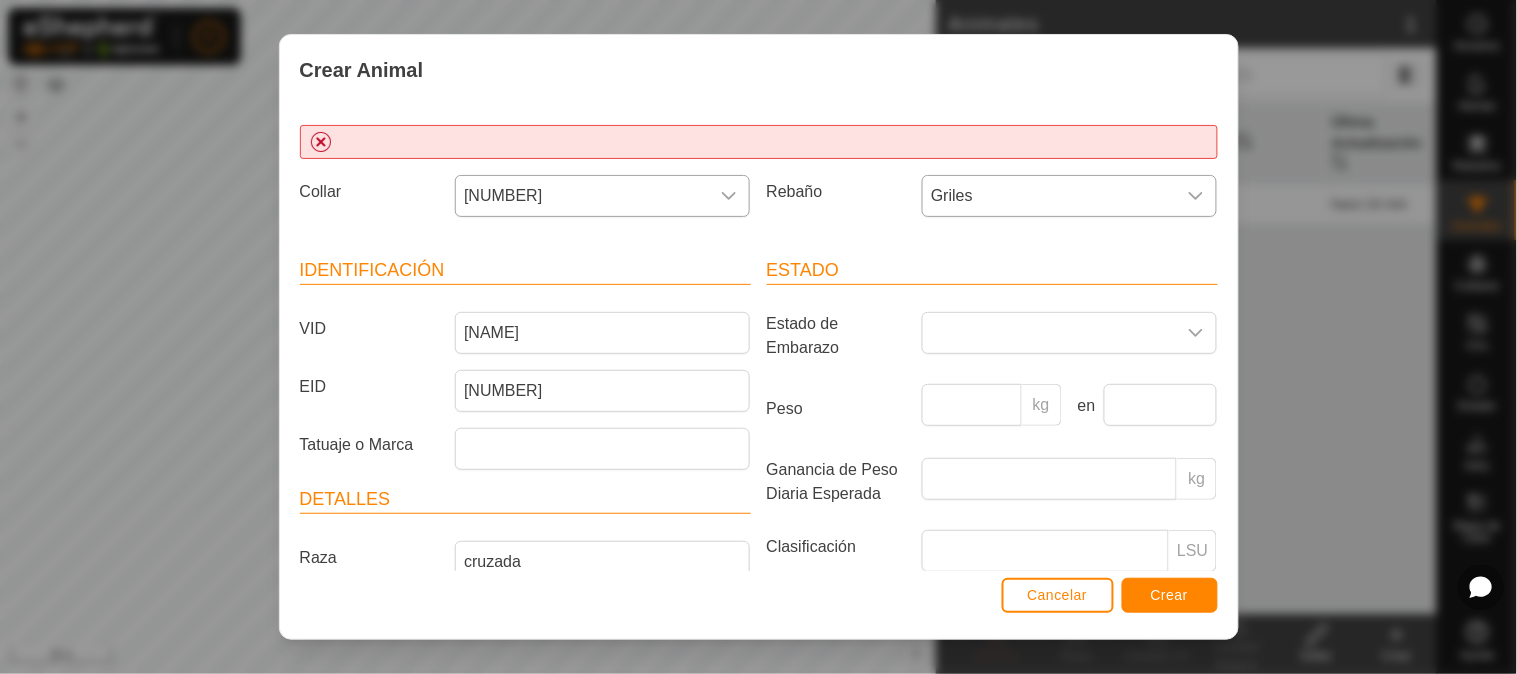 click at bounding box center (759, 142) 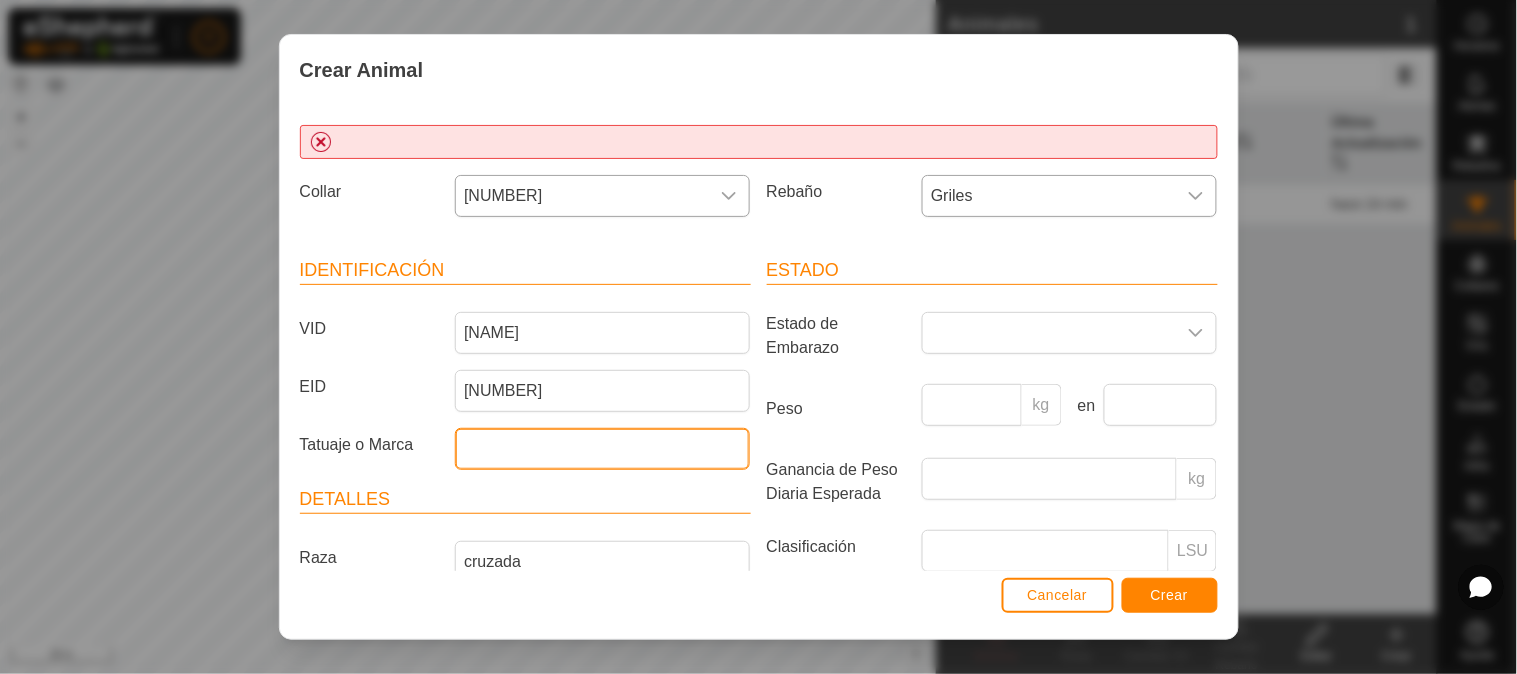 click on "Tatuaje o Marca" at bounding box center [602, 449] 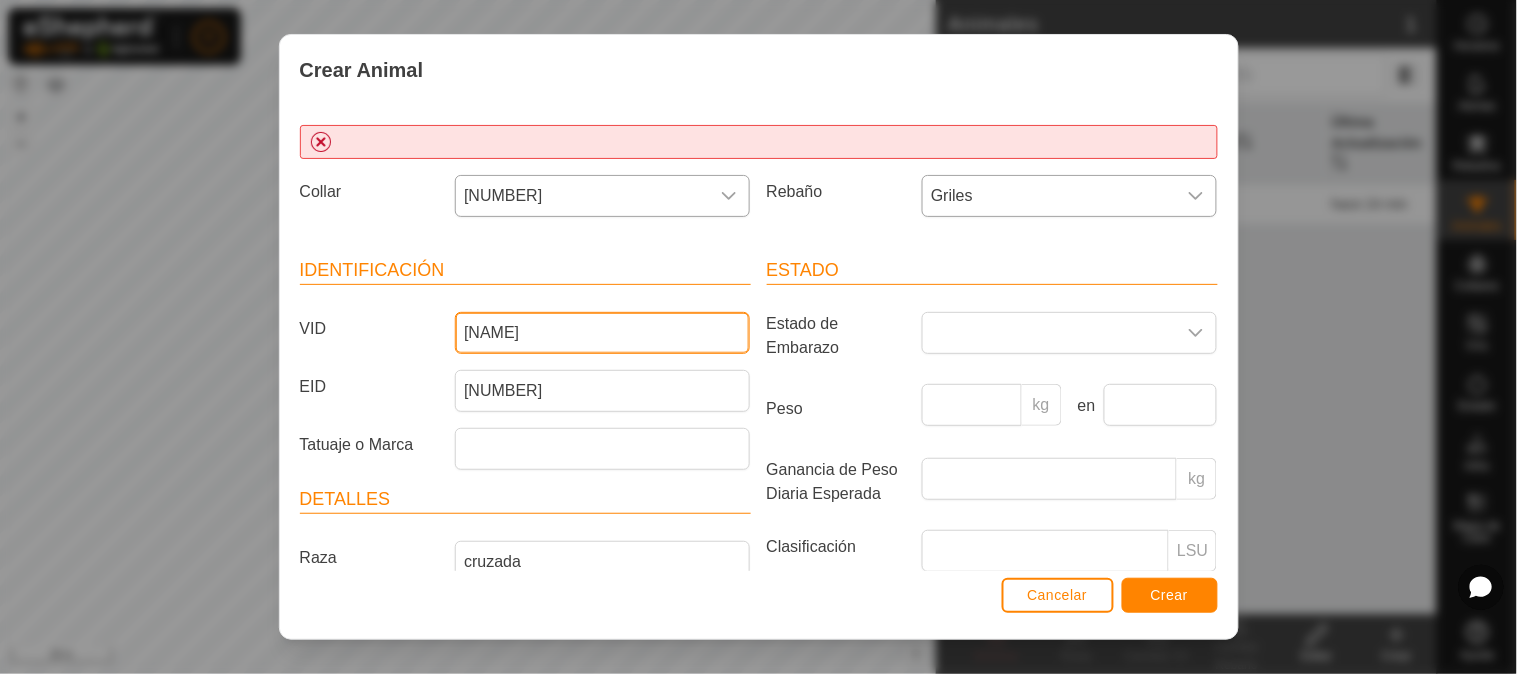 click on "[NAME]" at bounding box center (602, 333) 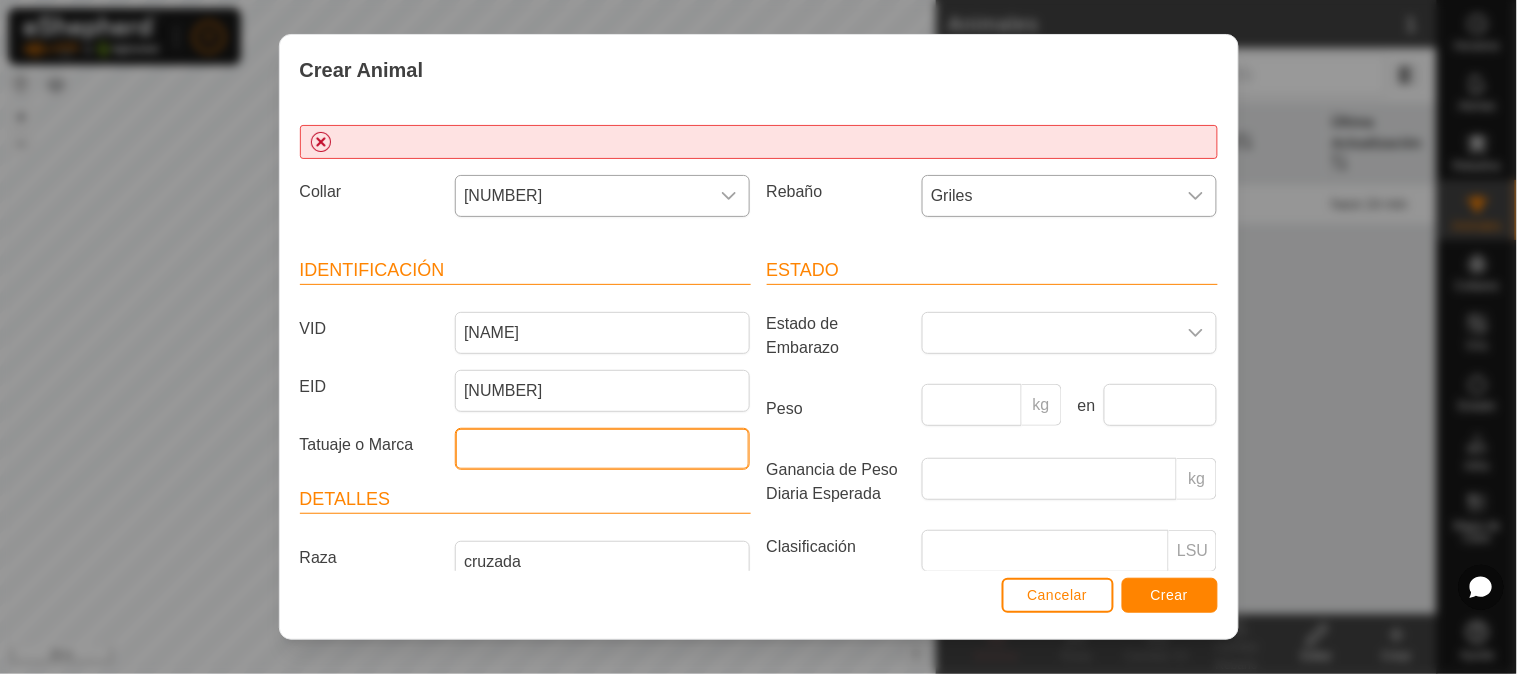 click on "Tatuaje o Marca" at bounding box center [602, 449] 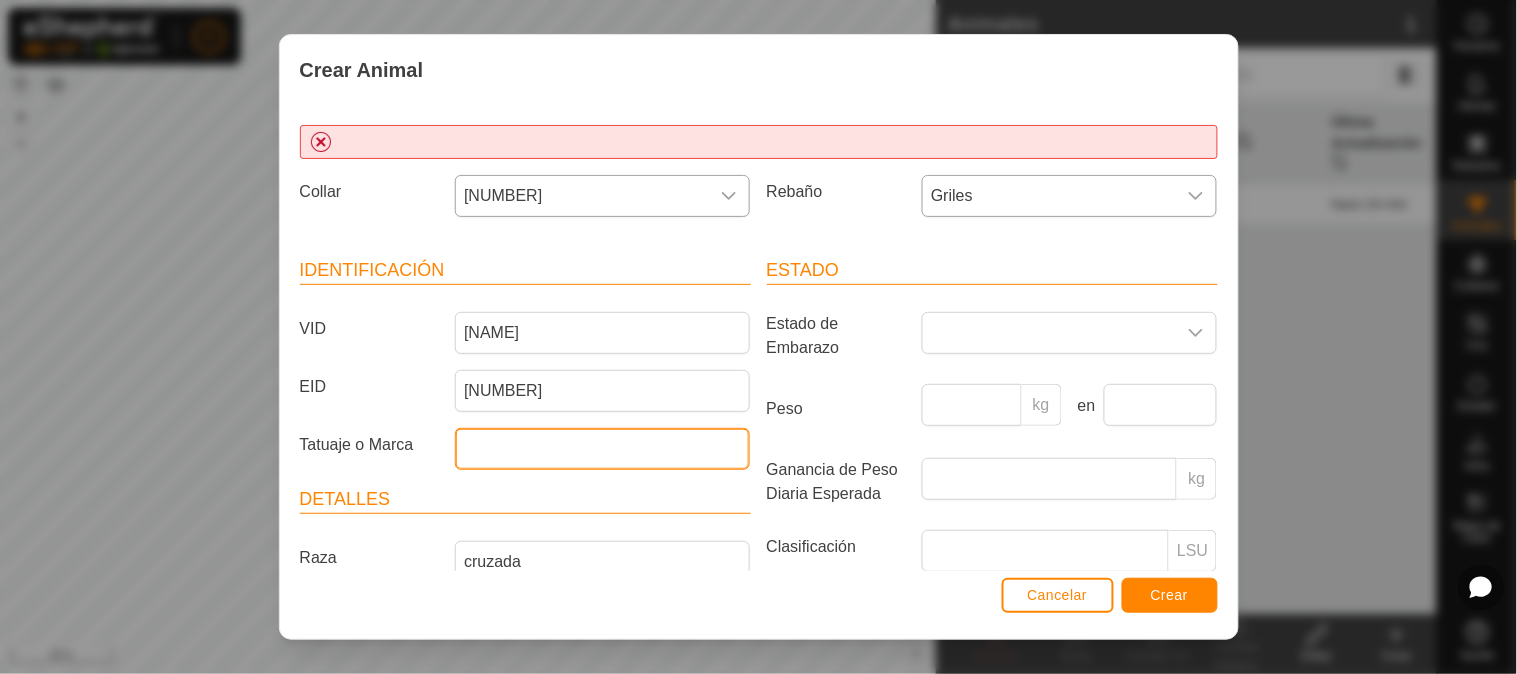 paste on "[NAME]" 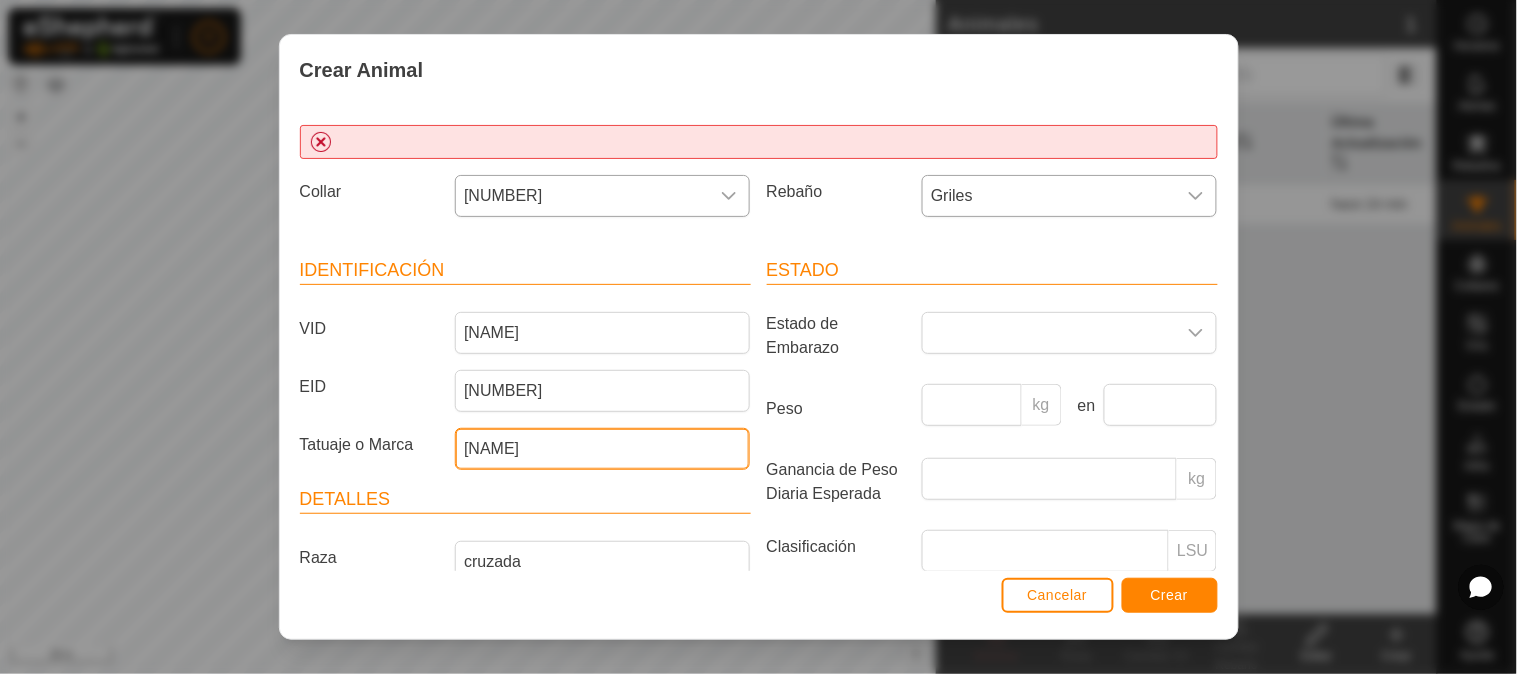 scroll, scrollTop: 206, scrollLeft: 0, axis: vertical 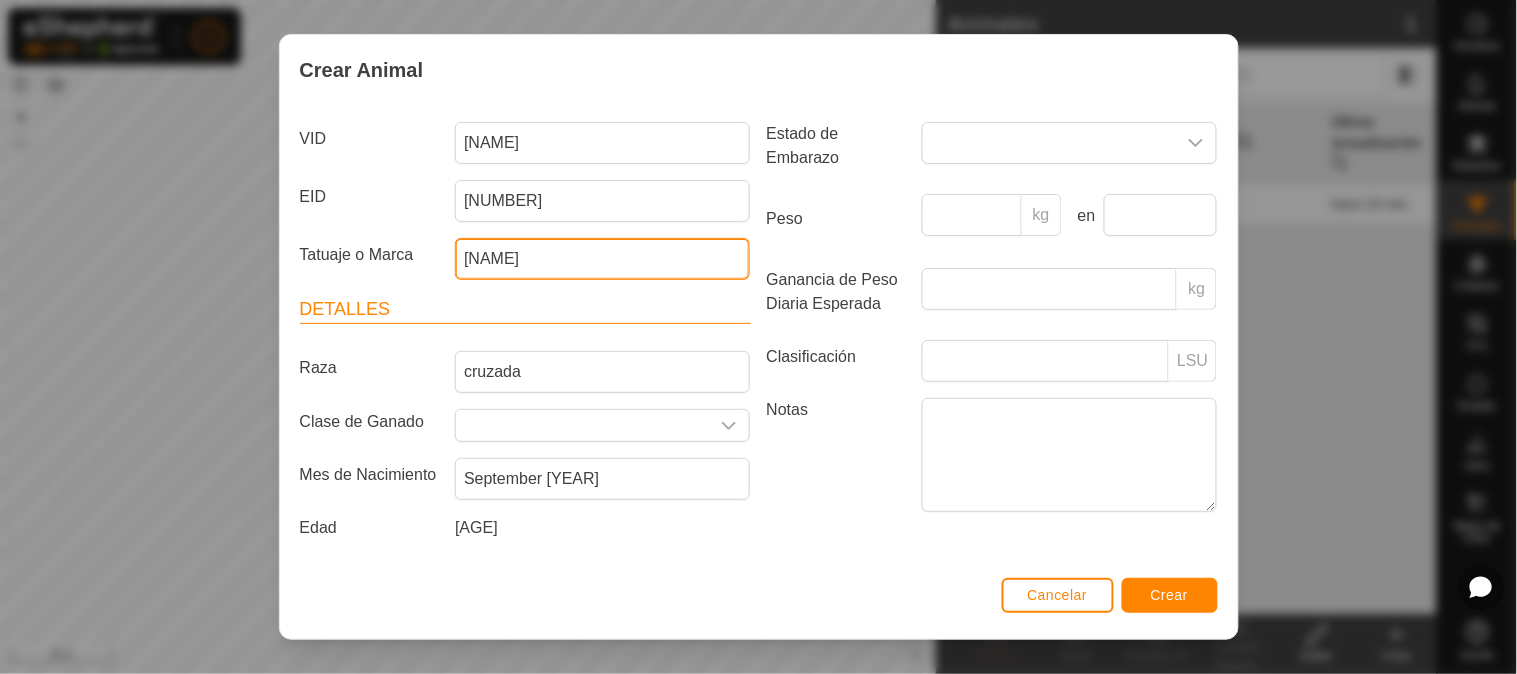 type on "[NAME]" 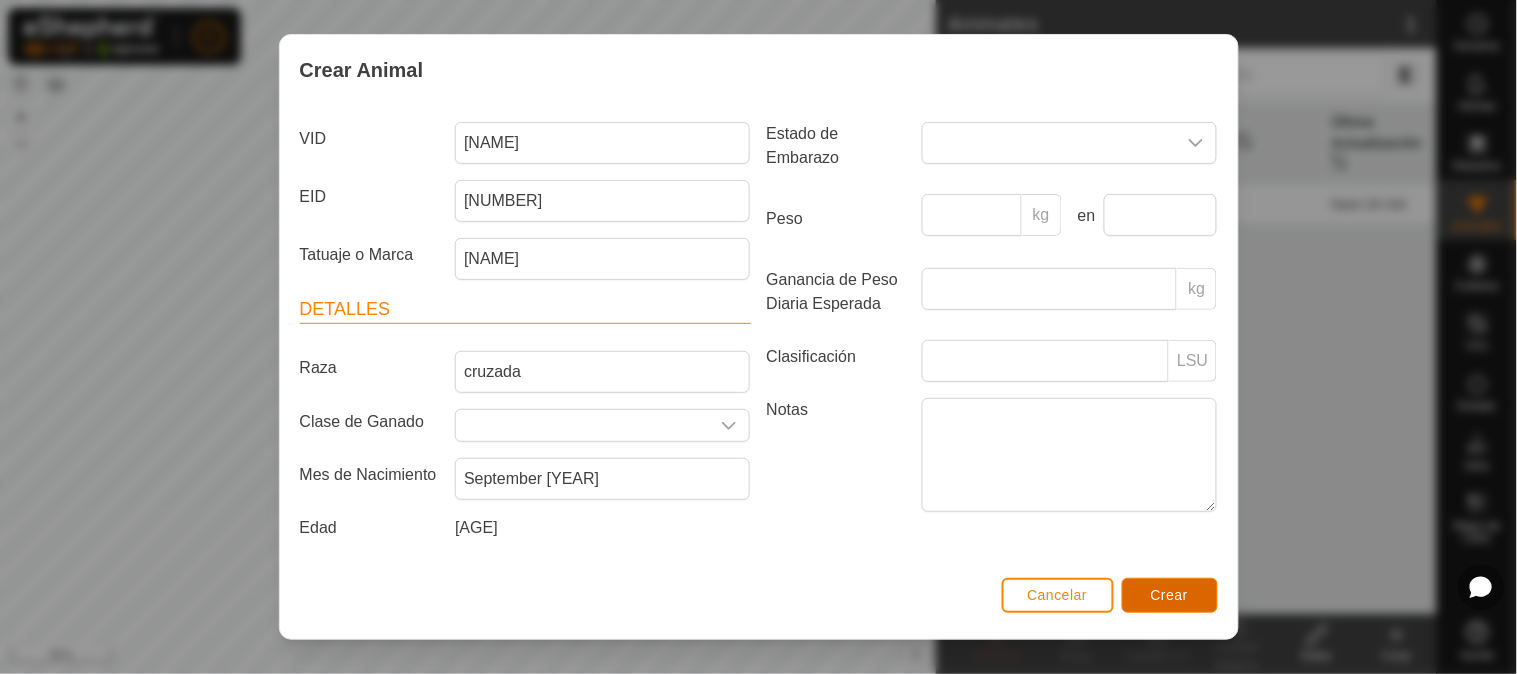click on "Crear" at bounding box center (1170, 595) 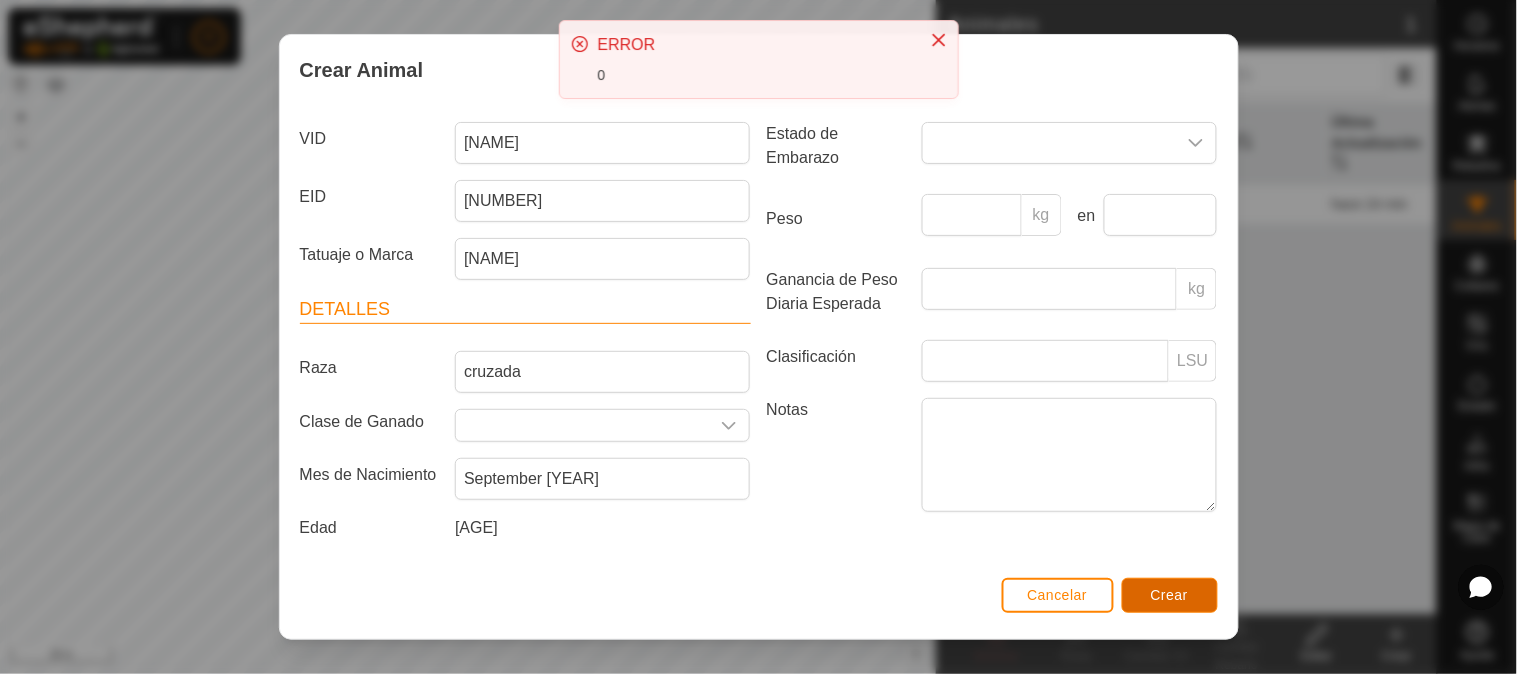 scroll, scrollTop: 0, scrollLeft: 0, axis: both 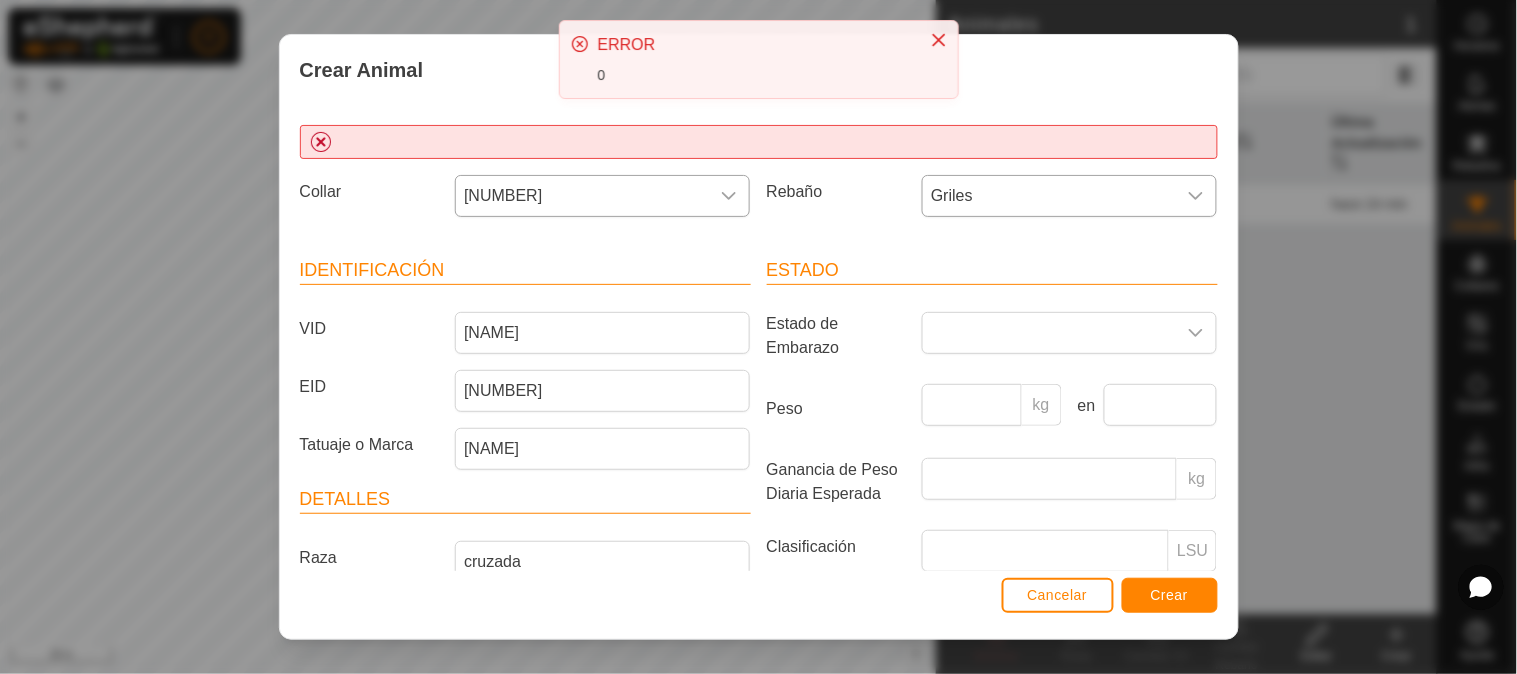 click on "Griles" at bounding box center (1049, 196) 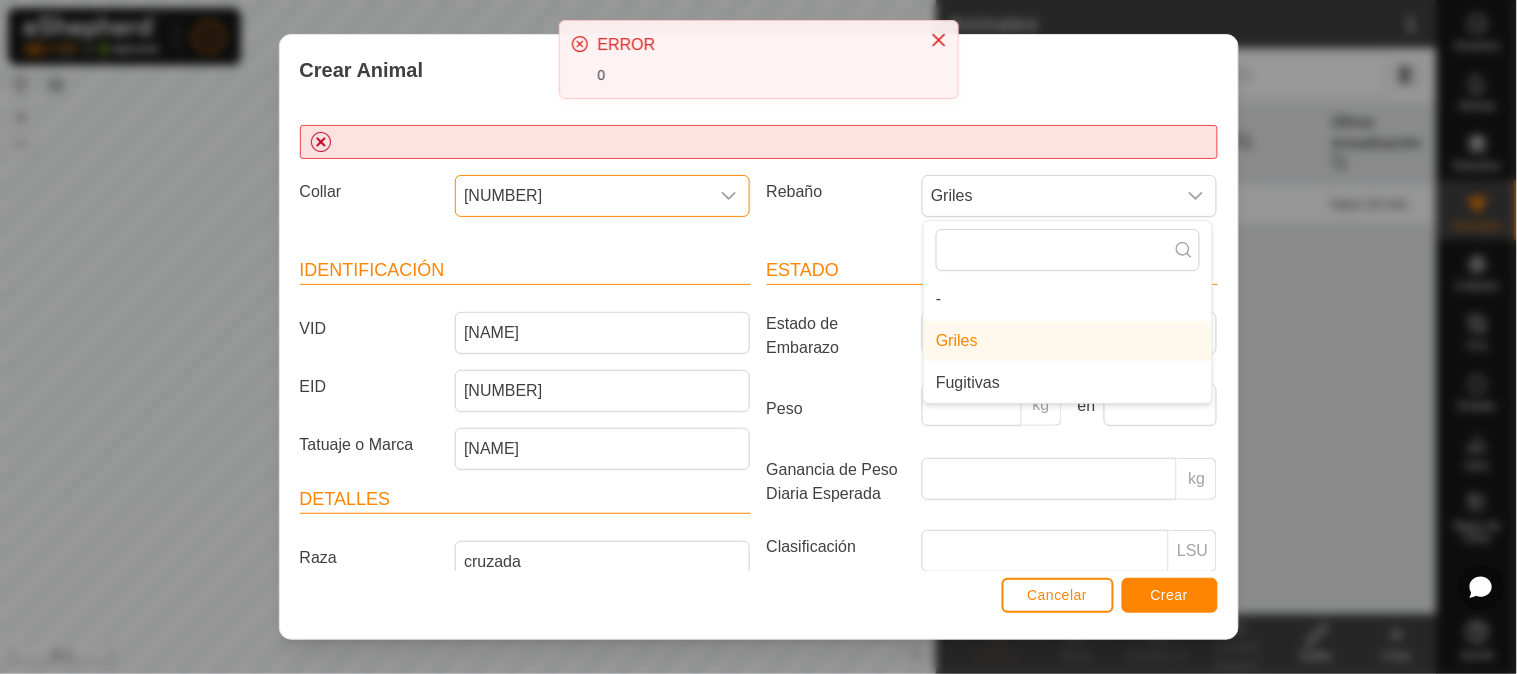 click on "[NUMBER]" at bounding box center (582, 196) 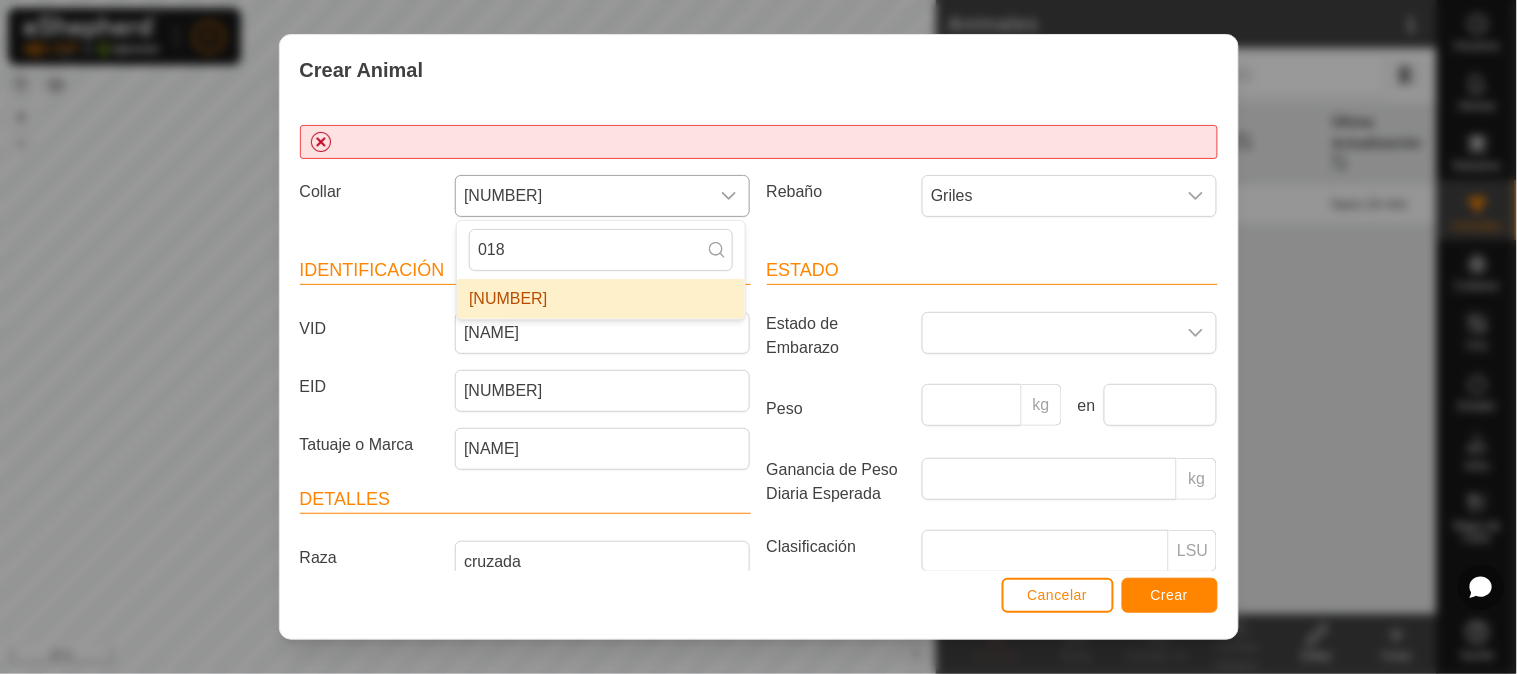 click on "[NUMBER]" at bounding box center (582, 196) 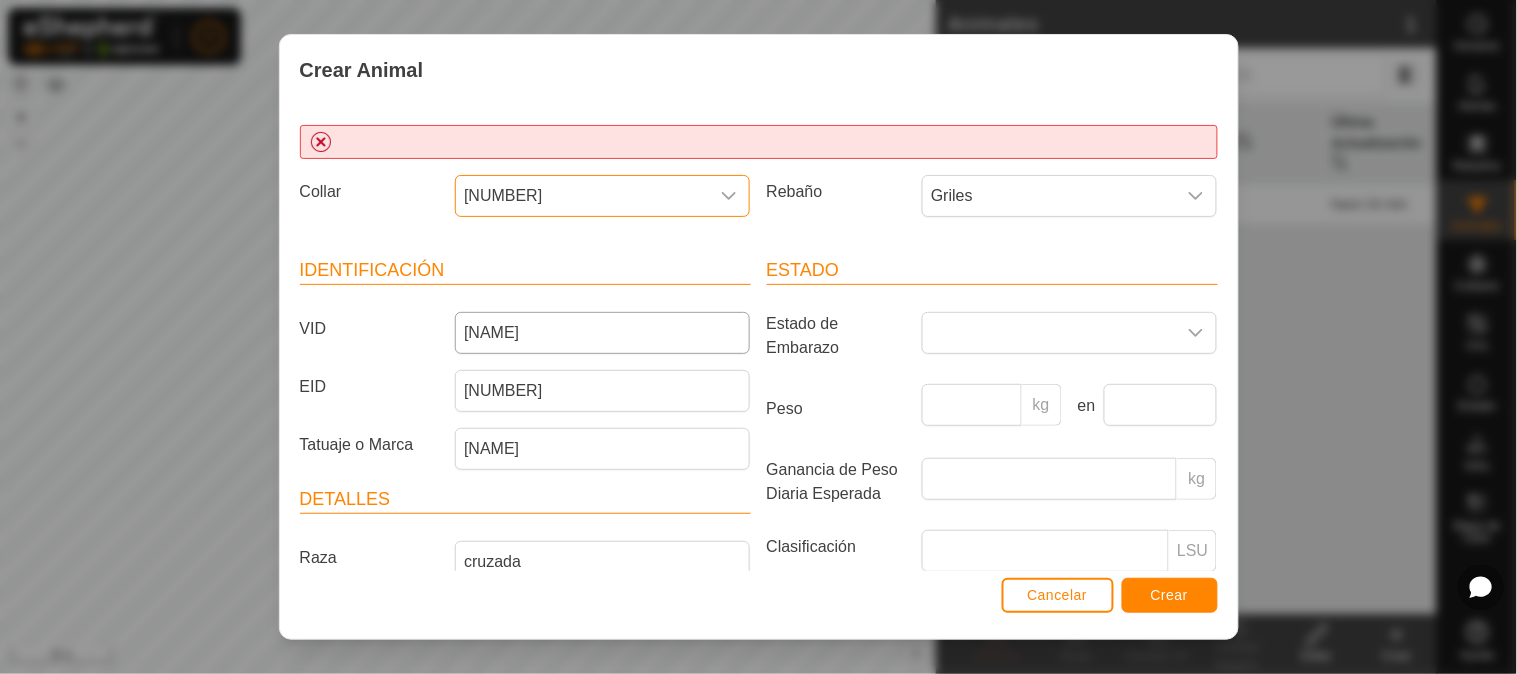 scroll, scrollTop: 111, scrollLeft: 0, axis: vertical 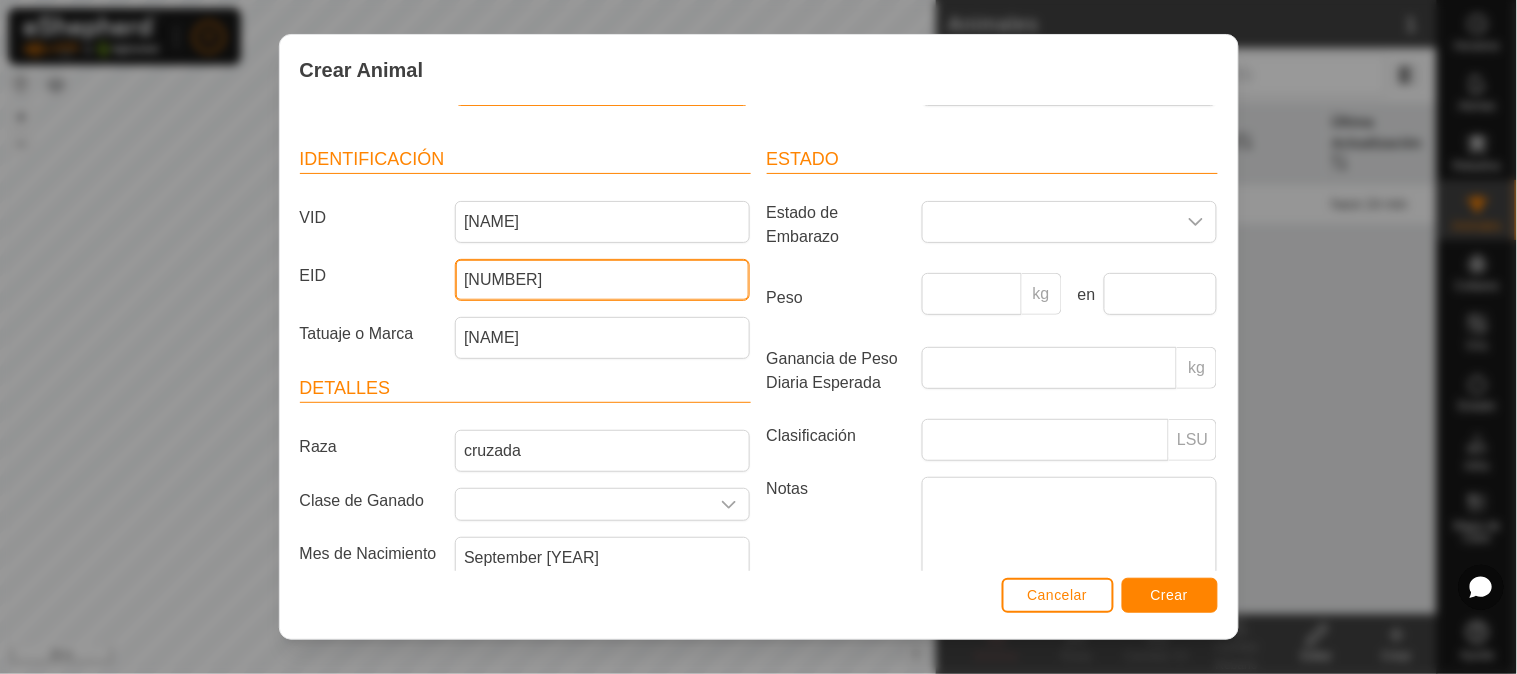 click on "[NUMBER]" at bounding box center (602, 280) 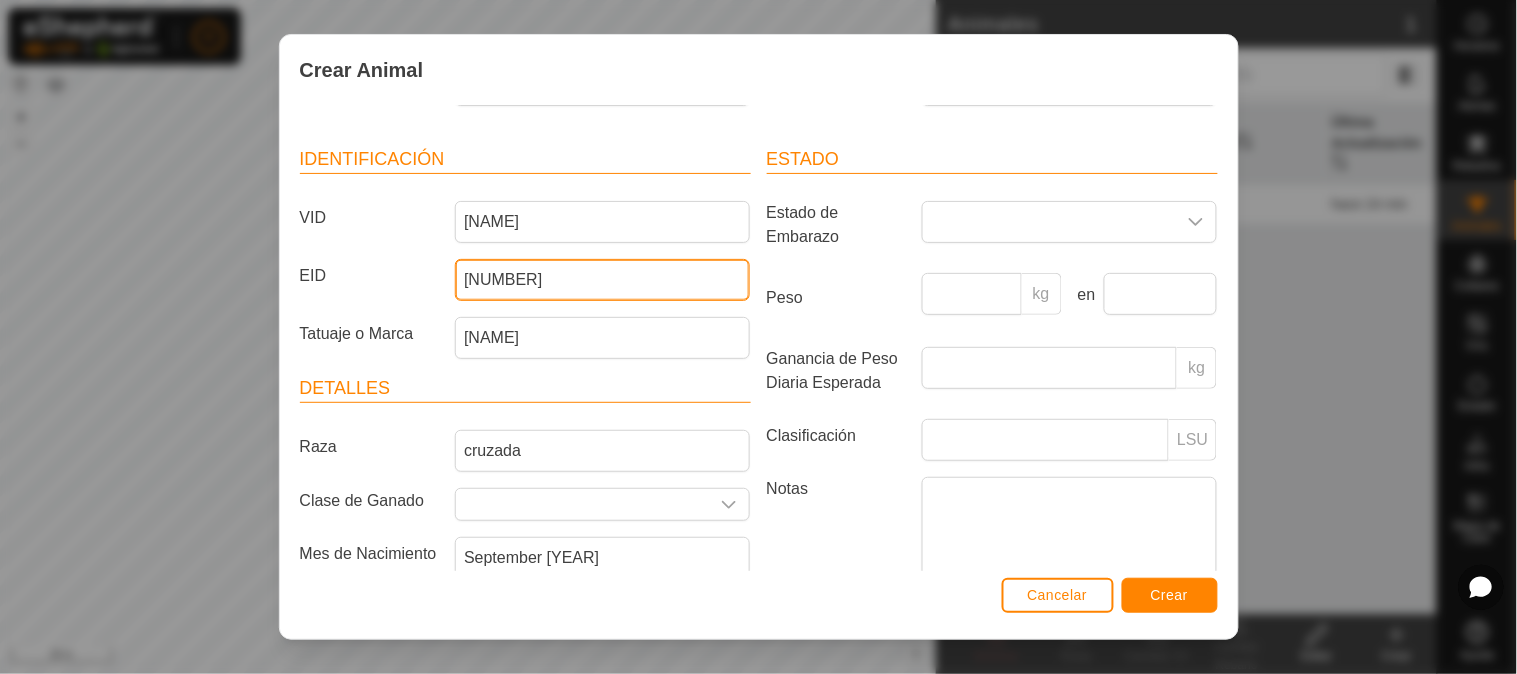 scroll, scrollTop: 206, scrollLeft: 0, axis: vertical 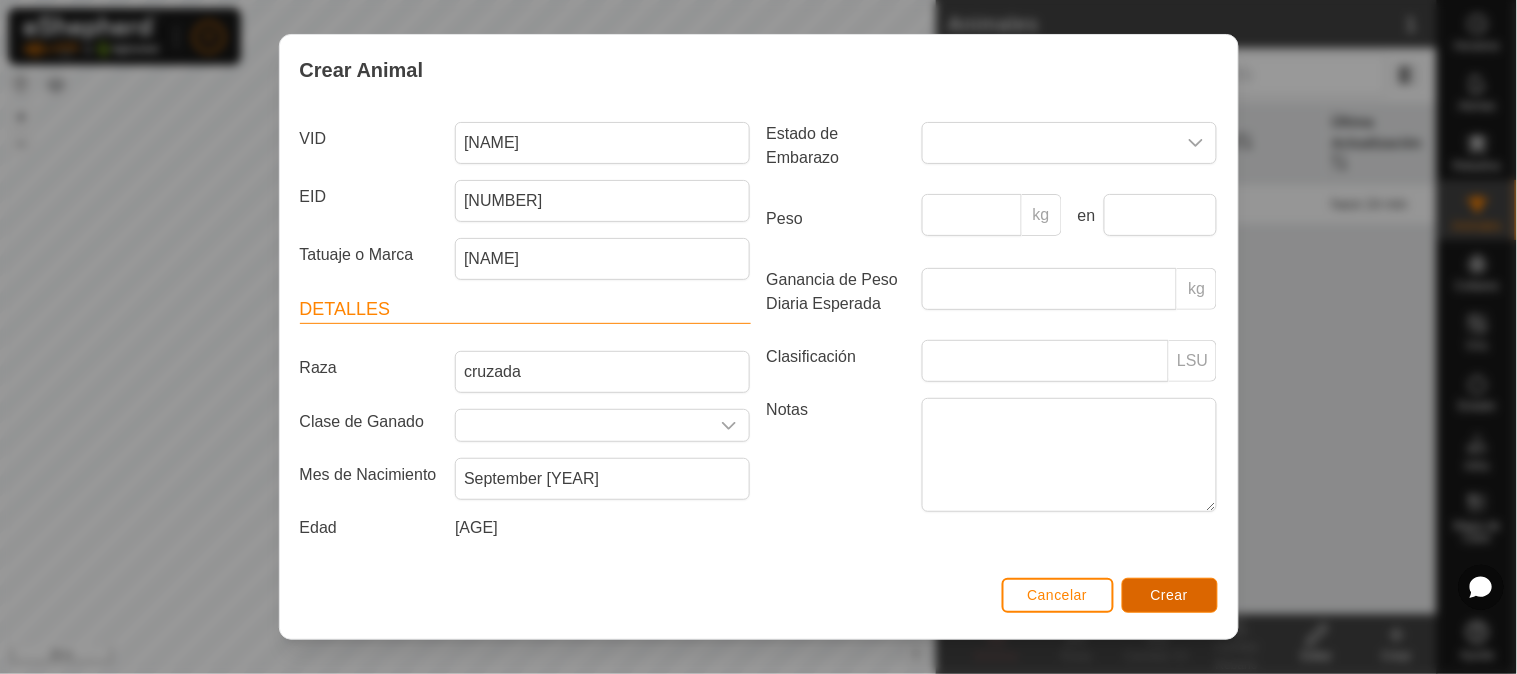 click on "Crear" at bounding box center [1170, 595] 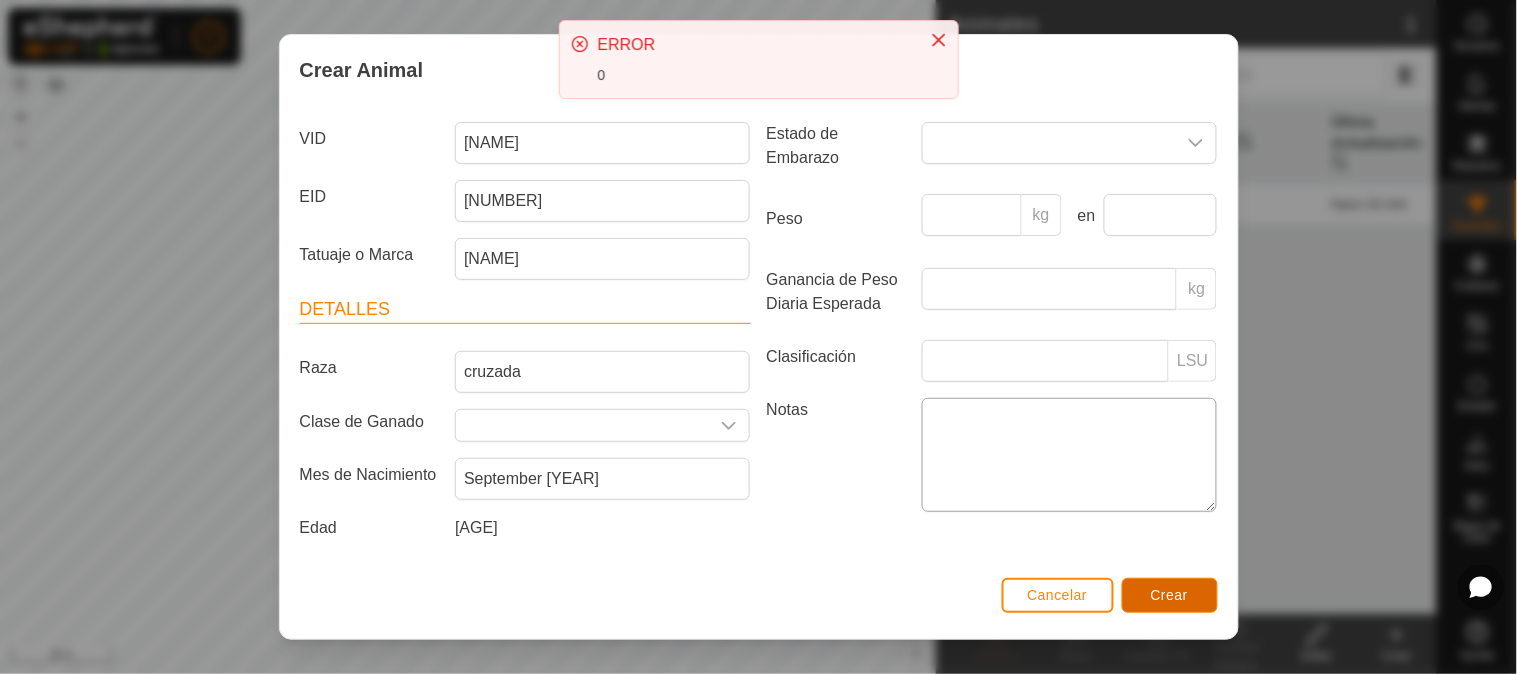 scroll, scrollTop: 0, scrollLeft: 0, axis: both 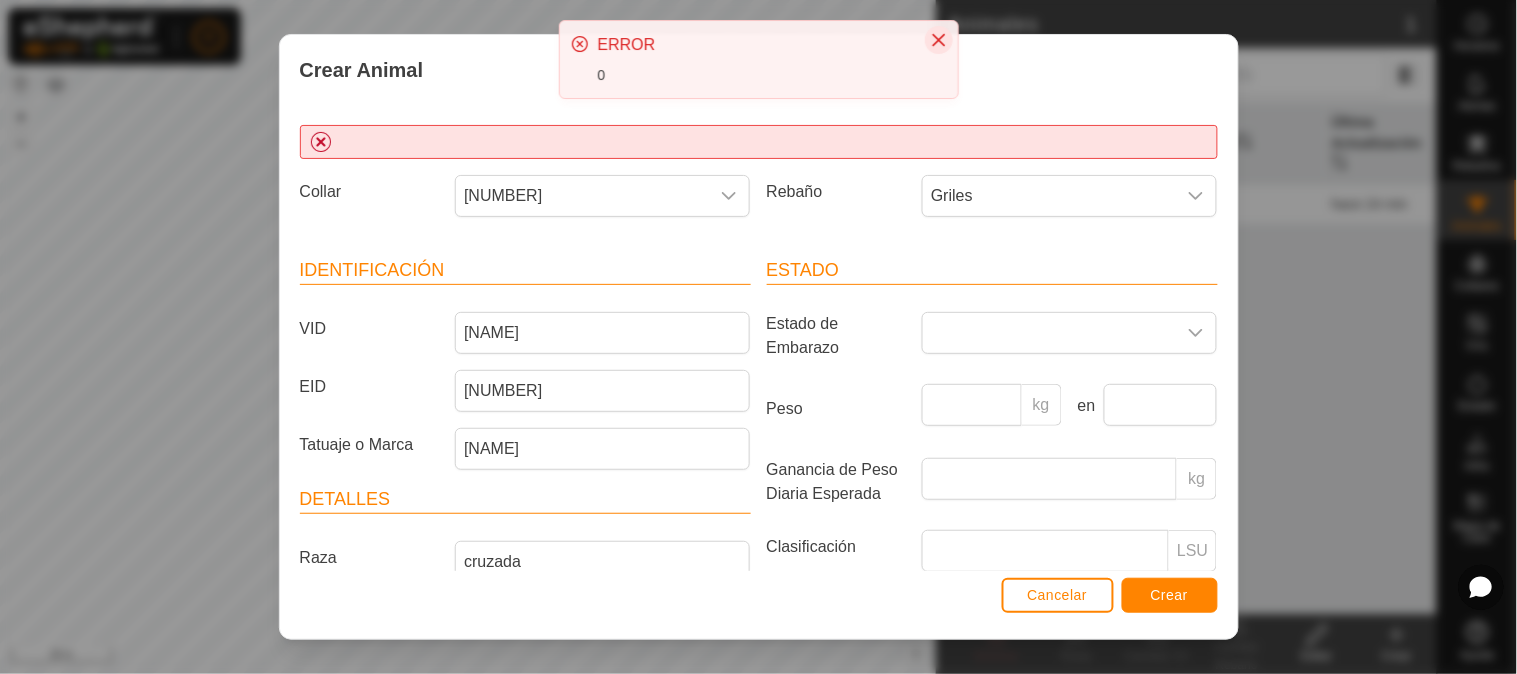 click 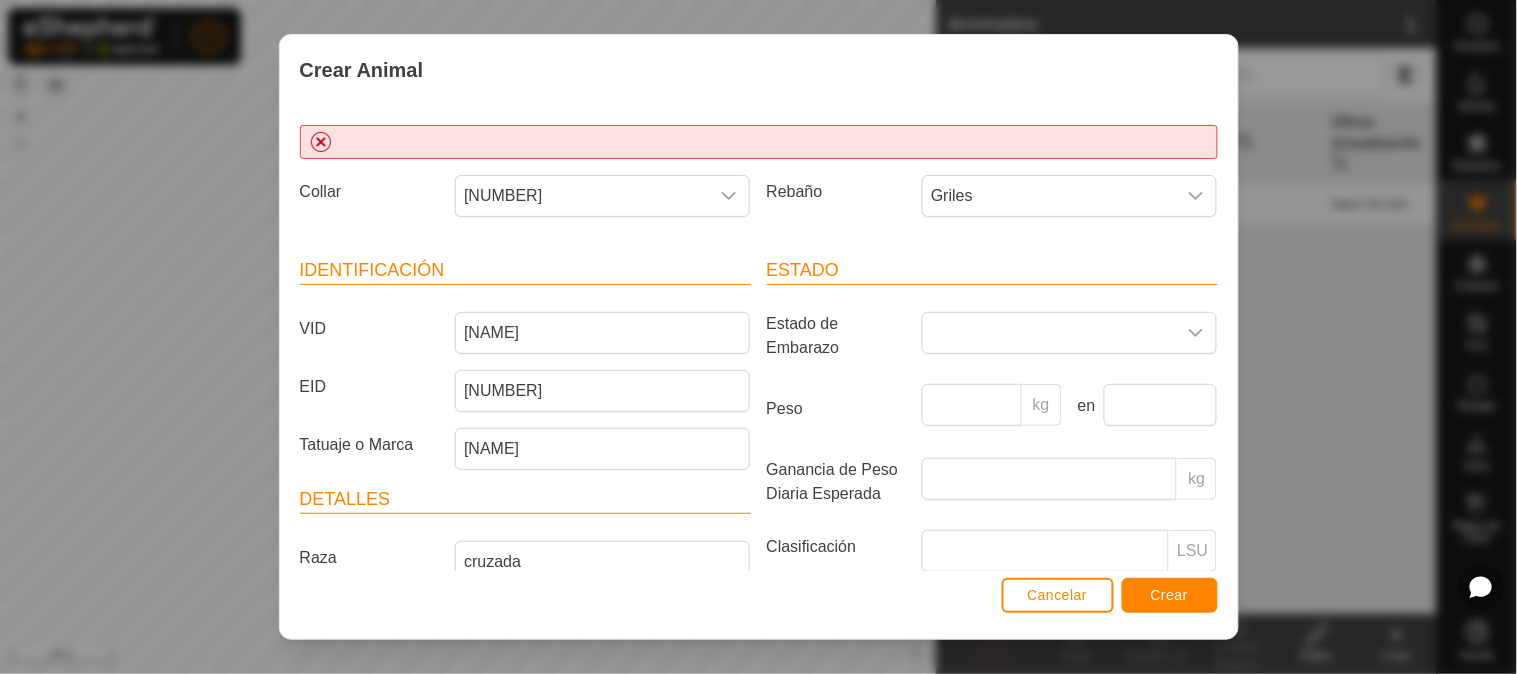 click at bounding box center (759, 142) 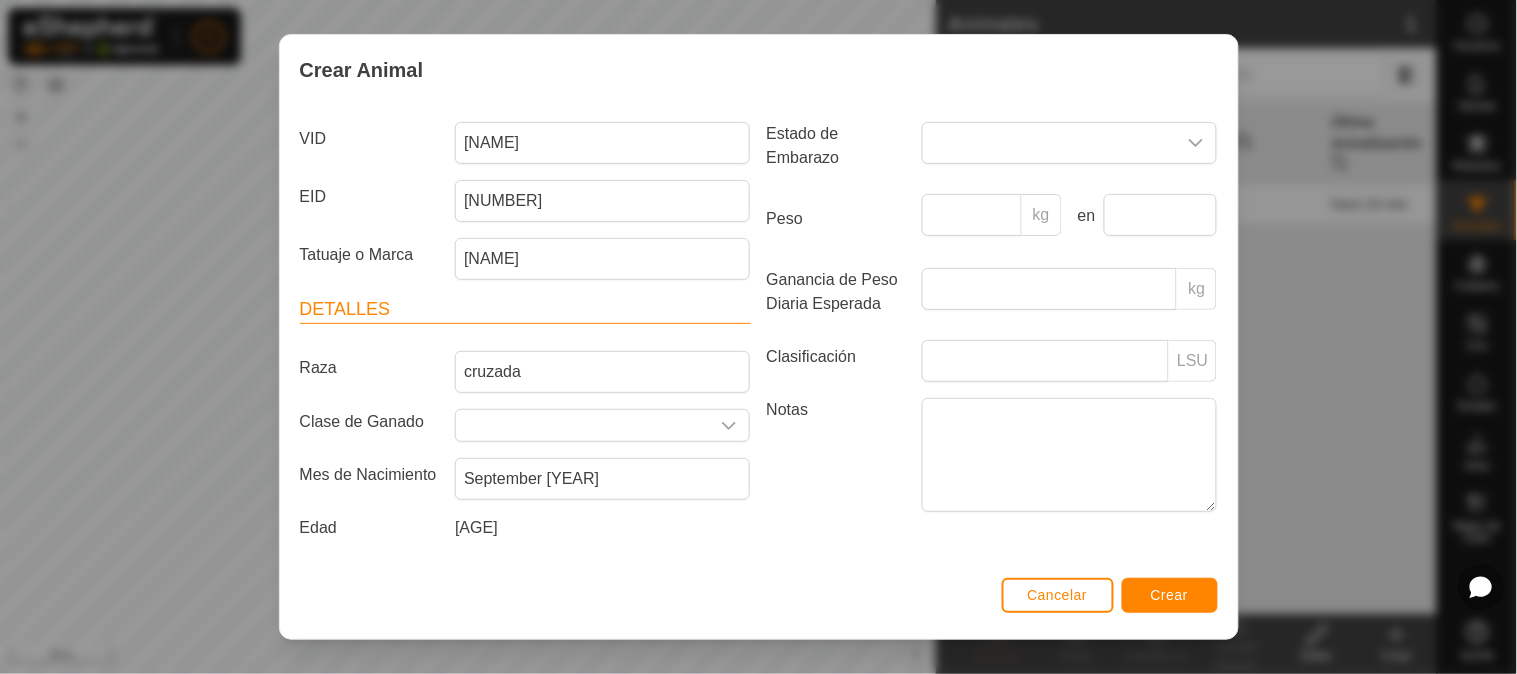 scroll, scrollTop: 0, scrollLeft: 0, axis: both 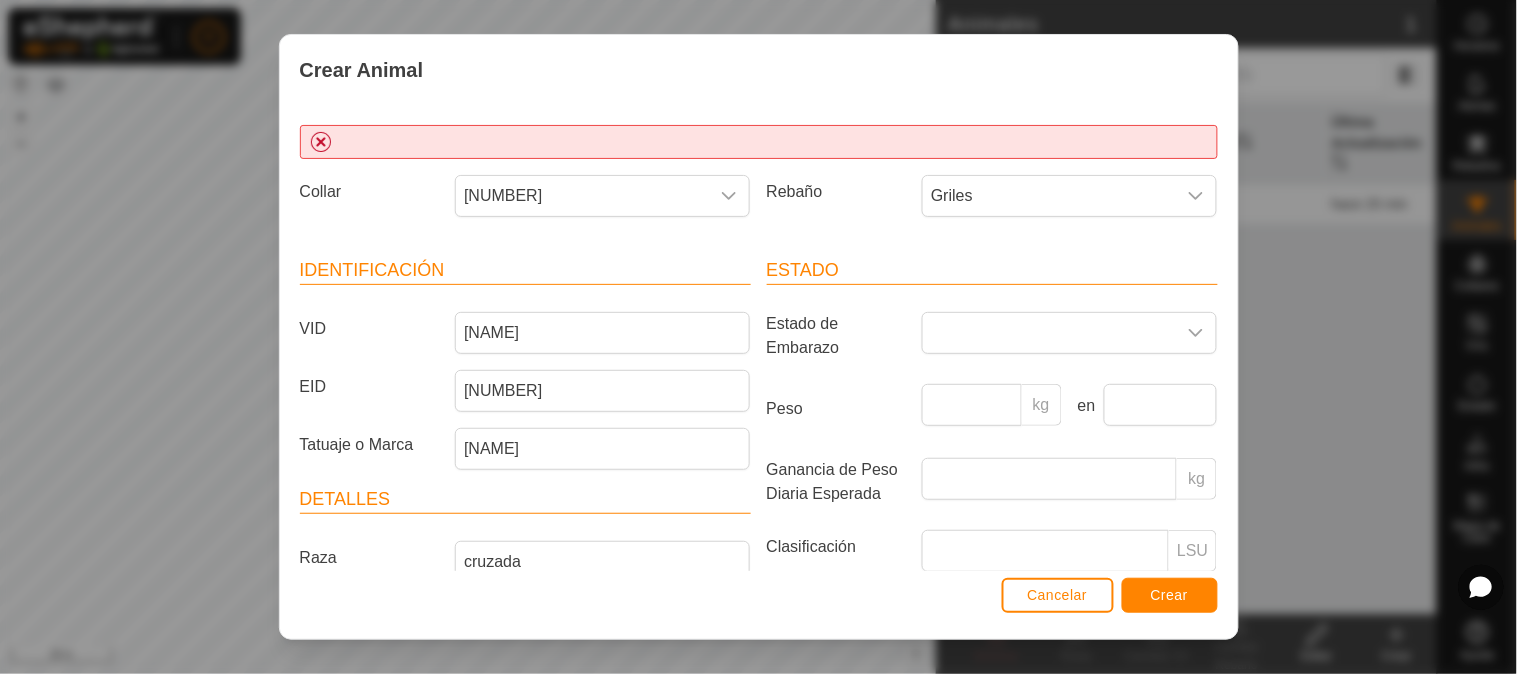 click at bounding box center (759, 142) 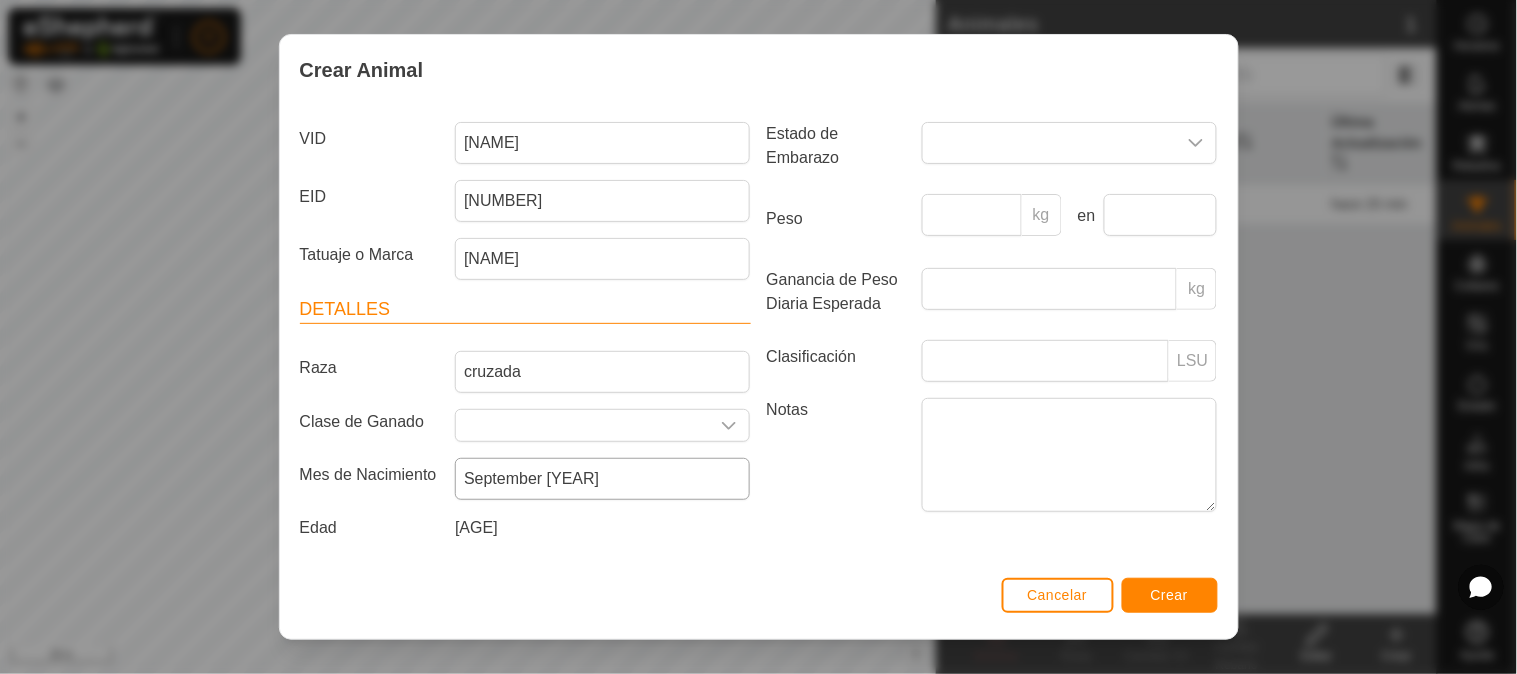 scroll, scrollTop: 0, scrollLeft: 0, axis: both 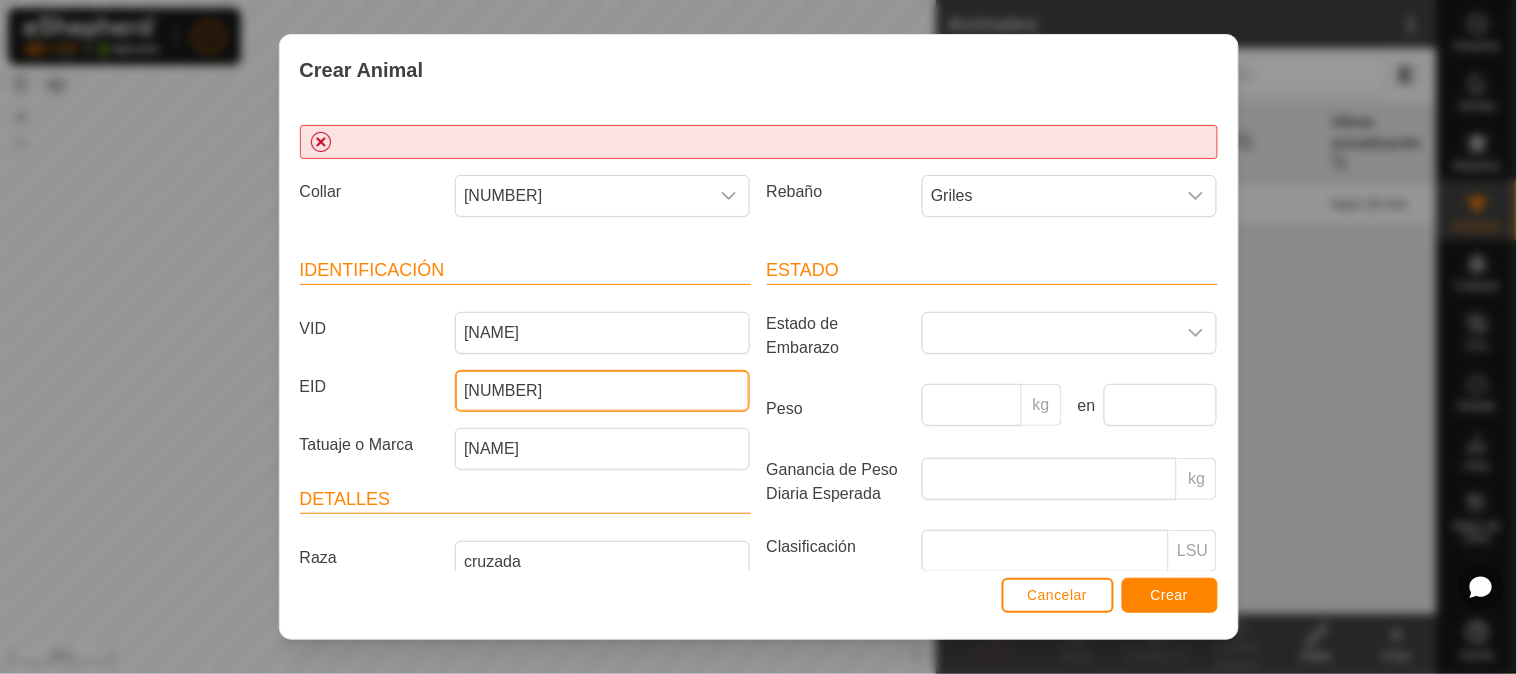 click on "[NUMBER]" at bounding box center [602, 391] 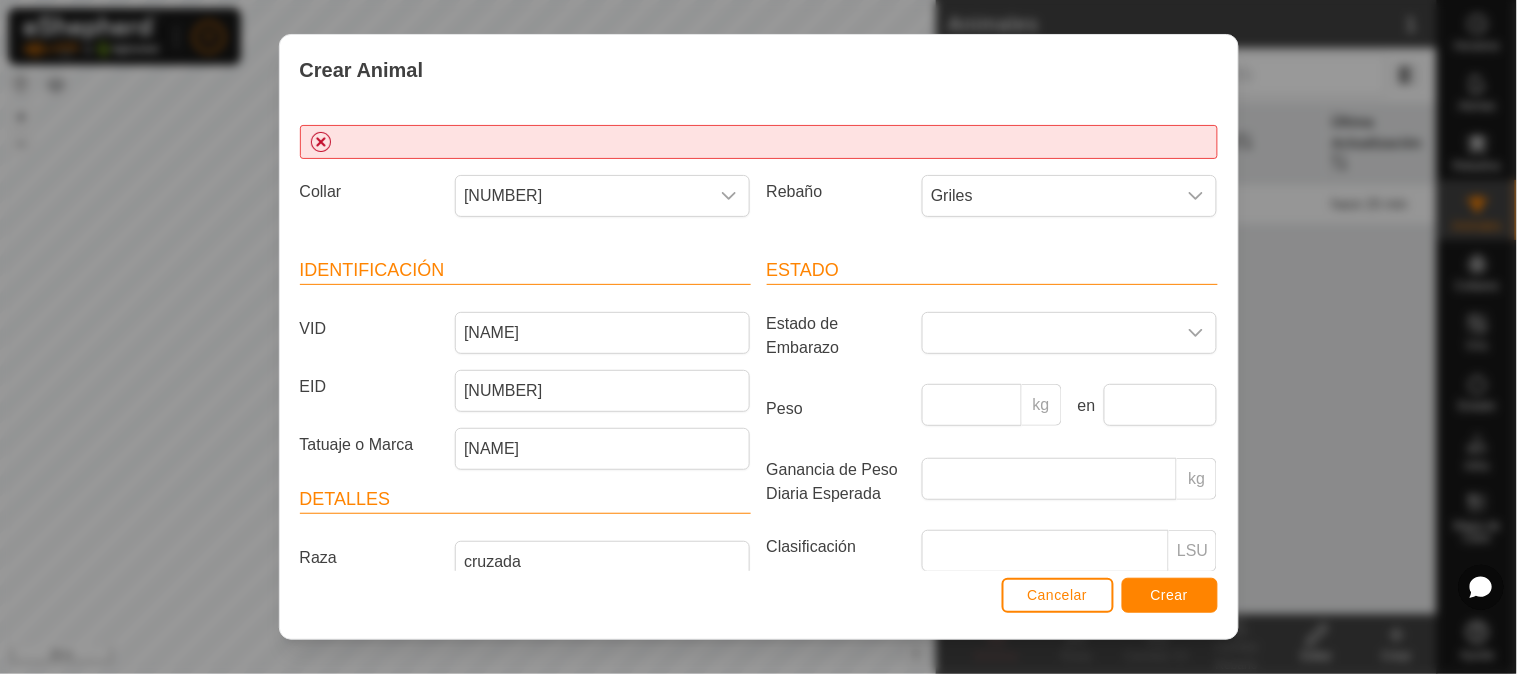 click on "Collar [NUMBER] Rebaño Griles Identificación VID Crispa EID [NUMBER] Tatuaje o Marca Crispa Detalles Raza cruzada Clase de Ganado Mes de Nacimiento September [YEAR] Edad [AGE] Estado Estado de Embarazo Peso kg en Ganancia de Peso Diaria Esperada kg Clasificación LSU Notas" at bounding box center (759, 338) 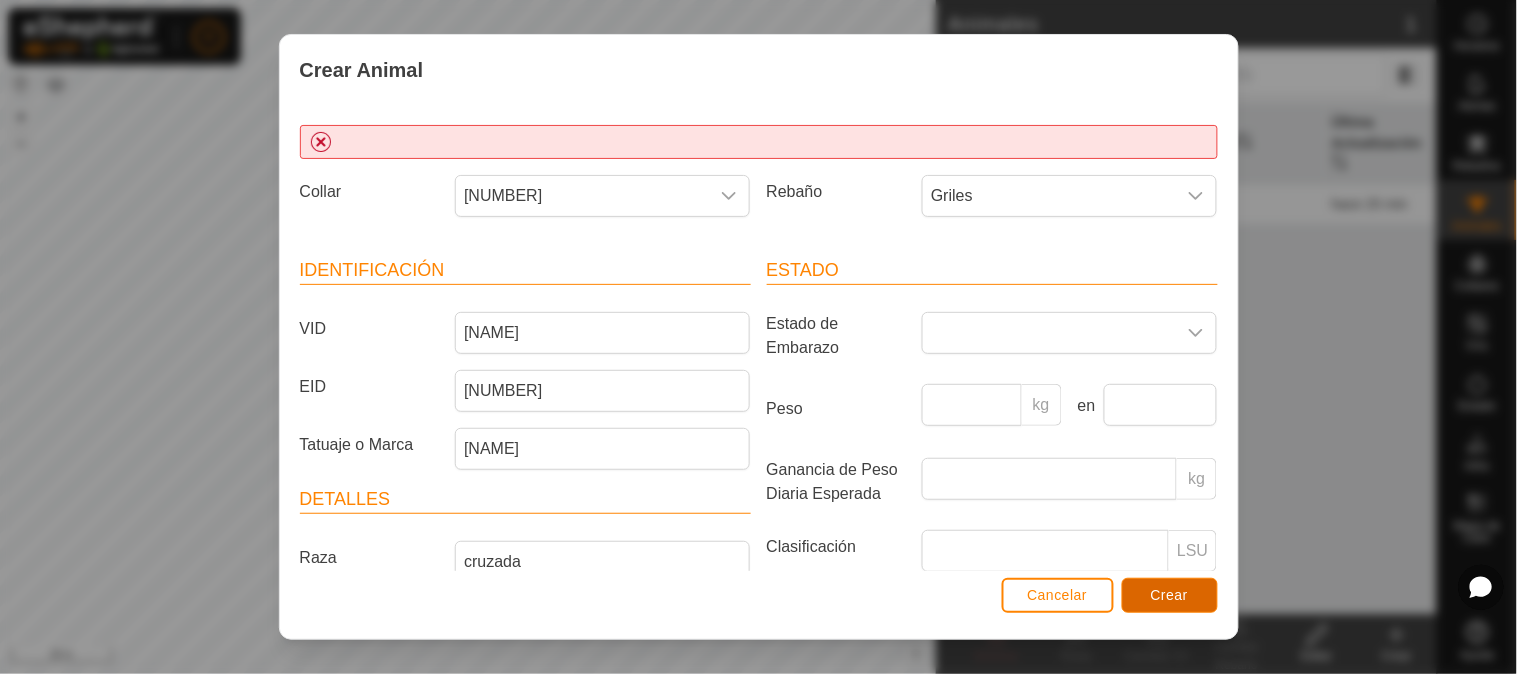 click on "Crear" at bounding box center [1170, 595] 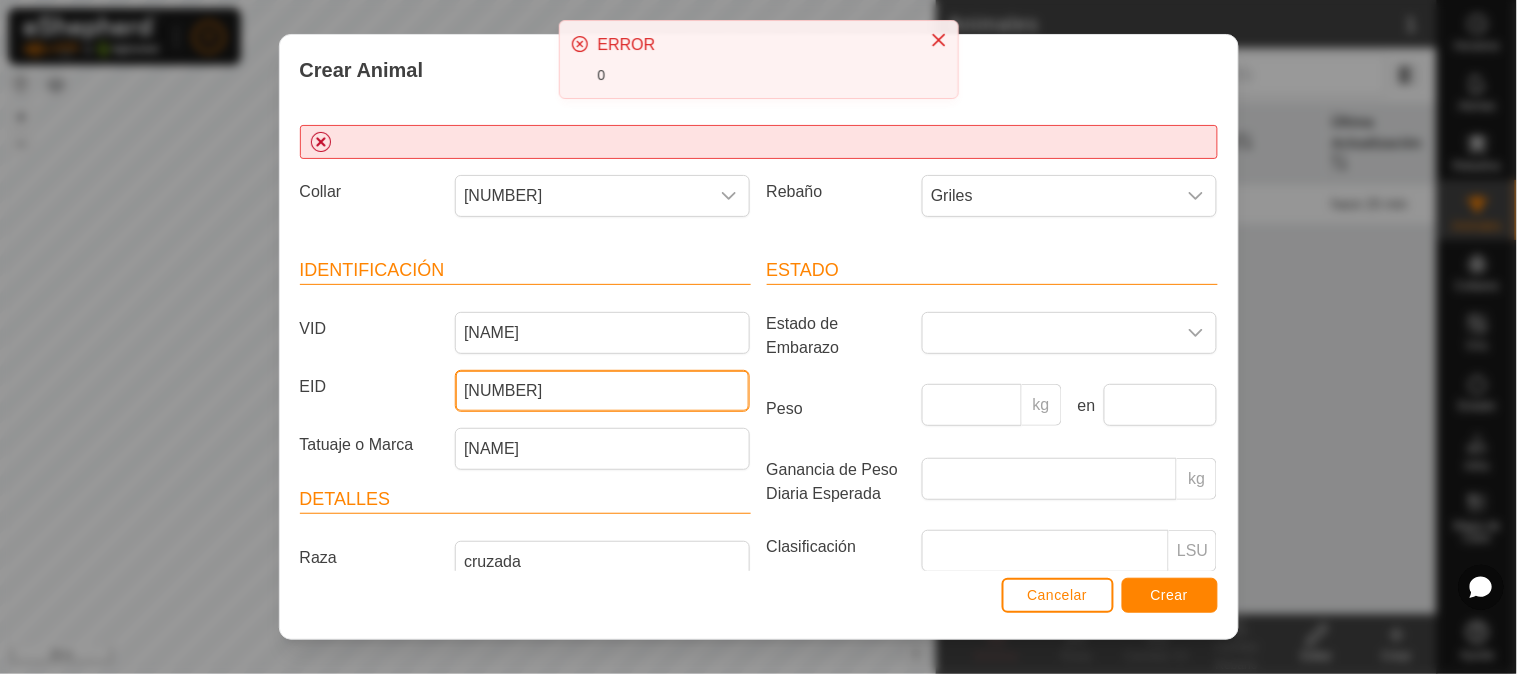 click on "[NUMBER]" at bounding box center [602, 391] 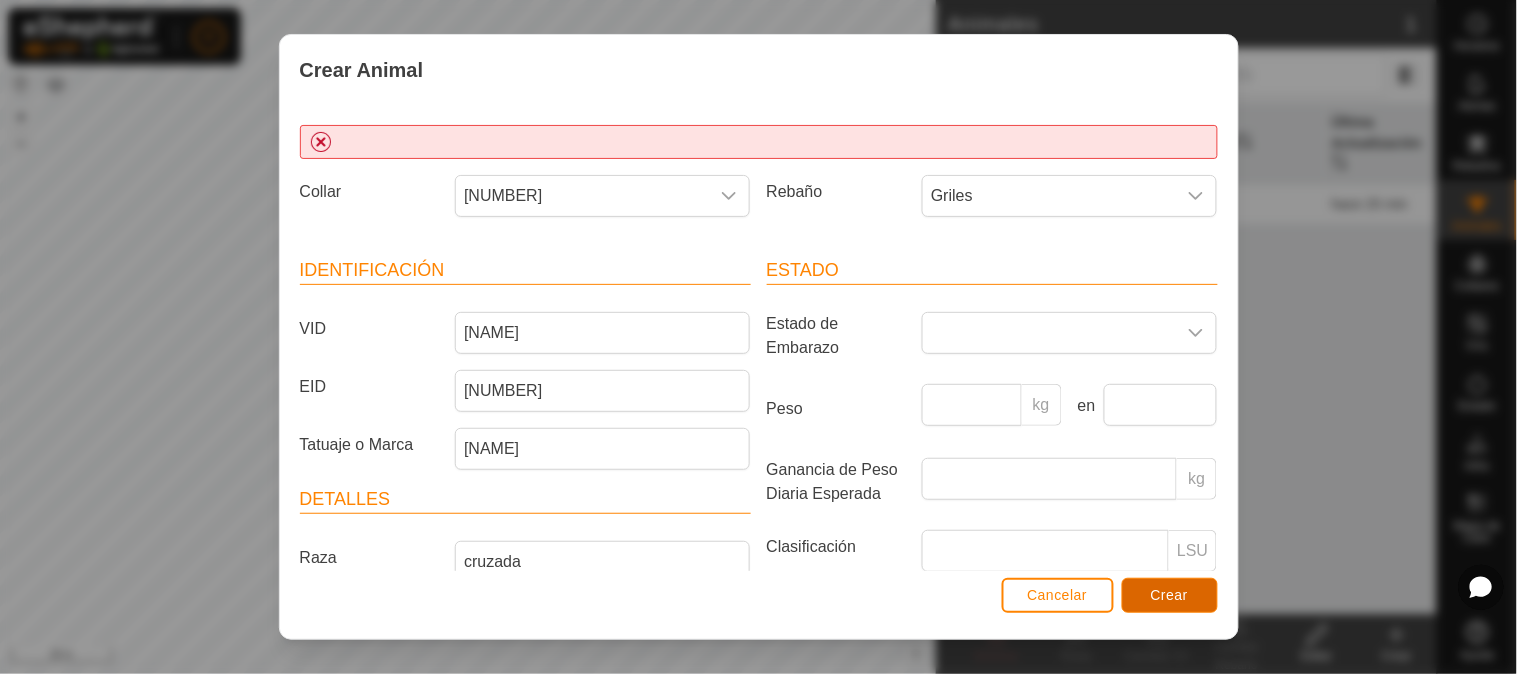 click on "Crear" at bounding box center (1170, 595) 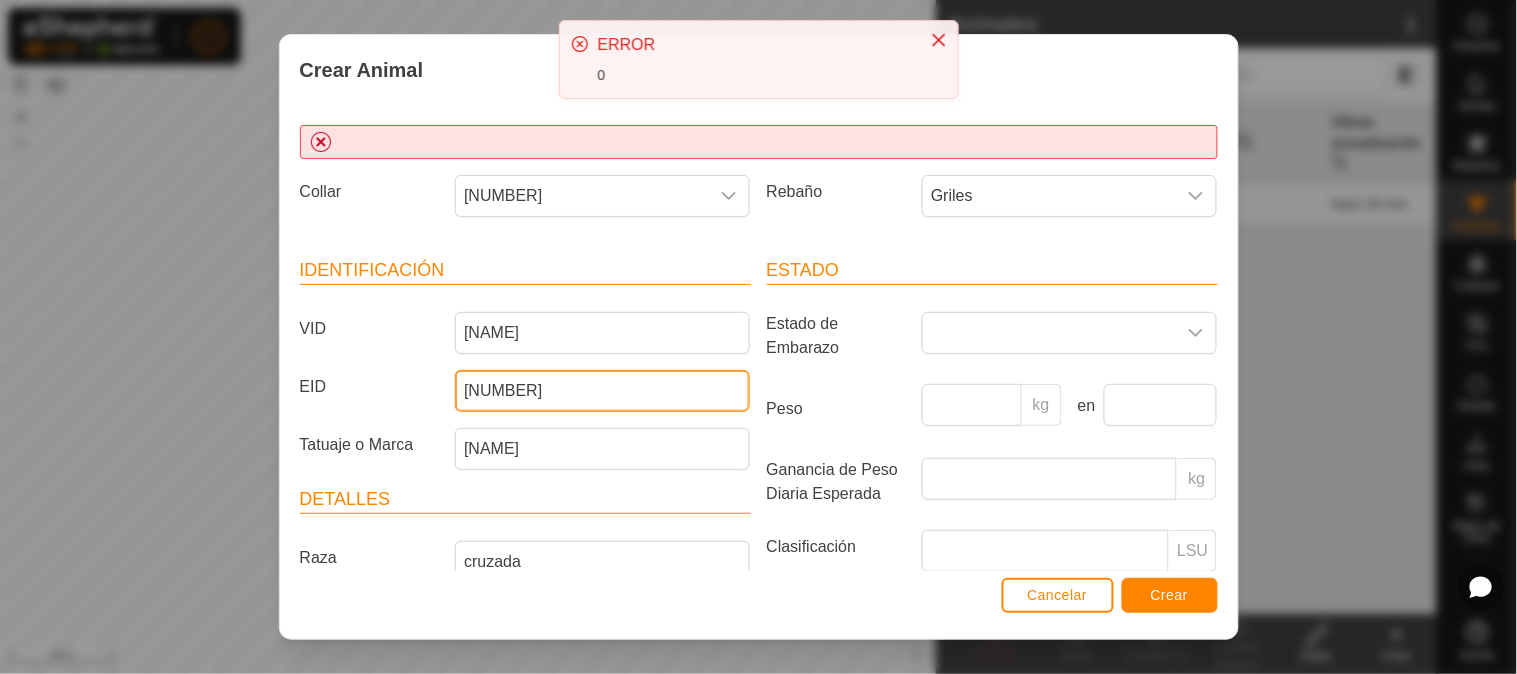 click on "[NUMBER]" at bounding box center (602, 391) 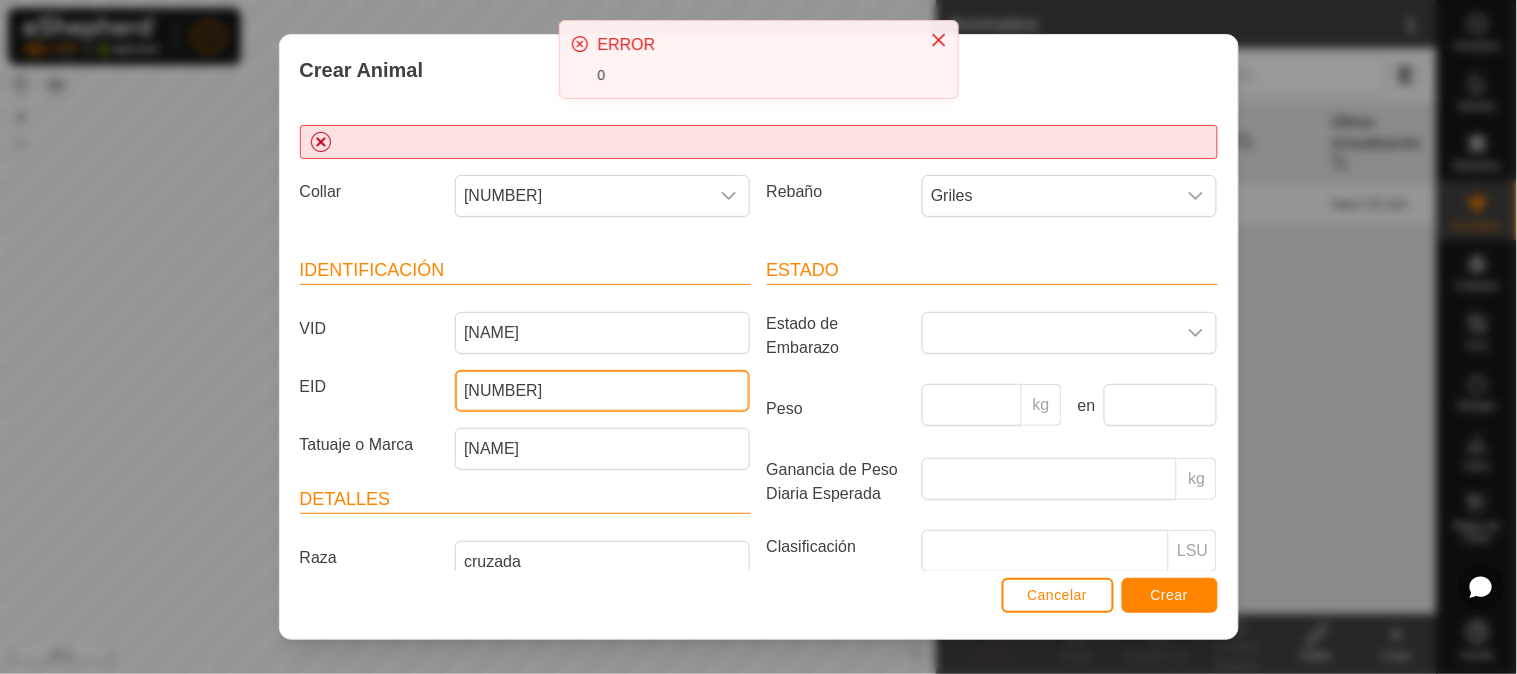 type on "[NUMBER]" 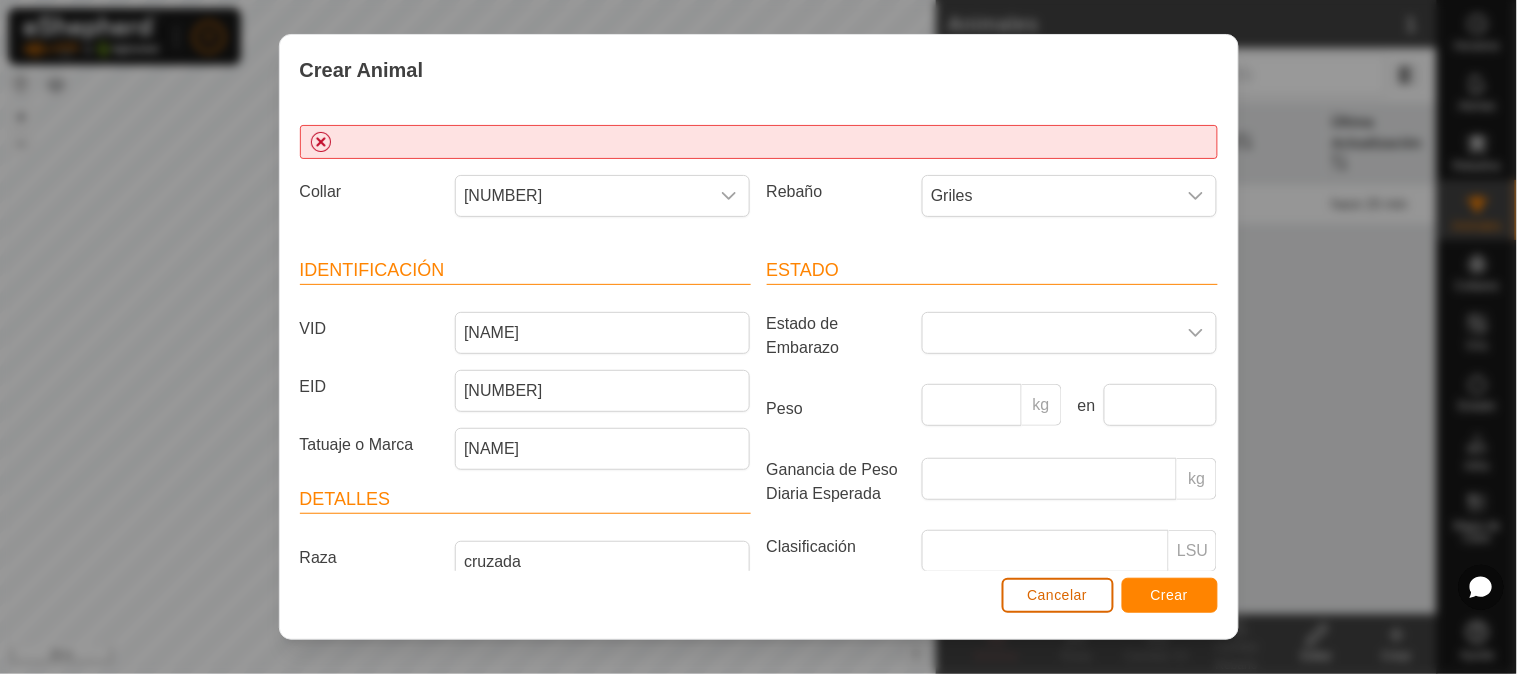 click on "Cancelar" at bounding box center [1058, 595] 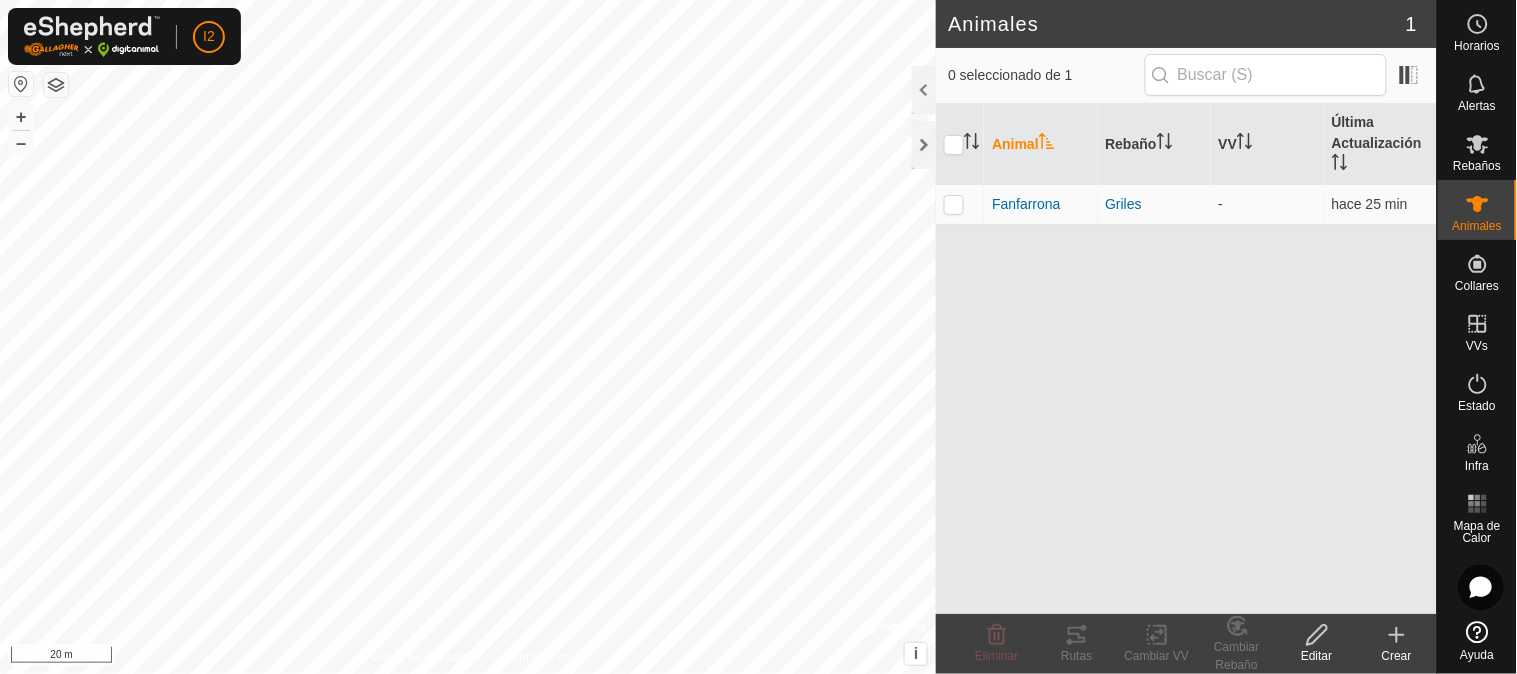 click 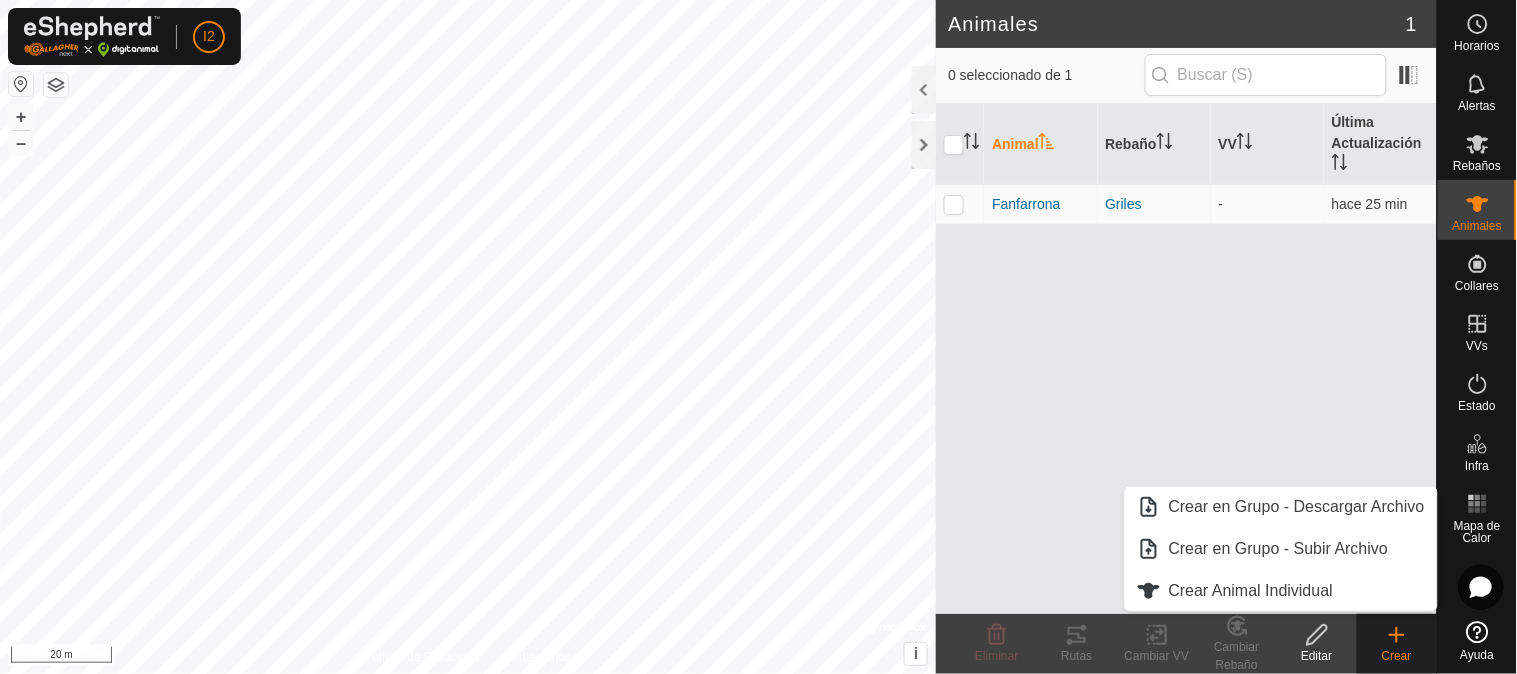 drag, startPoint x: 1234, startPoint y: 375, endPoint x: 1152, endPoint y: 265, distance: 137.20058 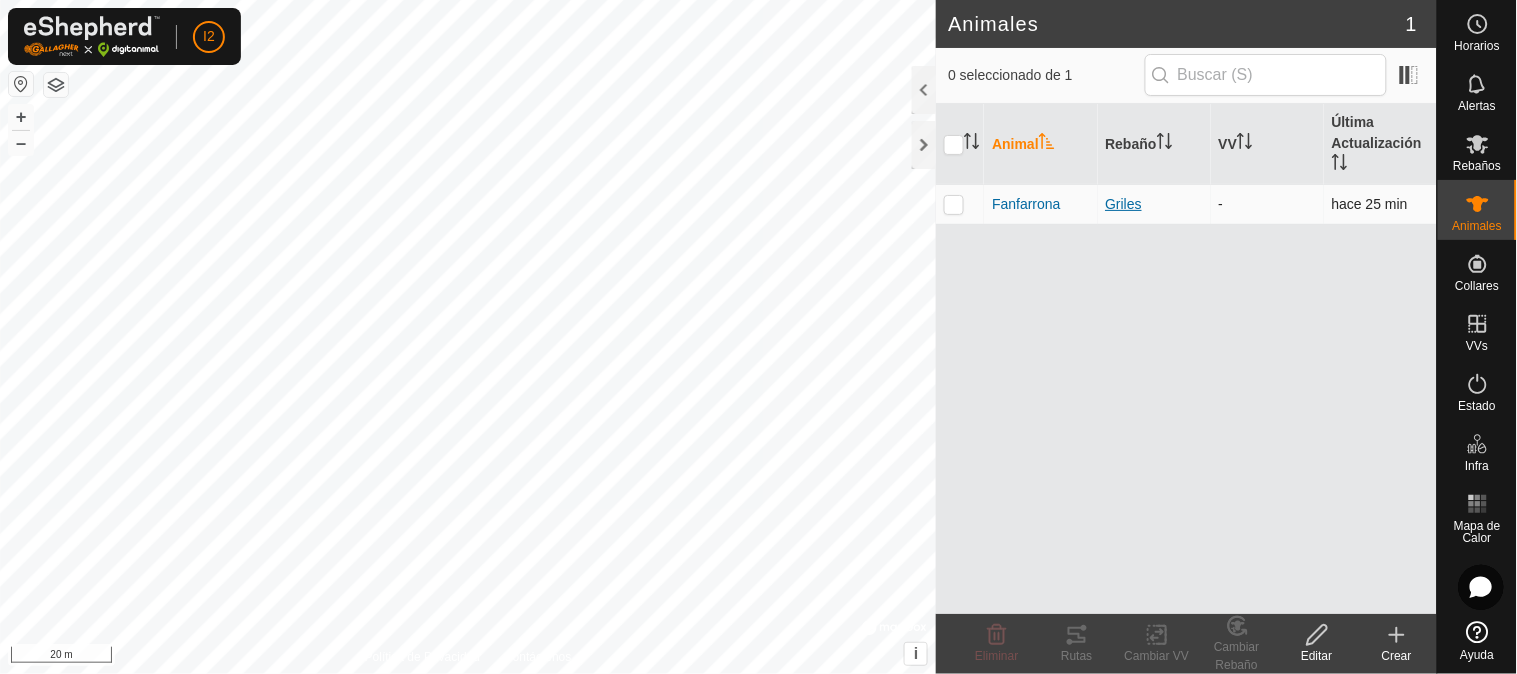 click on "Griles" at bounding box center (1154, 204) 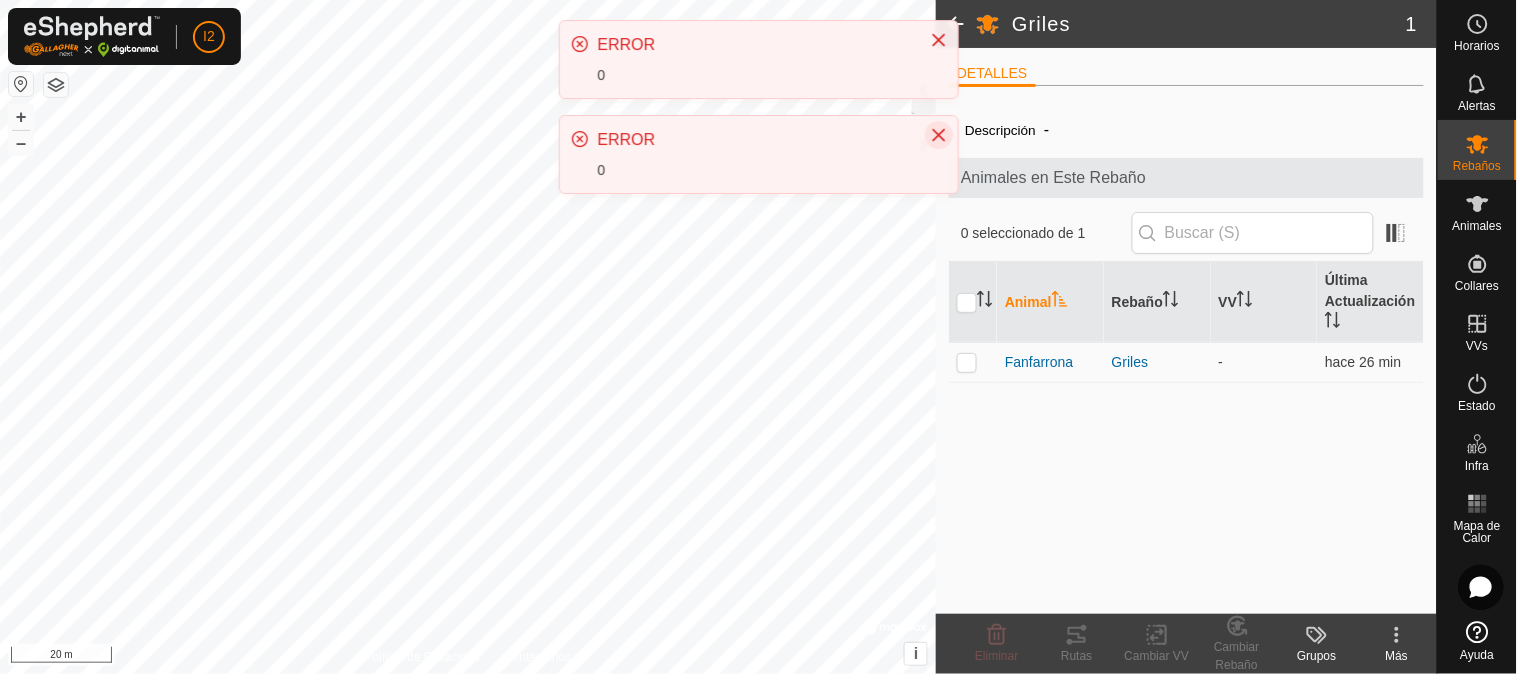 click 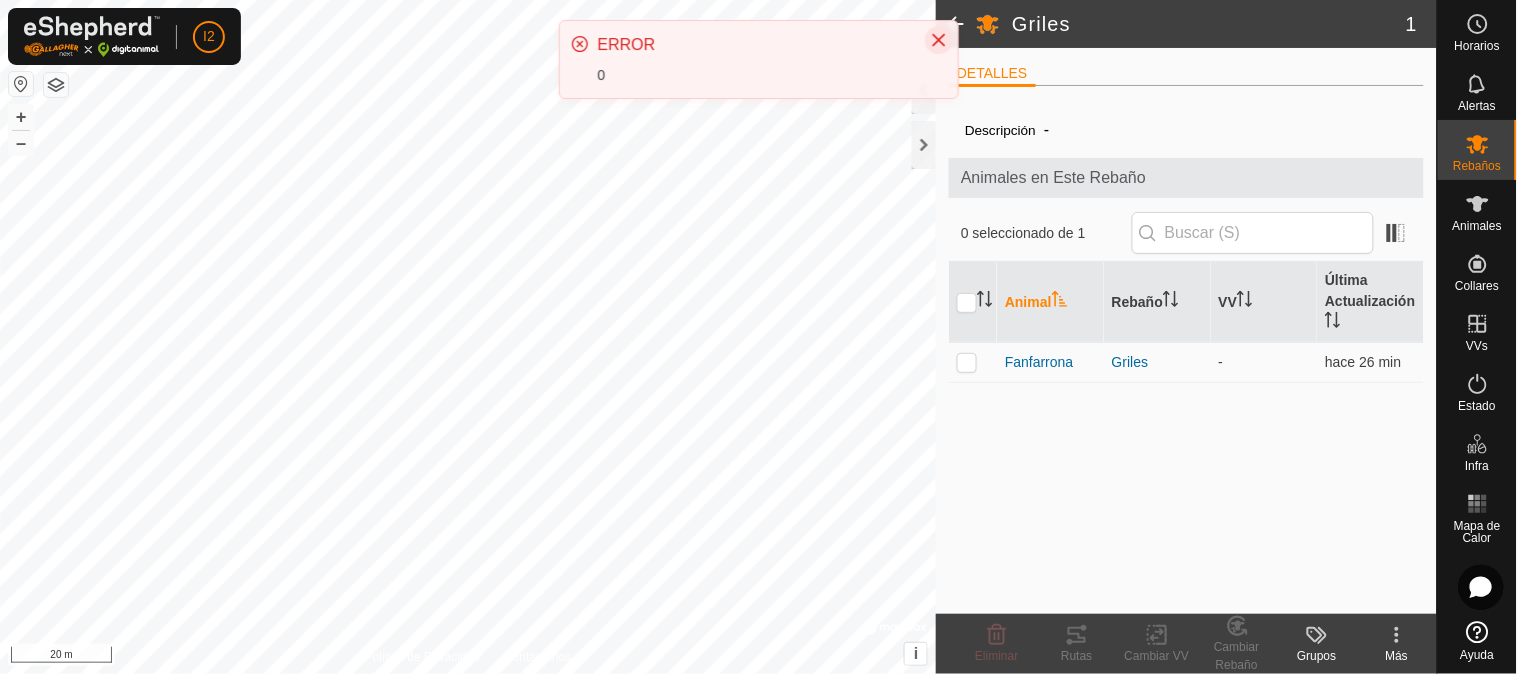 click 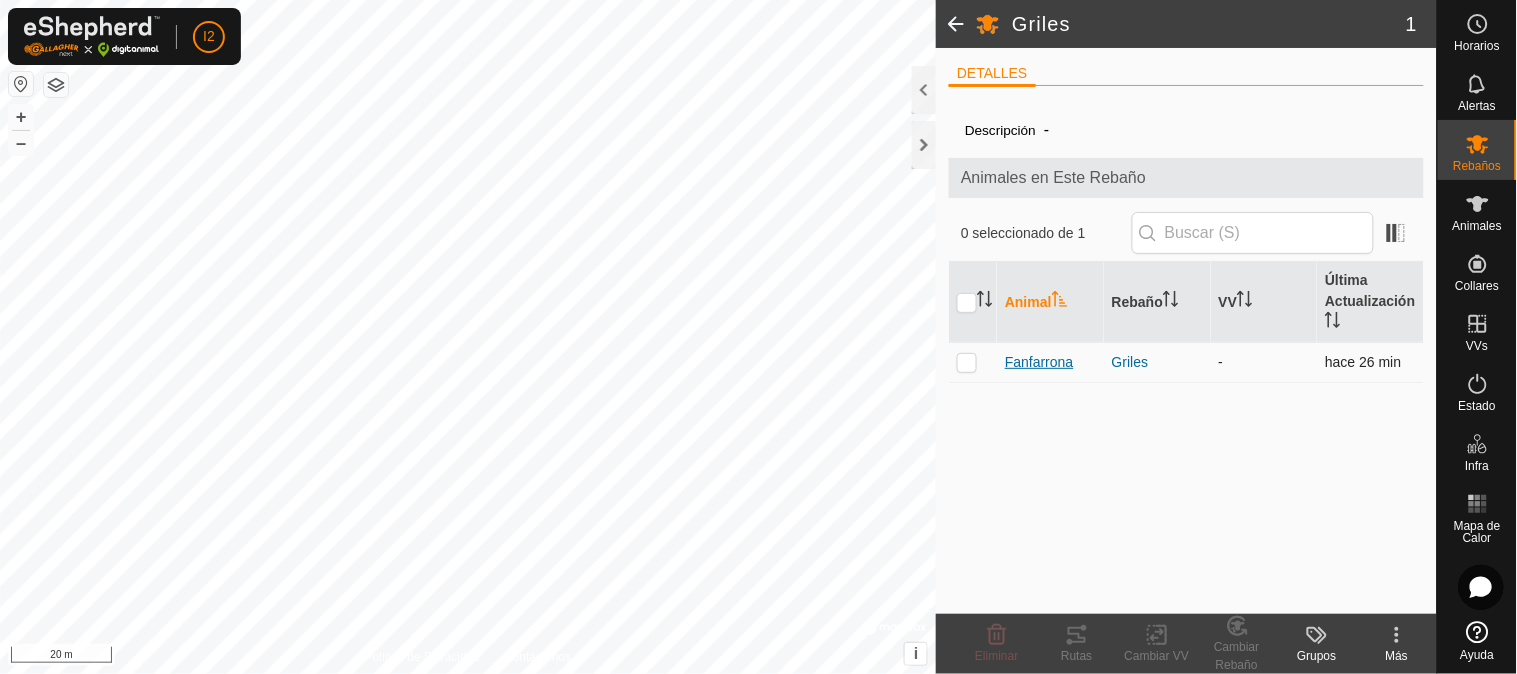 click on "Fanfarrona" at bounding box center [1039, 362] 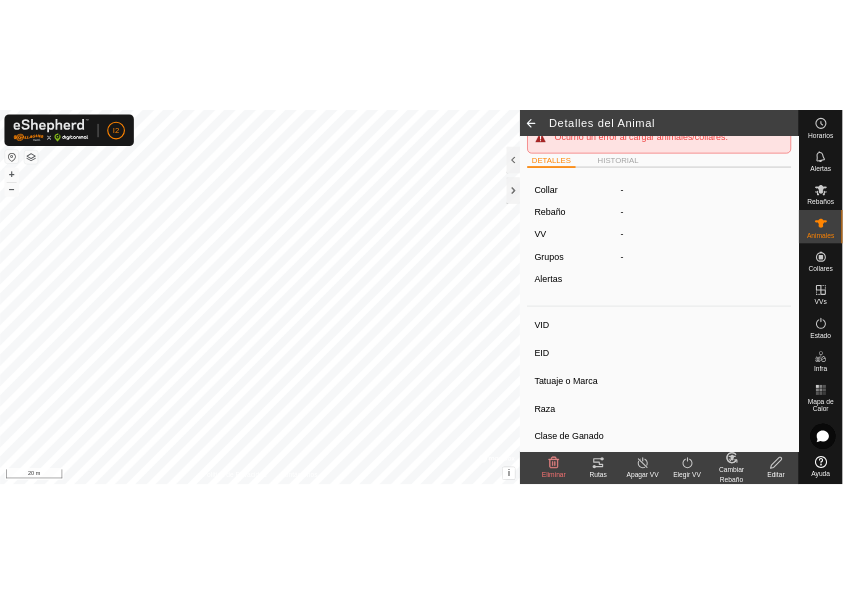 scroll, scrollTop: 0, scrollLeft: 0, axis: both 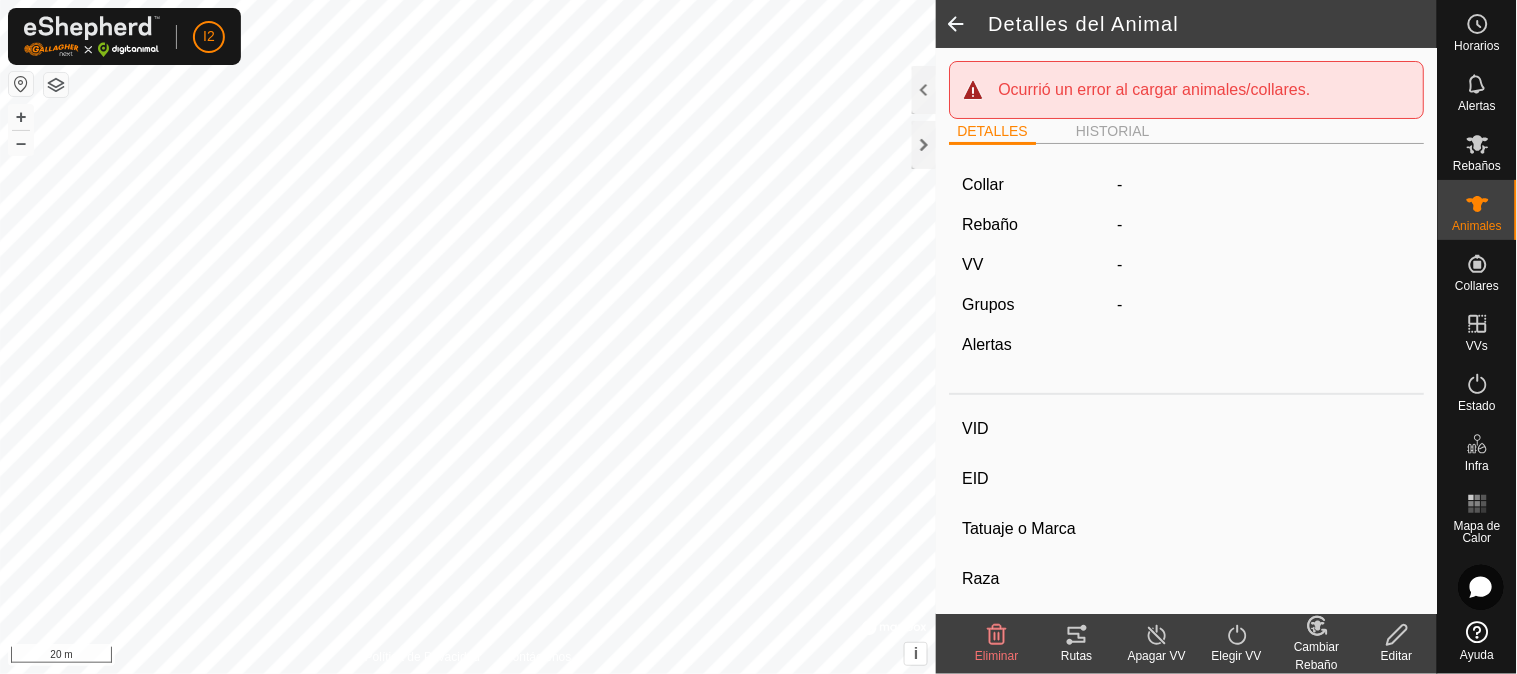 click 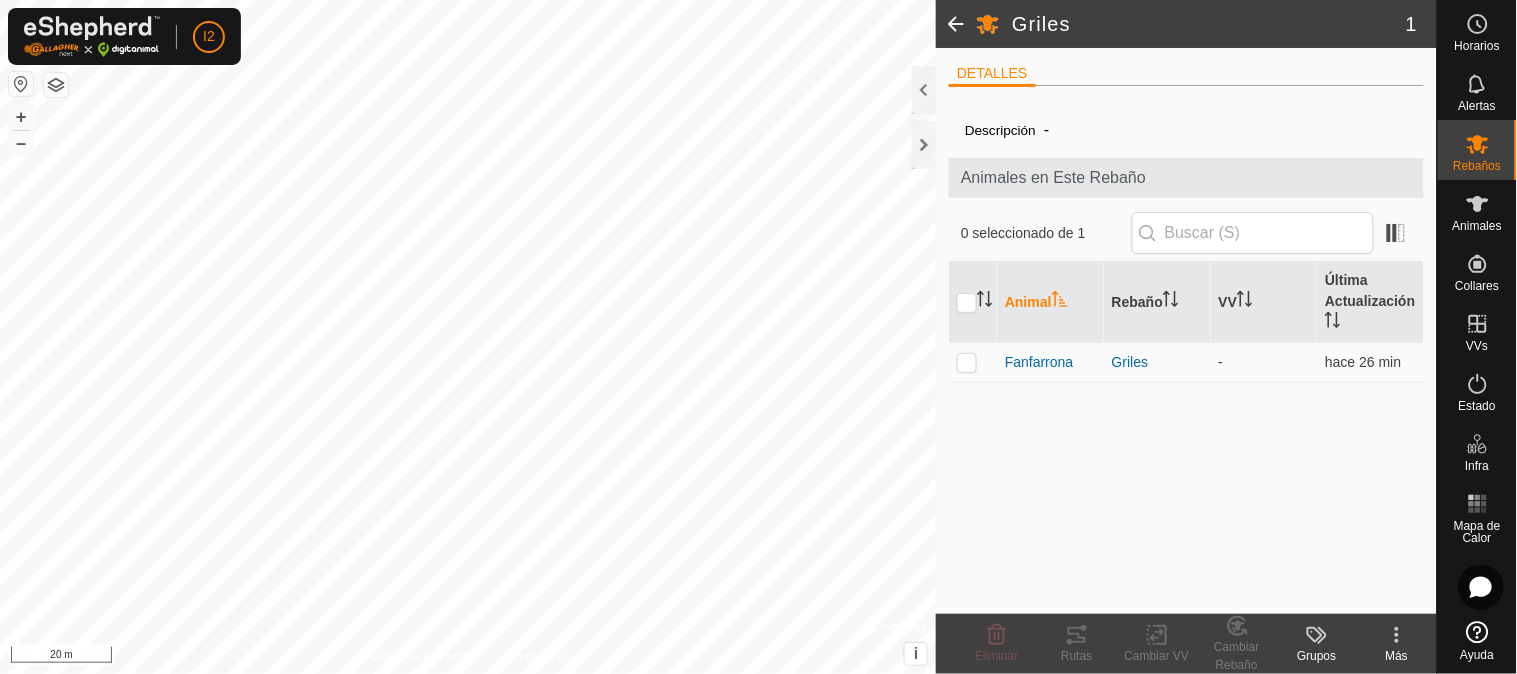 click on "Descripción - Animales en Este Rebaño 0 seleccionado de 1 Animal Rebaño VV Última Actualización Fanfarrona Griles - hace 26 min" 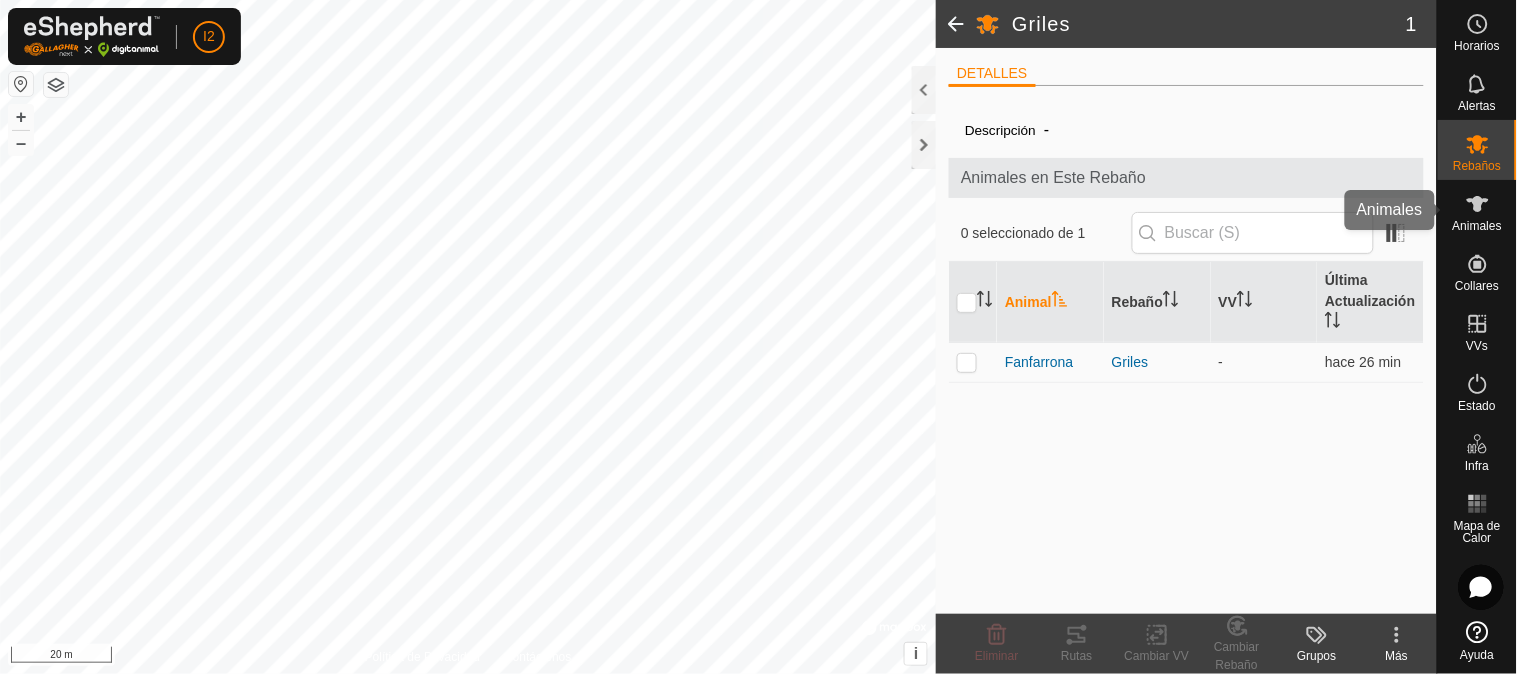 click 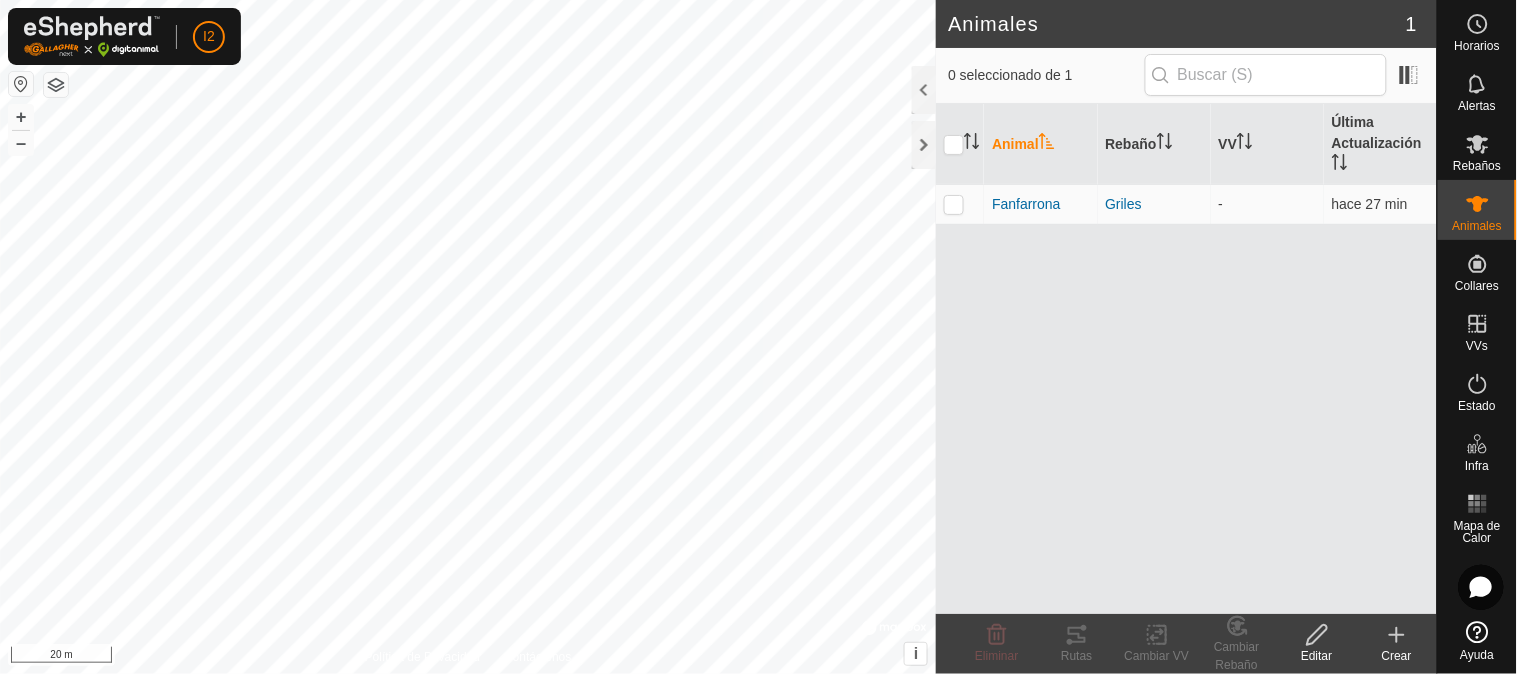 click 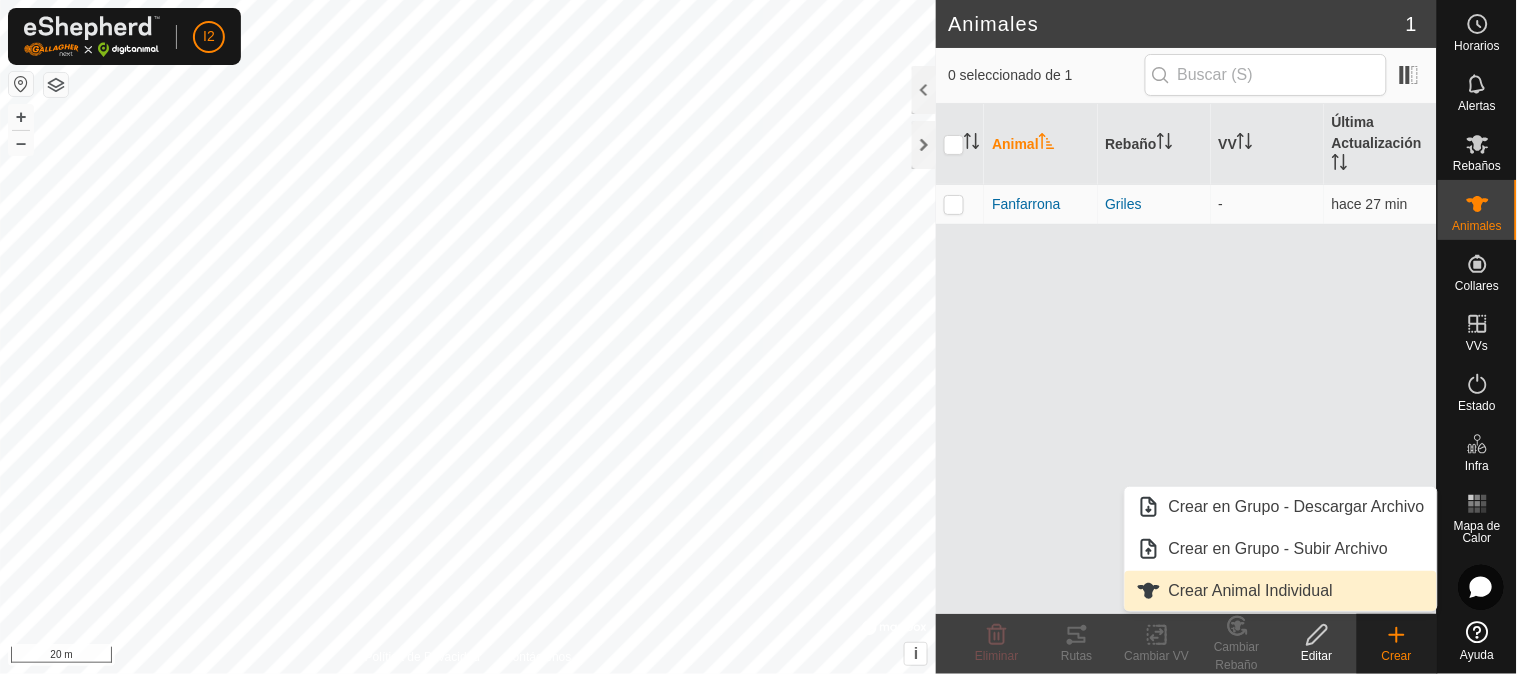 click on "Crear Animal Individual" at bounding box center [1281, 591] 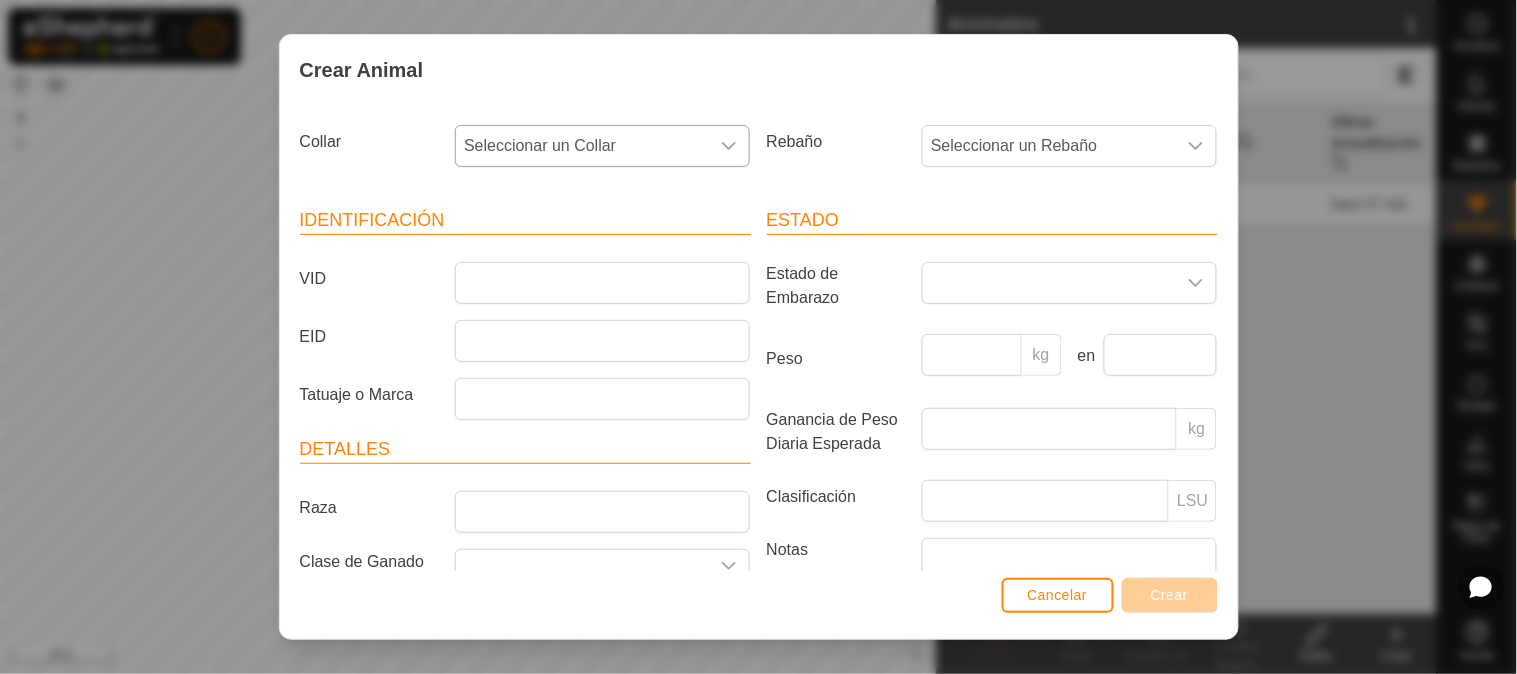 click on "Seleccionar un Collar" at bounding box center [582, 146] 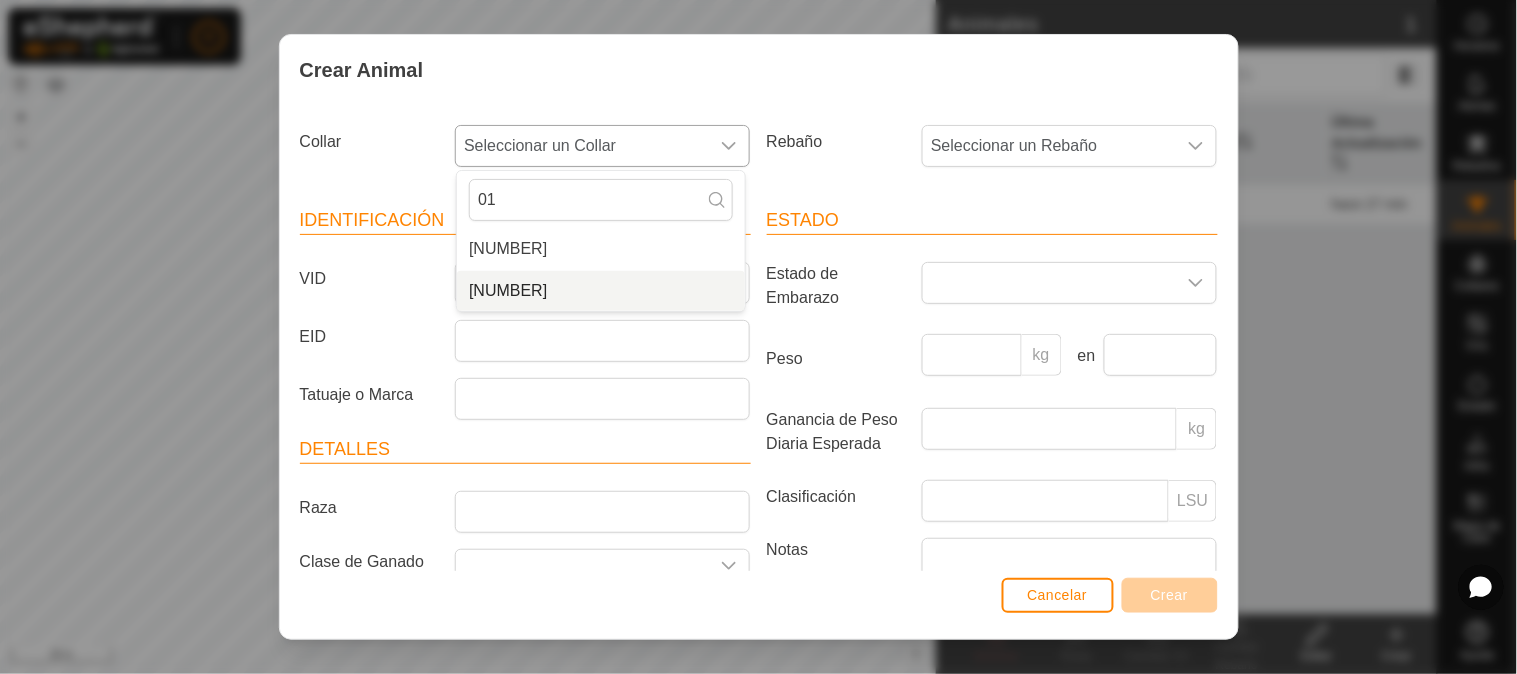 type on "01" 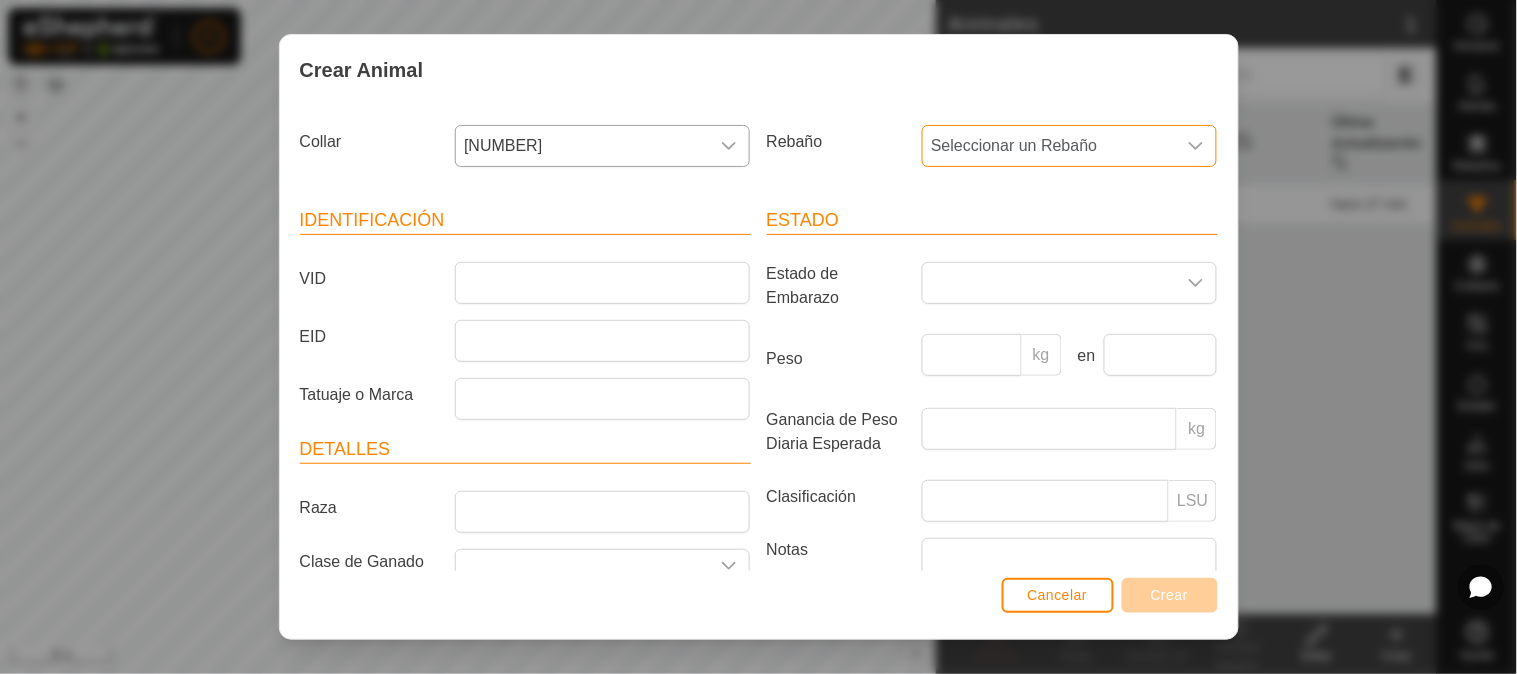 click on "Seleccionar un Rebaño" at bounding box center (1049, 146) 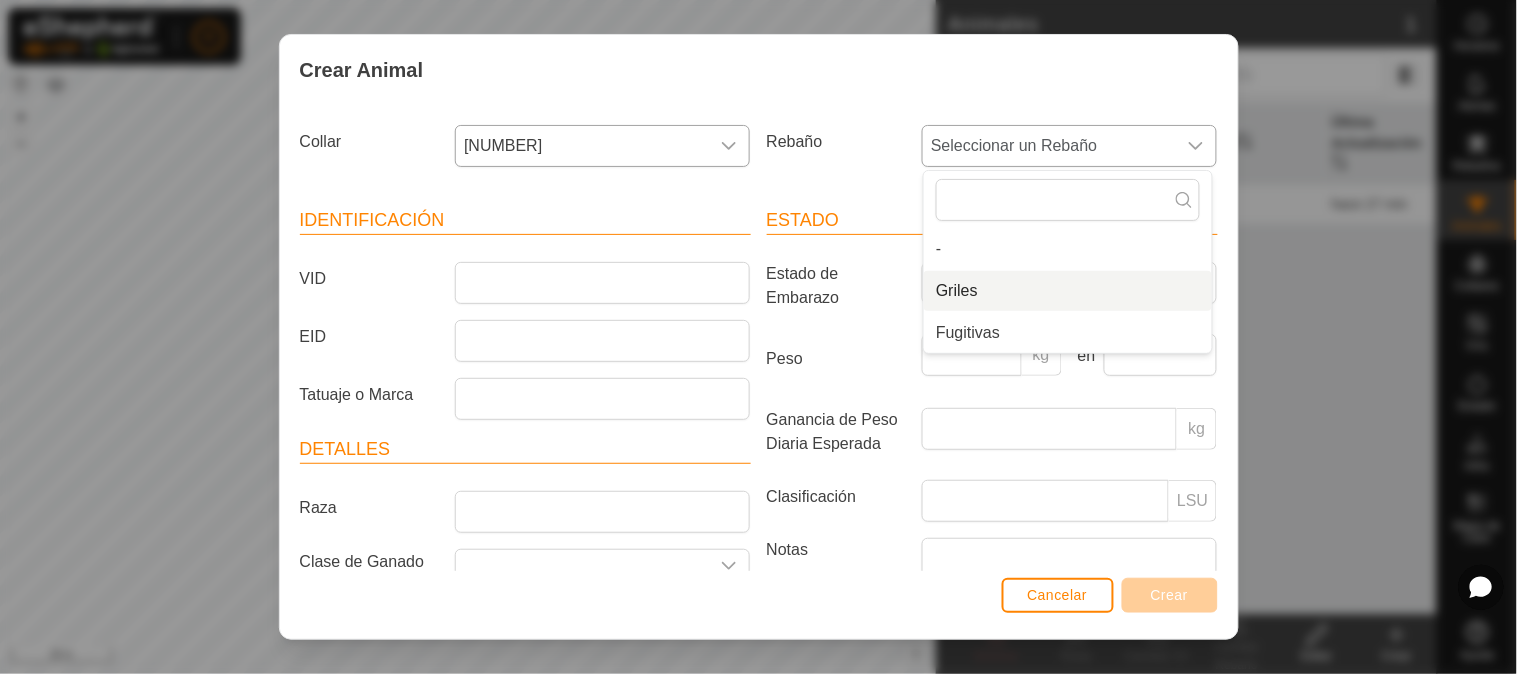 click on "Griles" at bounding box center (1068, 291) 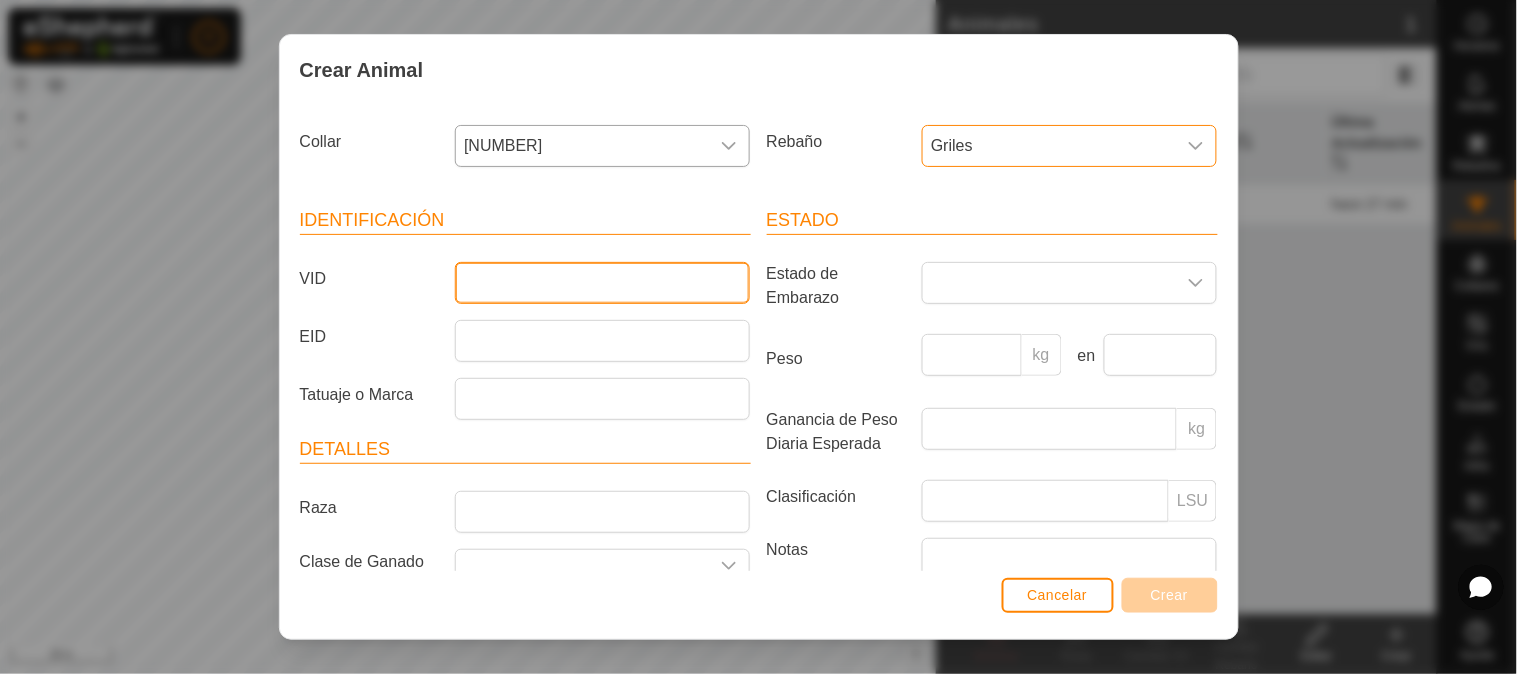 click on "VID" at bounding box center (602, 283) 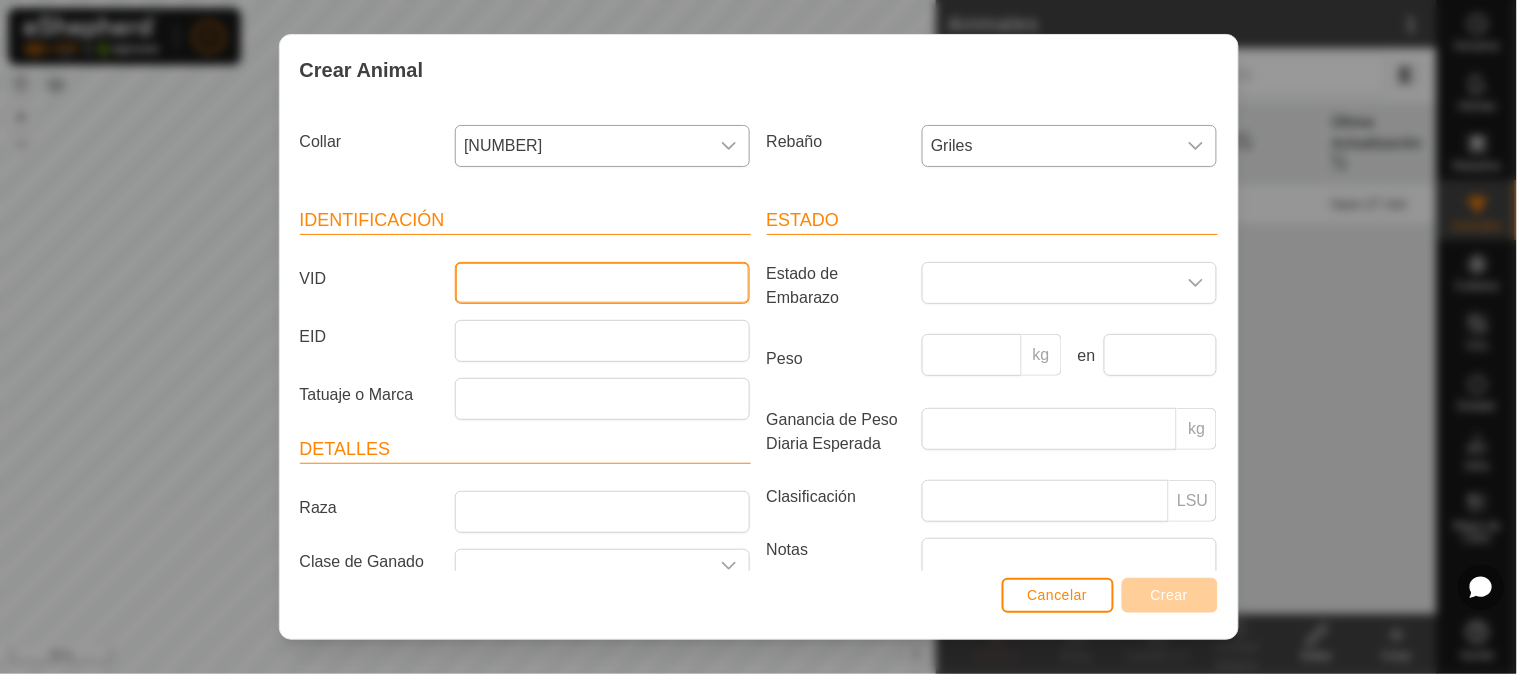 type on "[NAME]" 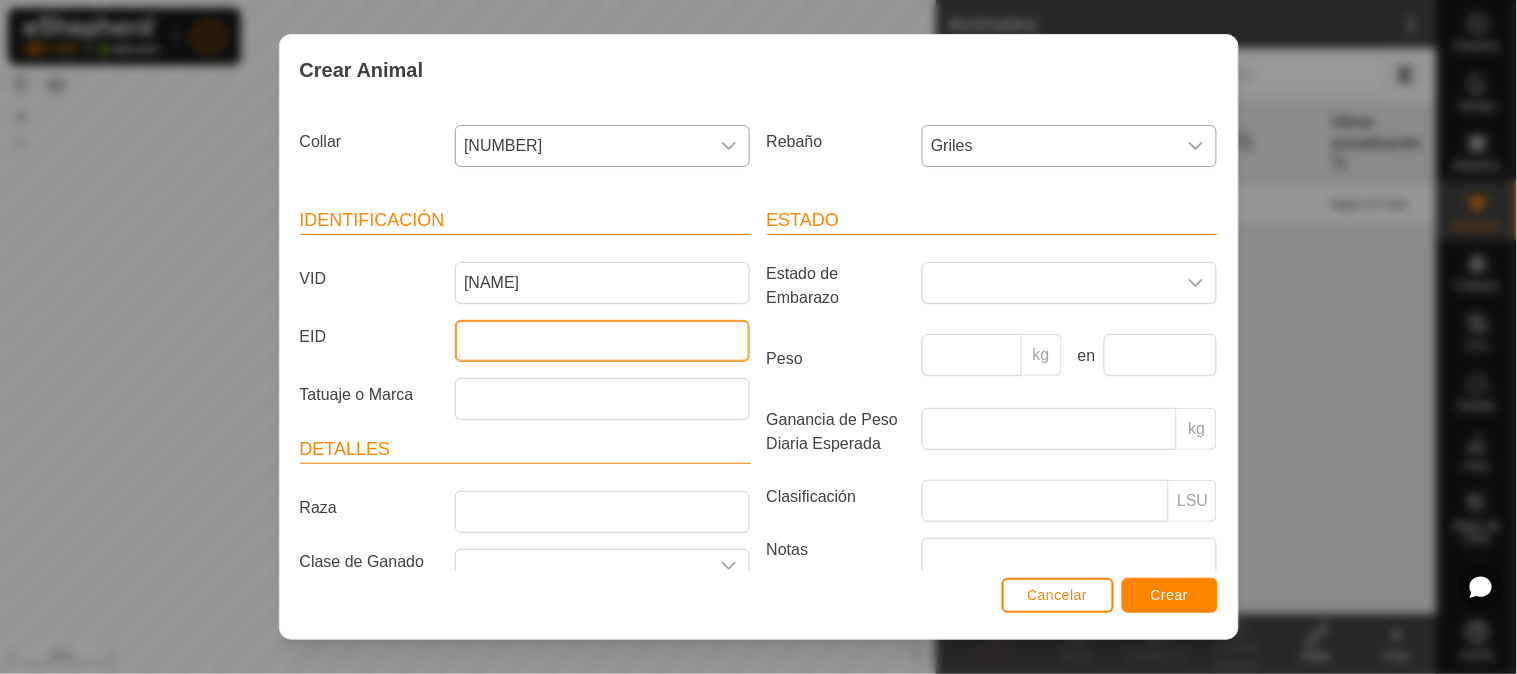 click on "EID" at bounding box center [602, 341] 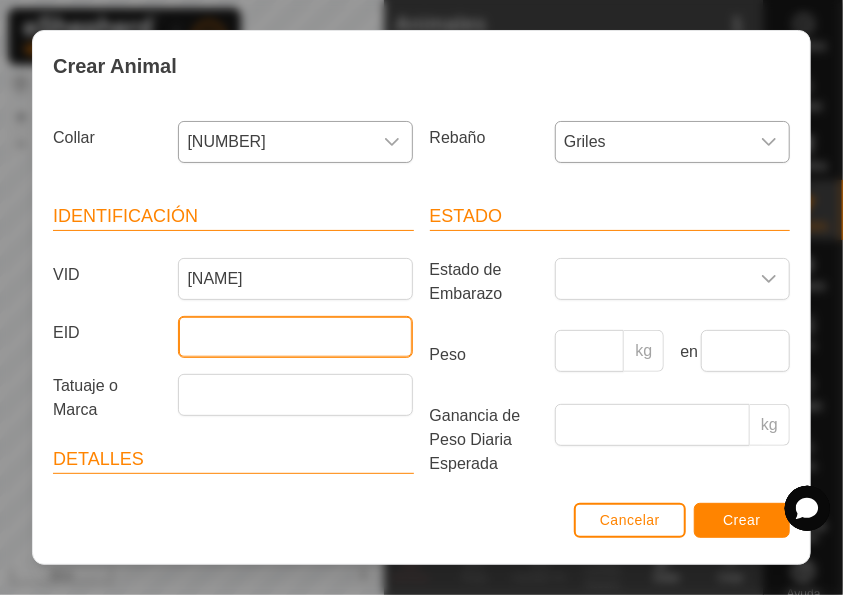 click on "EID" at bounding box center (295, 337) 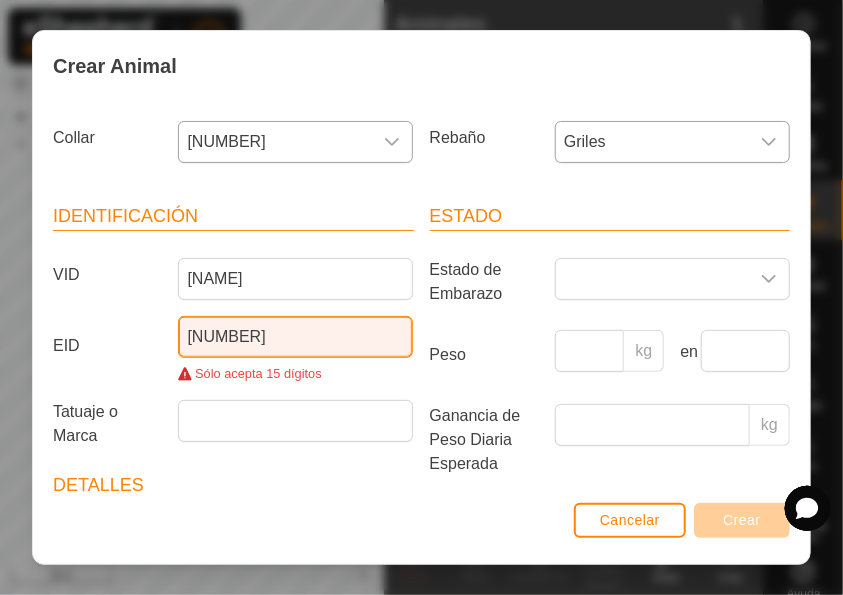 click on "[NUMBER]" at bounding box center [295, 337] 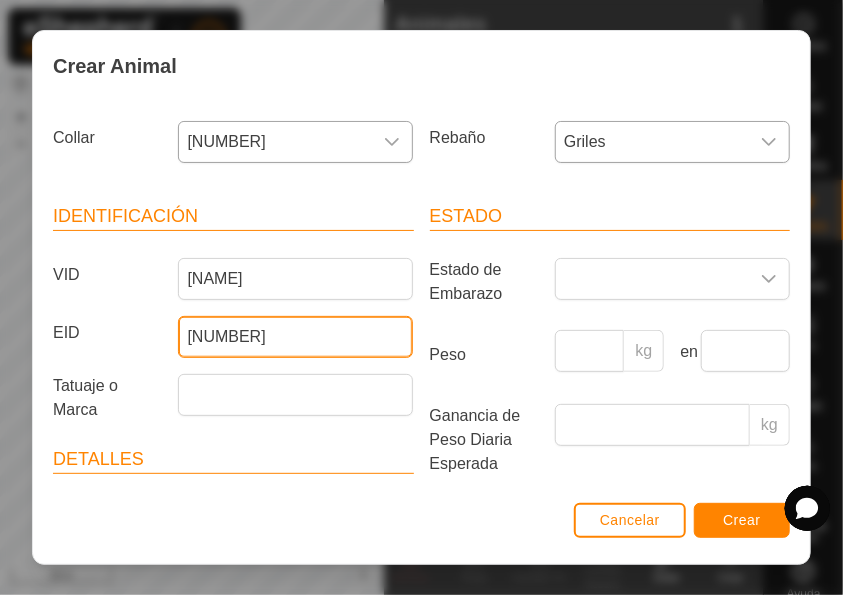 scroll, scrollTop: 222, scrollLeft: 0, axis: vertical 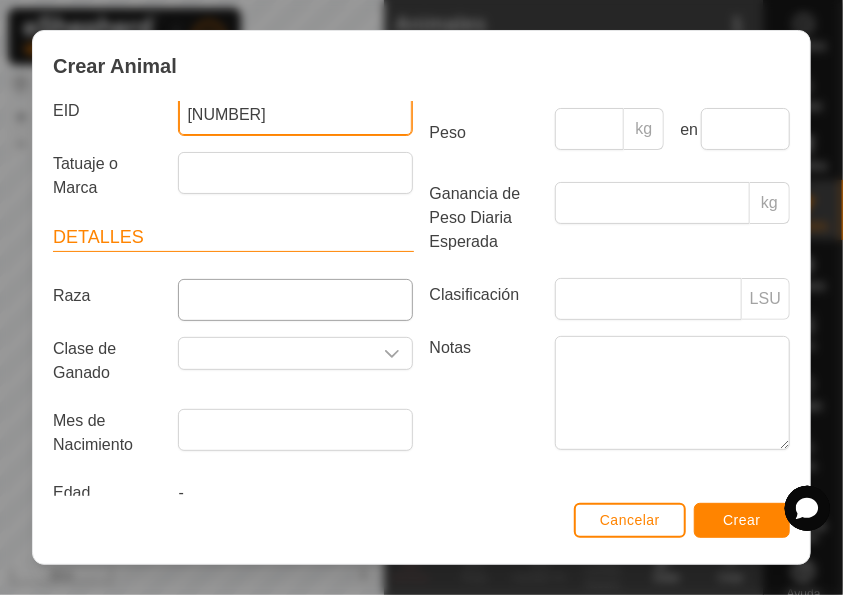 type on "[NUMBER]" 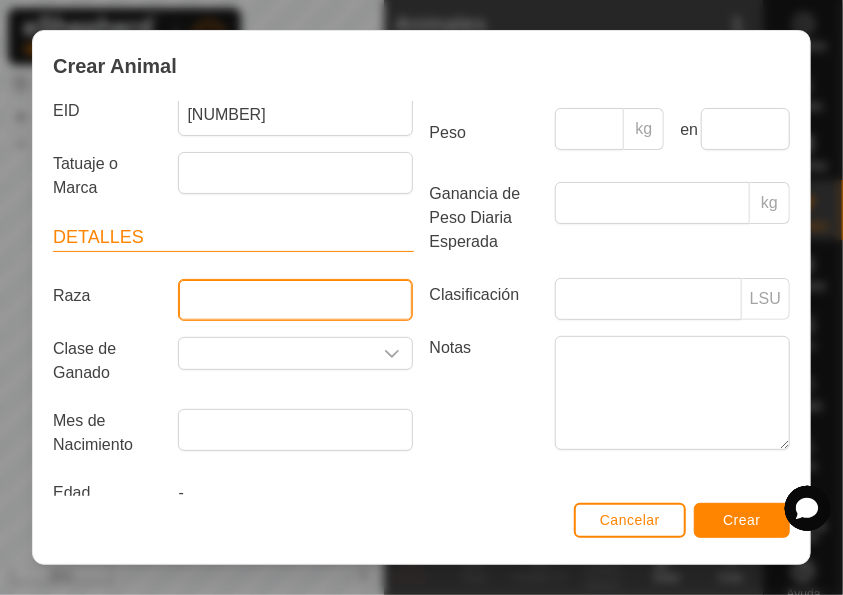 click on "Raza" at bounding box center (295, 300) 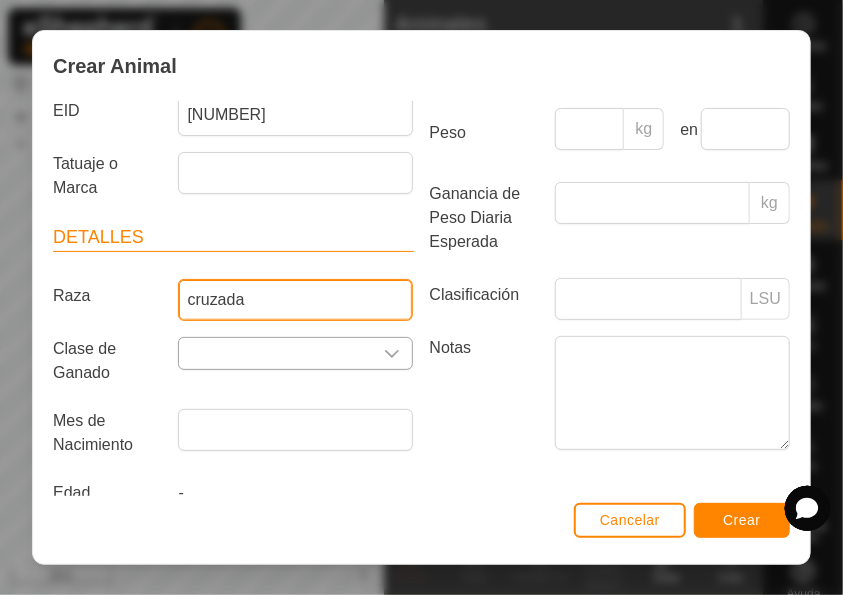 scroll, scrollTop: 263, scrollLeft: 0, axis: vertical 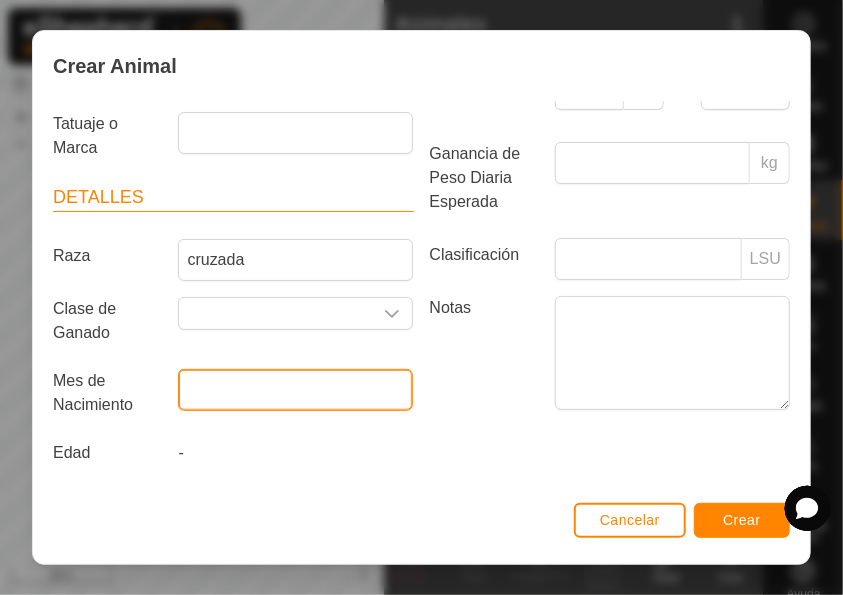 click at bounding box center [295, 390] 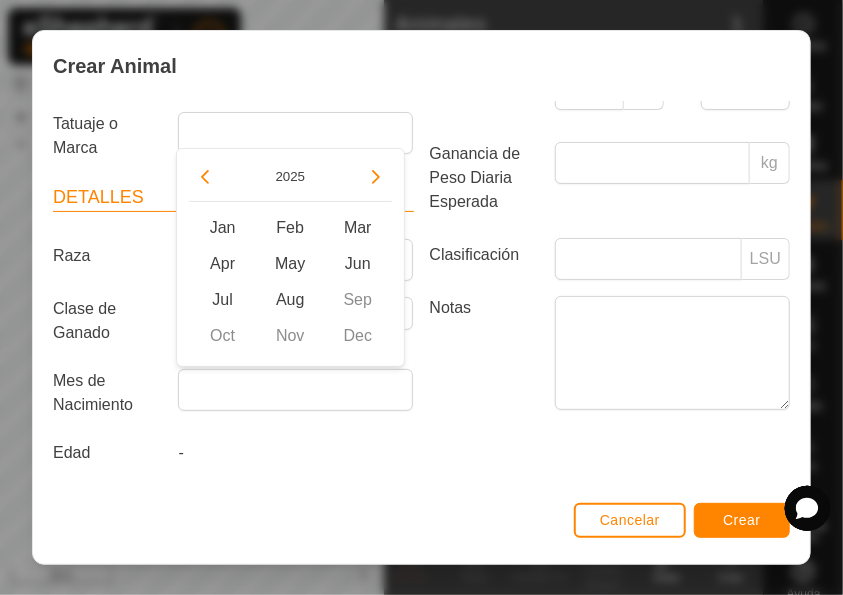 click on "2025" at bounding box center (290, 181) 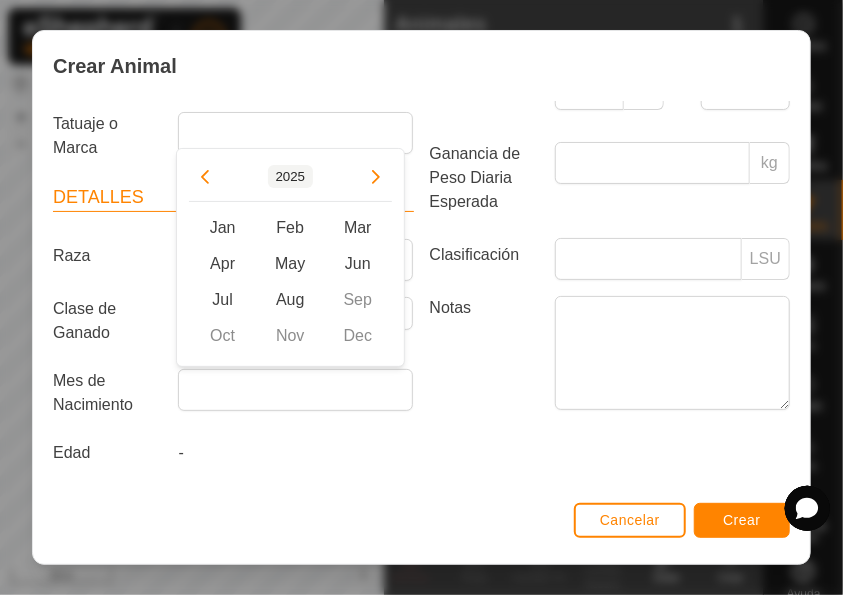 click on "2025" at bounding box center (291, 176) 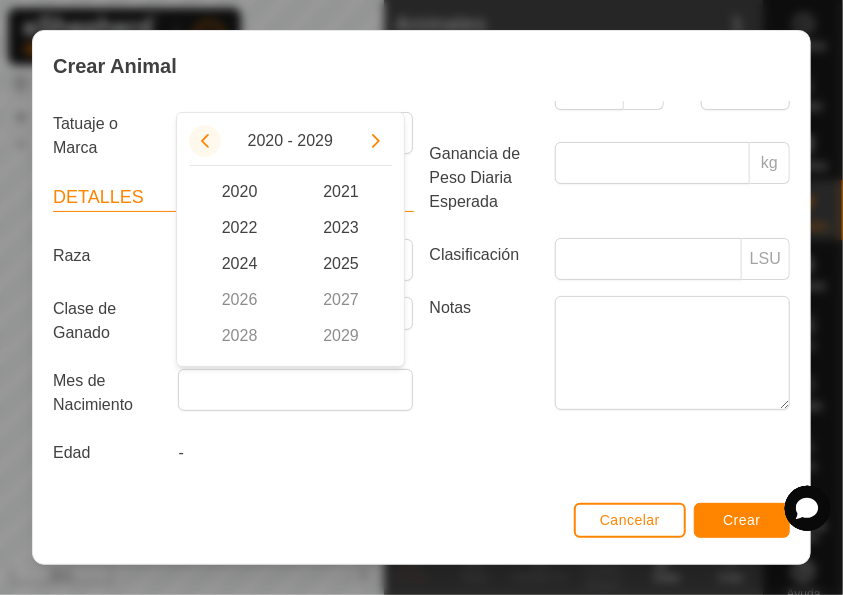 click at bounding box center [205, 141] 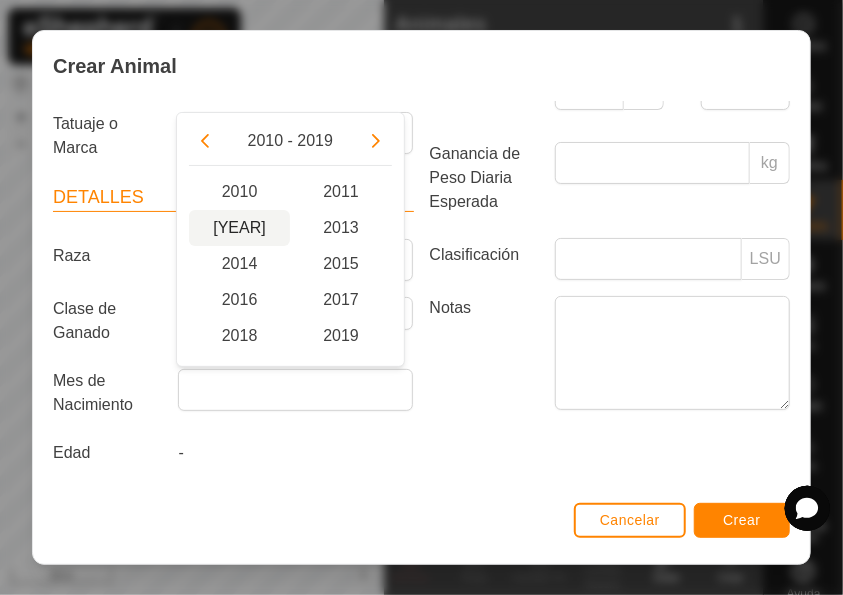 click on "[YEAR]" at bounding box center [240, 228] 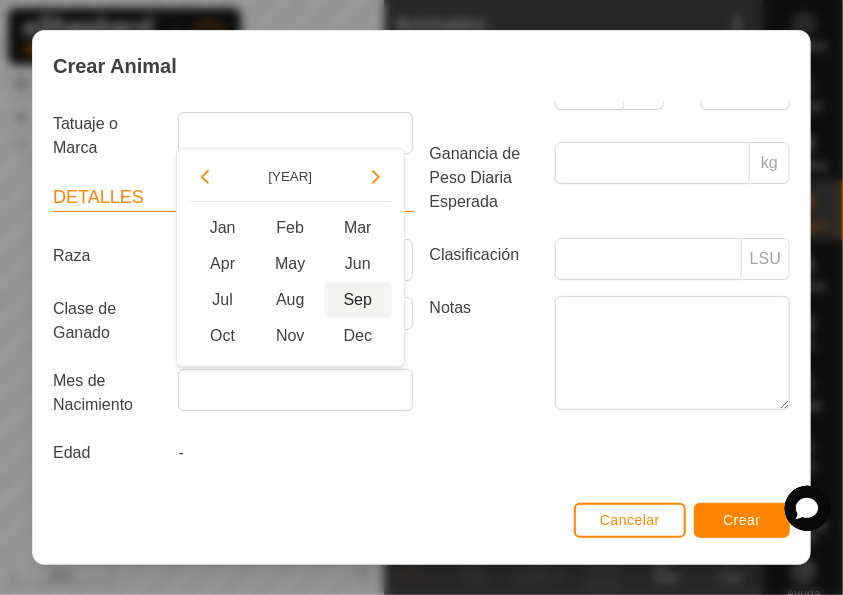 click on "Sep" at bounding box center [358, 300] 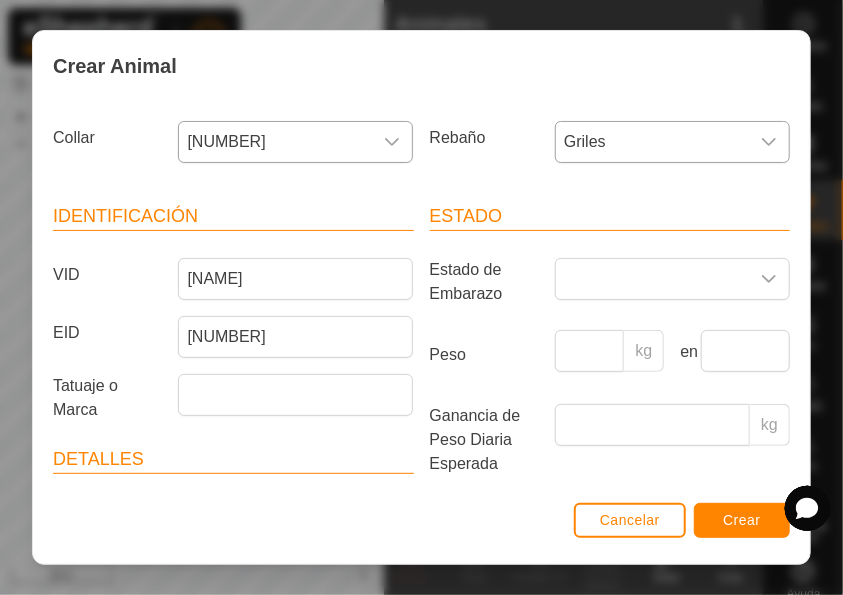 scroll, scrollTop: 263, scrollLeft: 0, axis: vertical 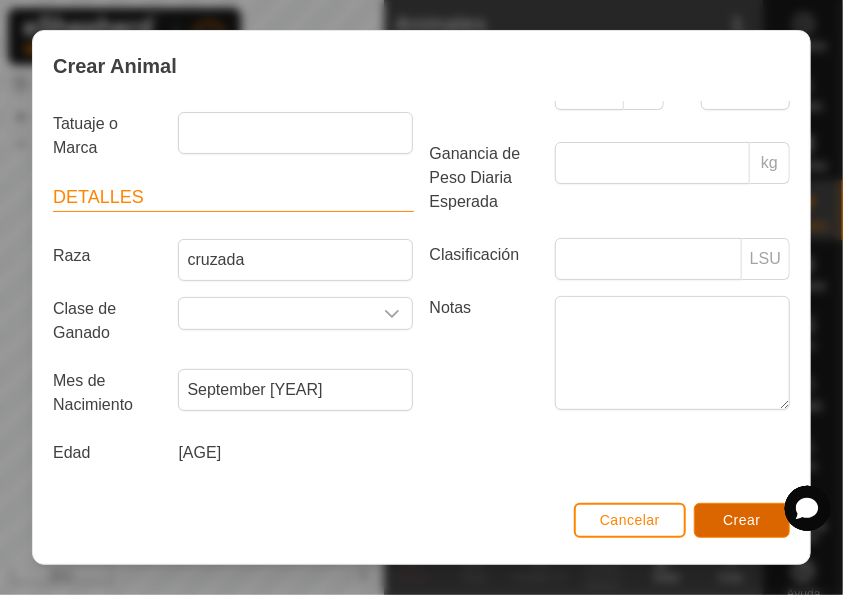 click on "Crear" at bounding box center [742, 520] 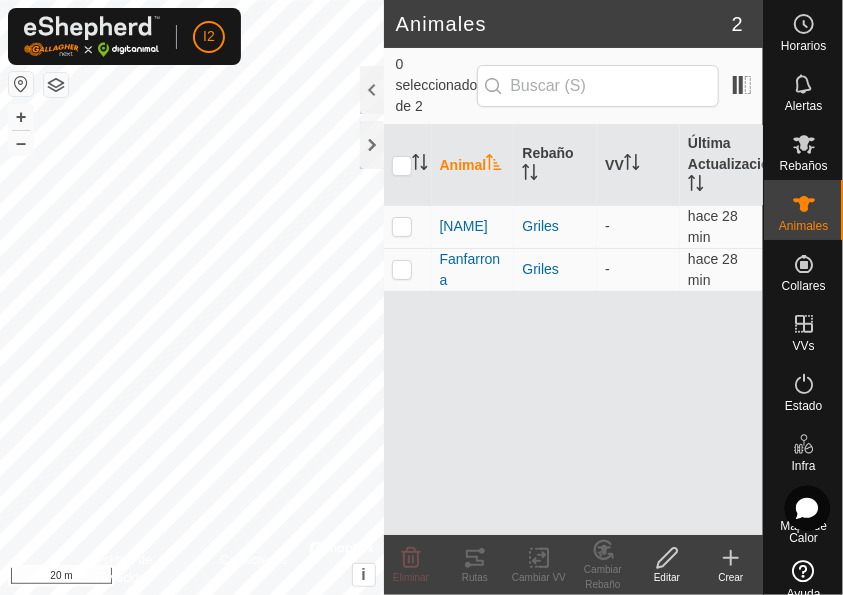 click 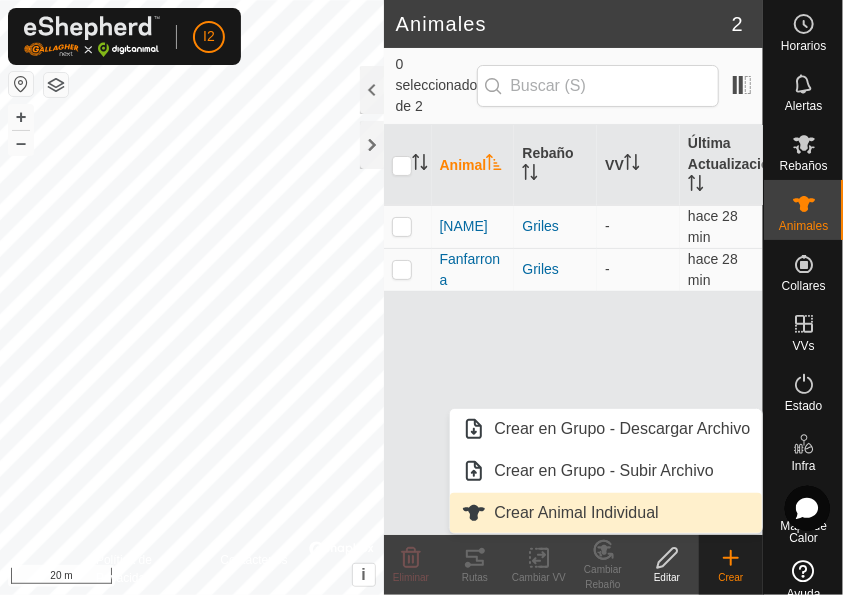 click on "Crear Animal Individual" at bounding box center (606, 513) 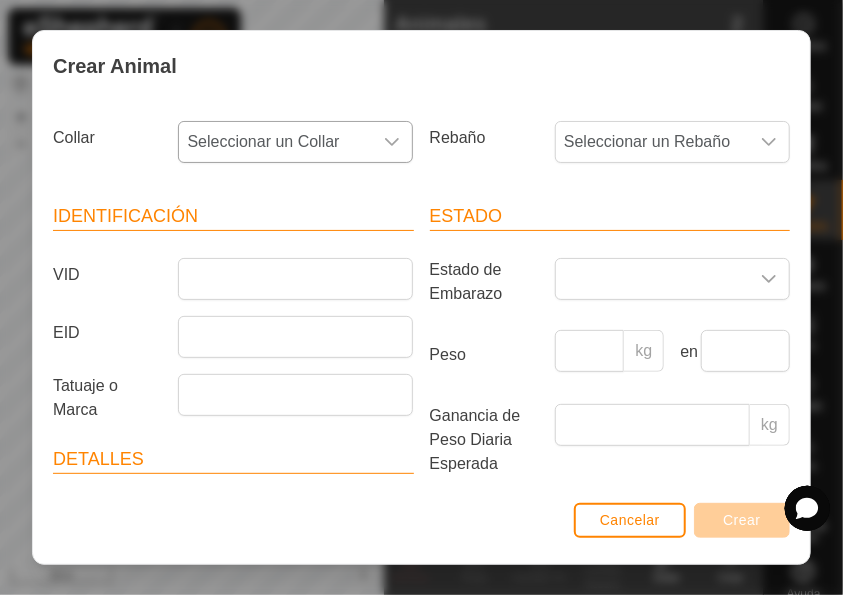 click on "Seleccionar un Collar" at bounding box center (275, 142) 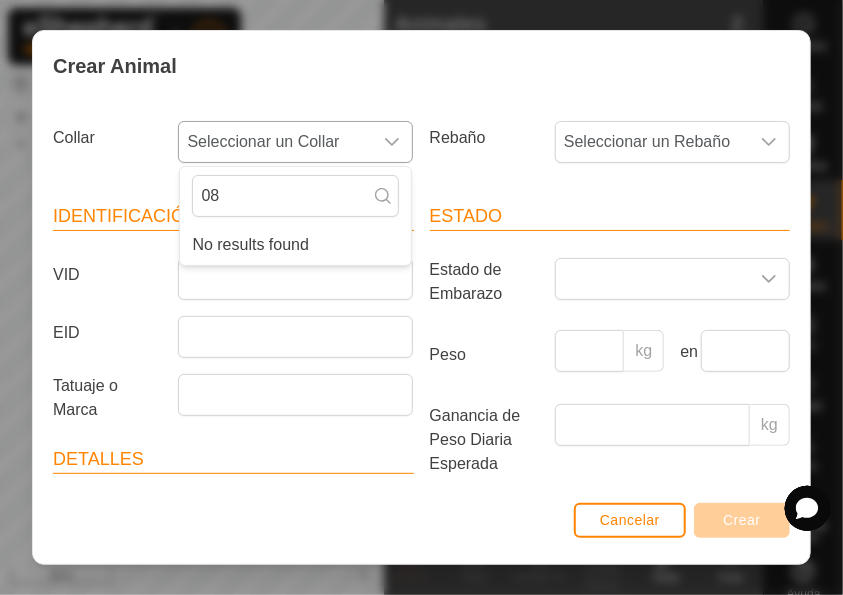 type on "0" 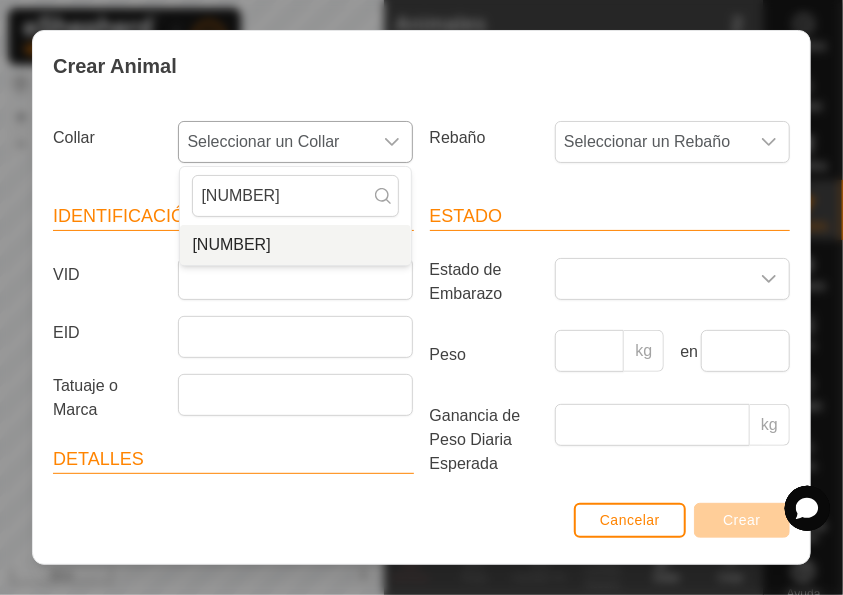 type on "[NUMBER]" 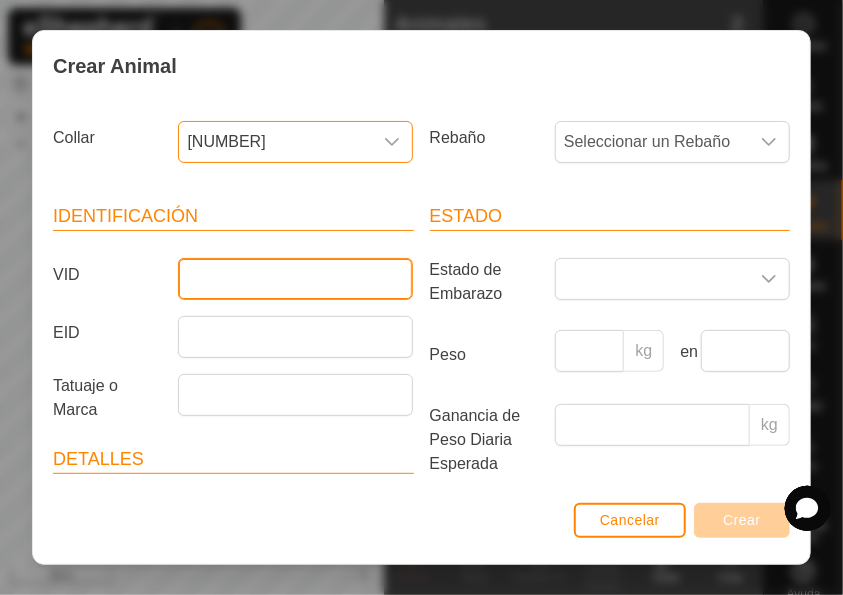 click on "VID" at bounding box center (295, 279) 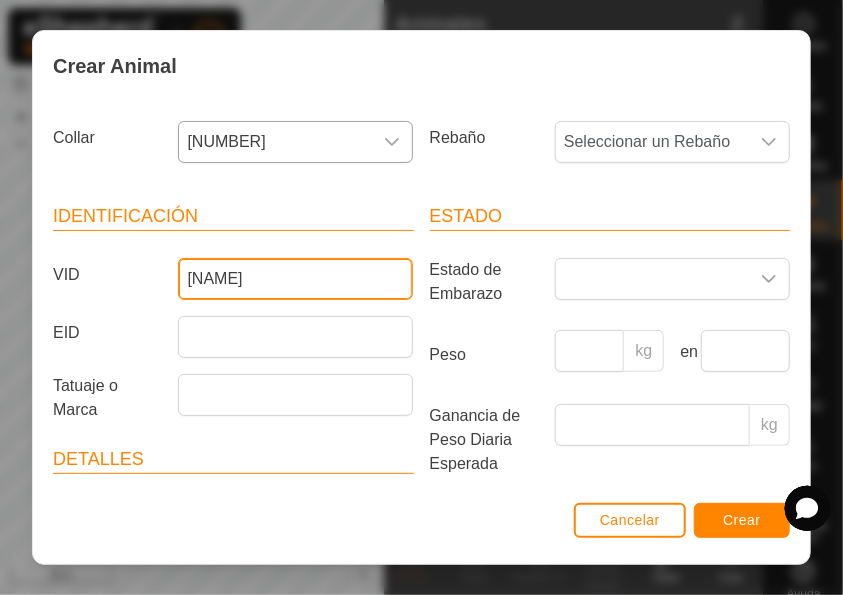 type on "[NAME]" 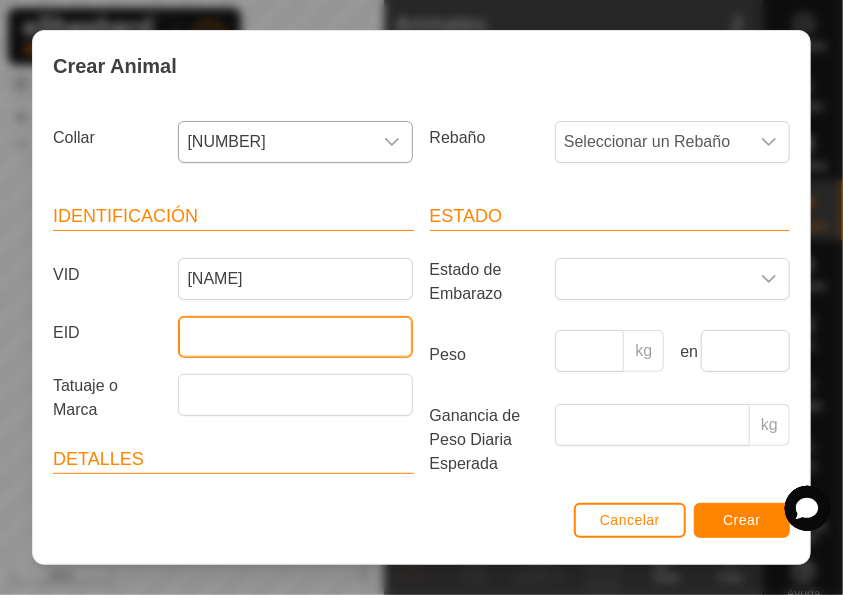 click on "EID" at bounding box center [295, 337] 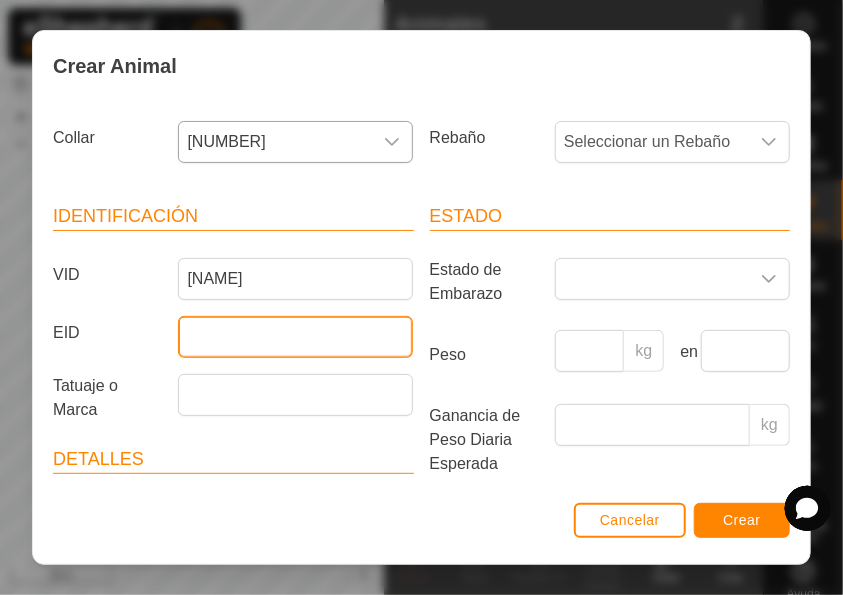 paste on "[NUMBER]" 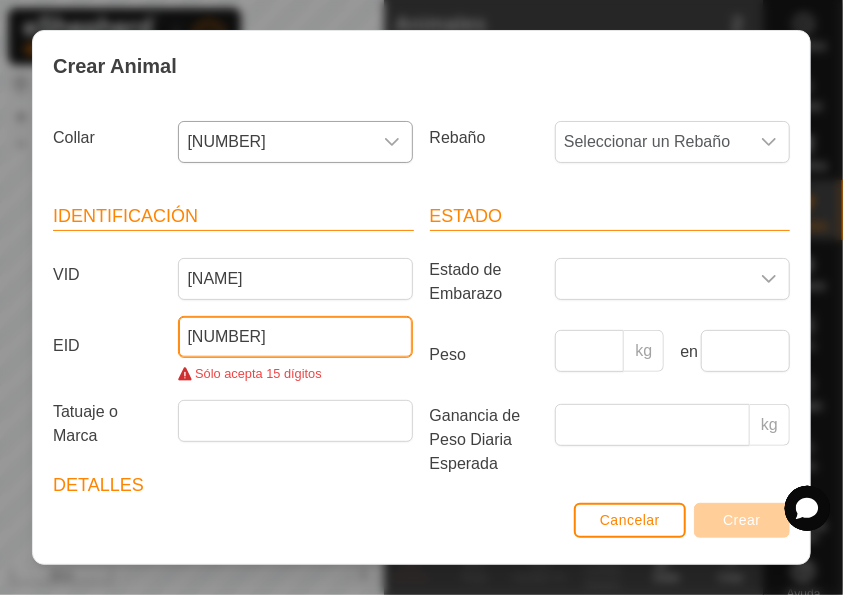 click on "[NUMBER]" at bounding box center [295, 337] 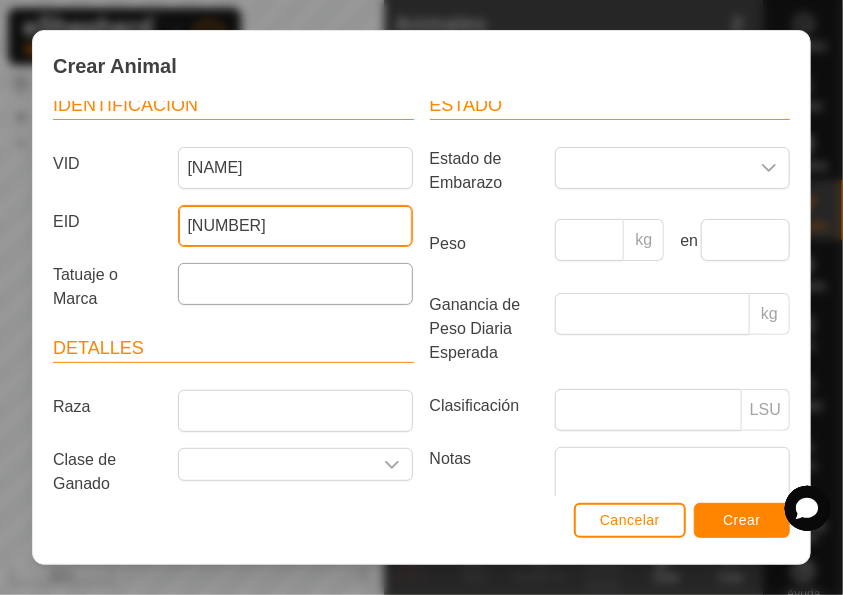 scroll, scrollTop: 0, scrollLeft: 0, axis: both 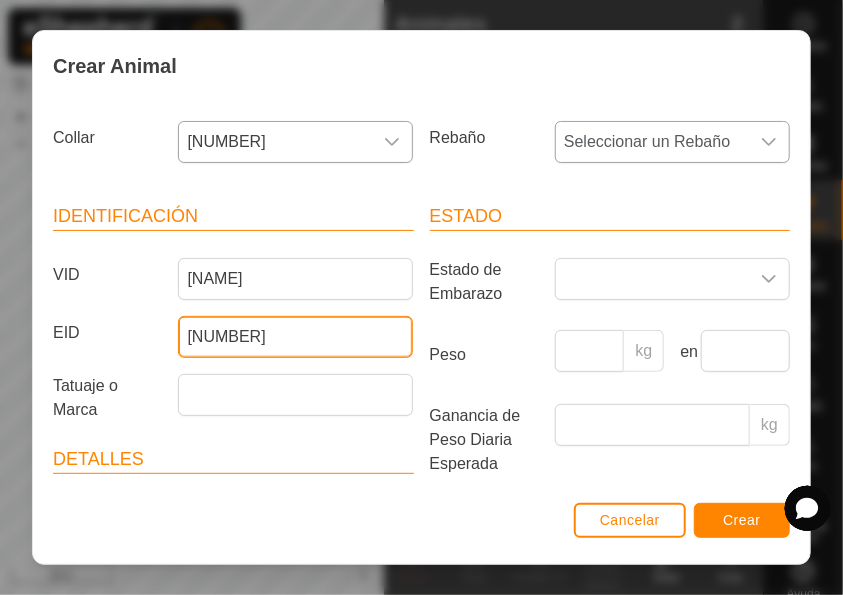type on "[NUMBER]" 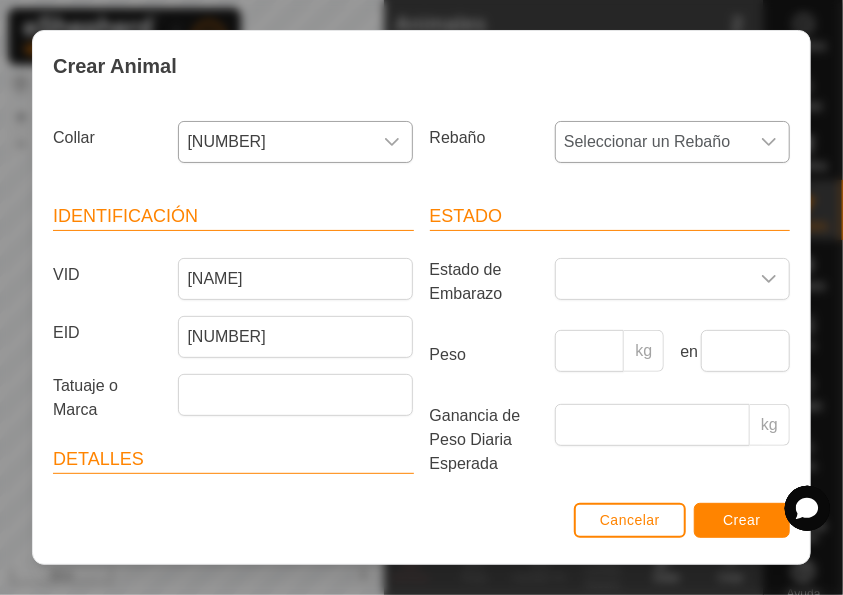click on "Seleccionar un Rebaño" at bounding box center (652, 142) 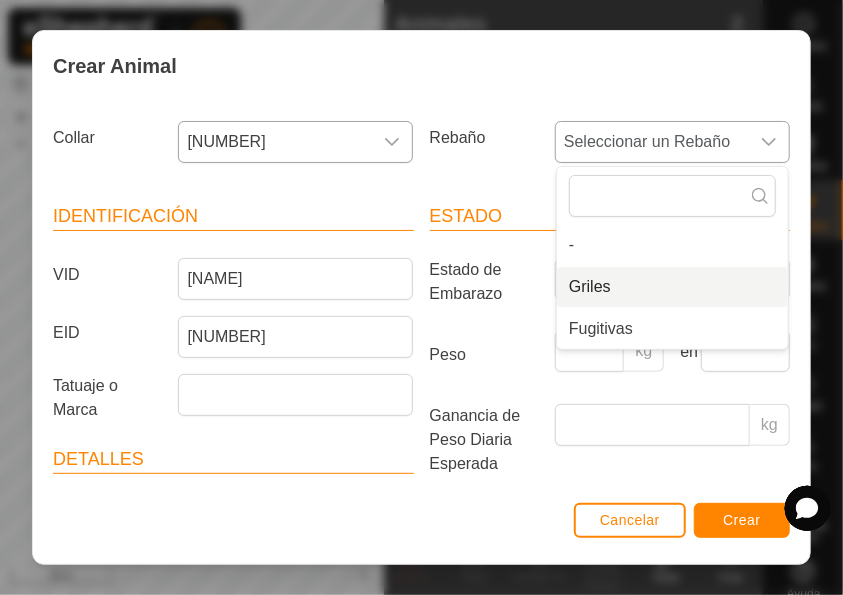 click on "Griles" at bounding box center (672, 287) 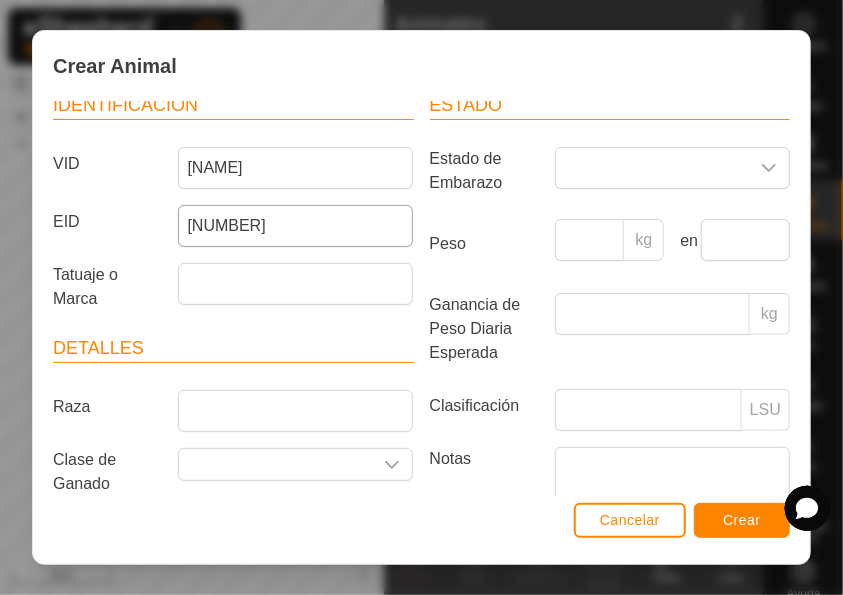 scroll, scrollTop: 222, scrollLeft: 0, axis: vertical 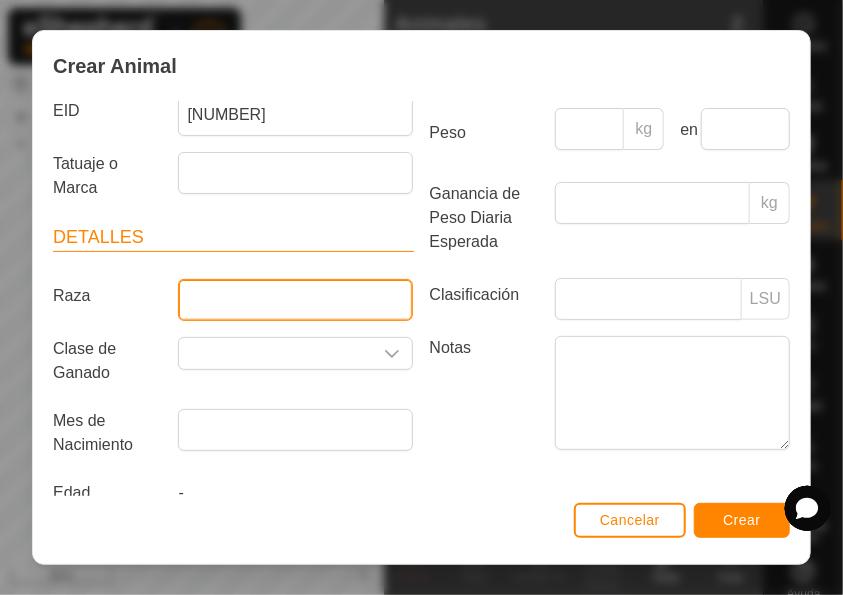 click on "Raza" at bounding box center (295, 300) 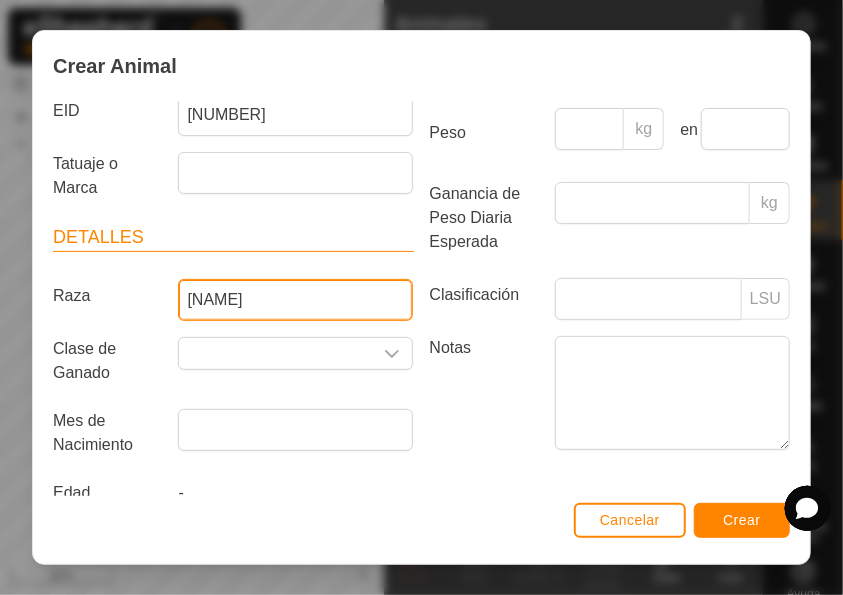 click on "[NAME]" at bounding box center [295, 300] 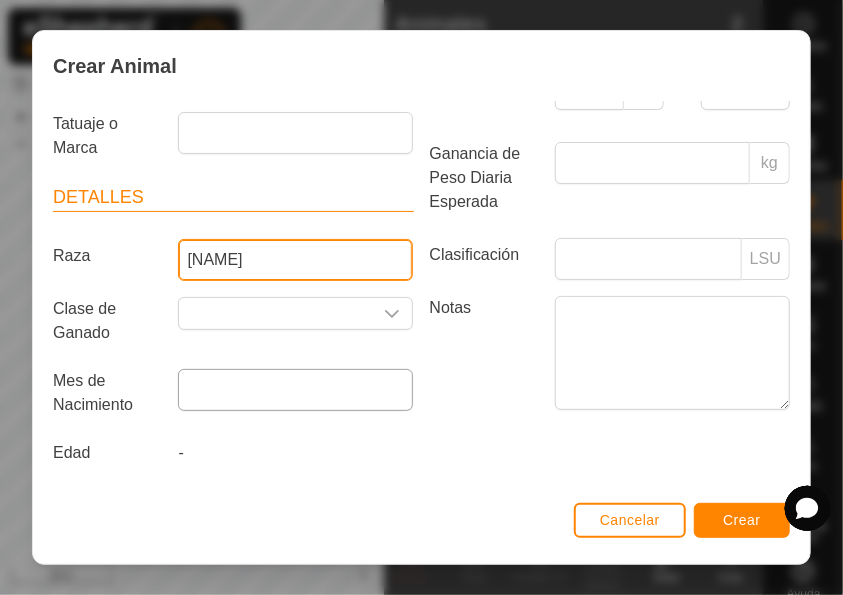 type on "[NAME]" 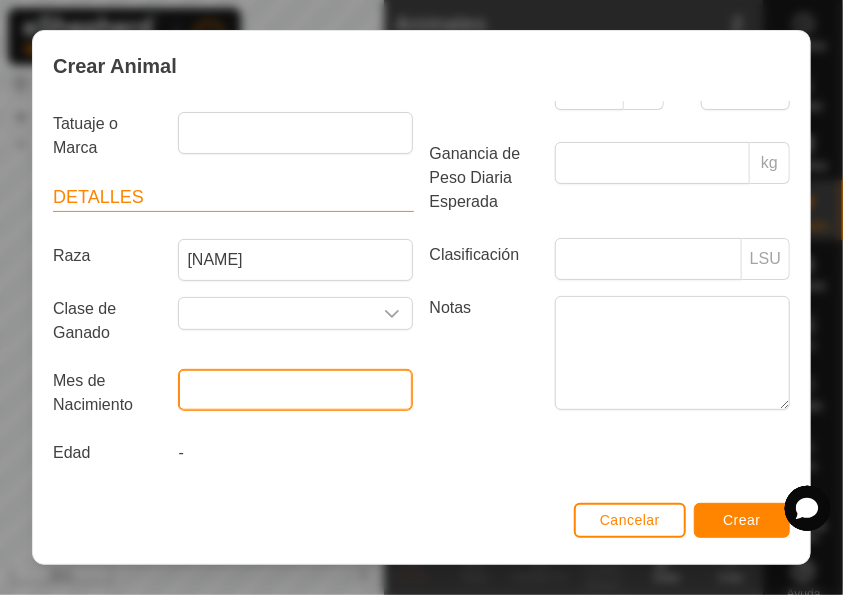 click at bounding box center [295, 390] 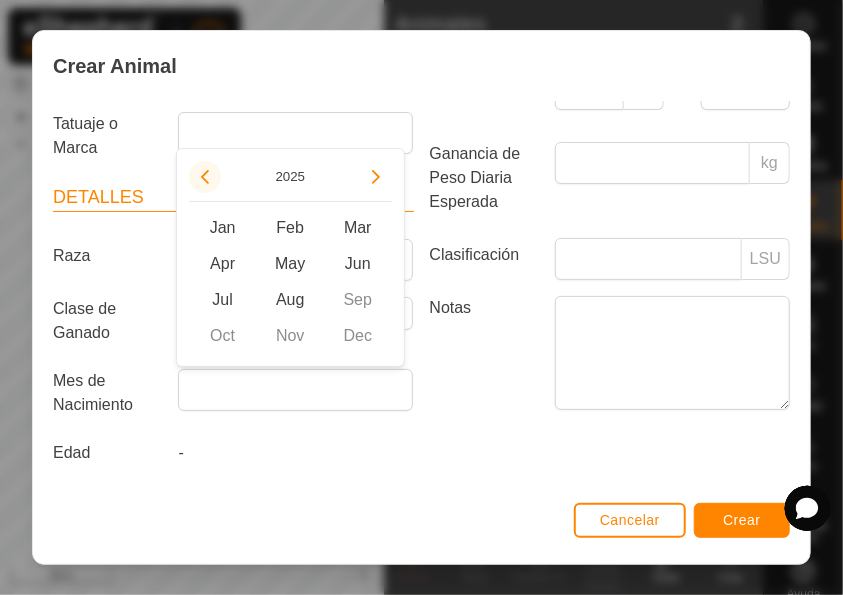 click 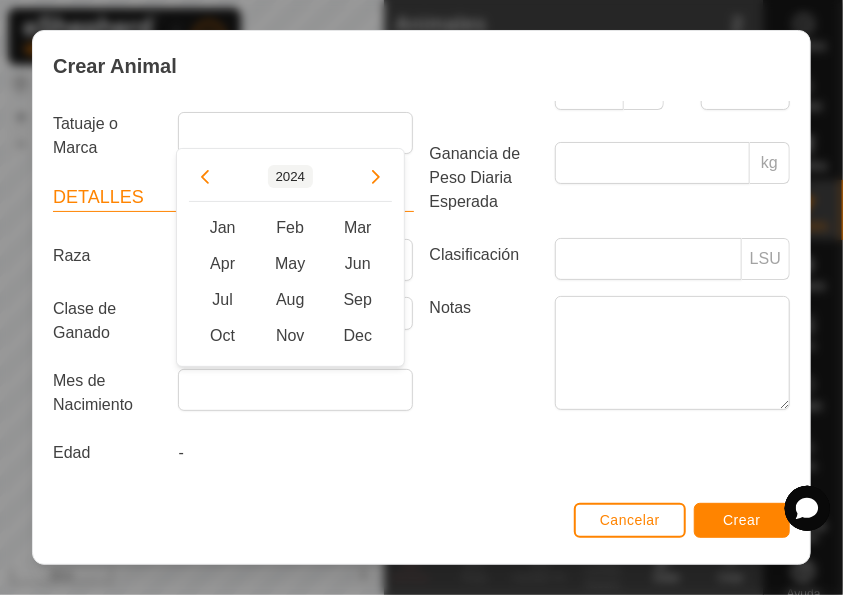 click on "2024" at bounding box center [291, 176] 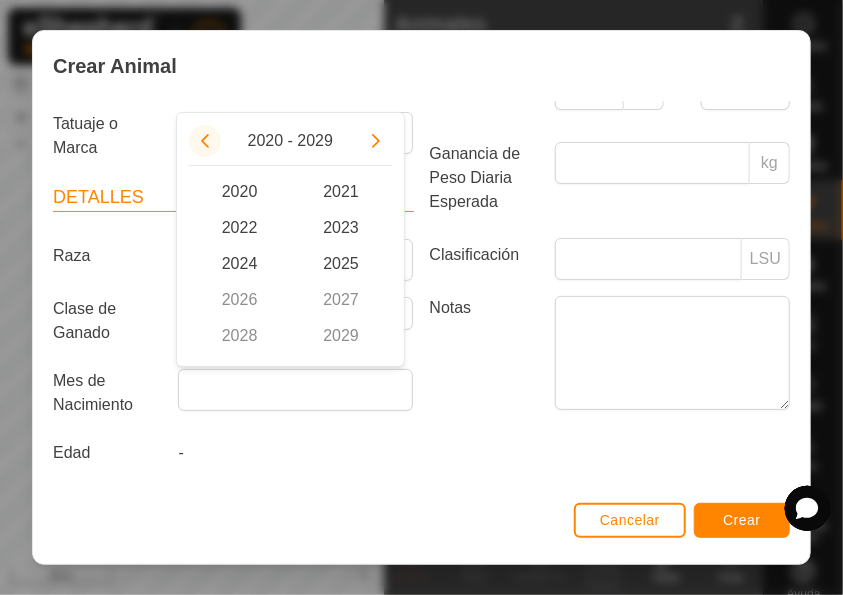 click at bounding box center [205, 141] 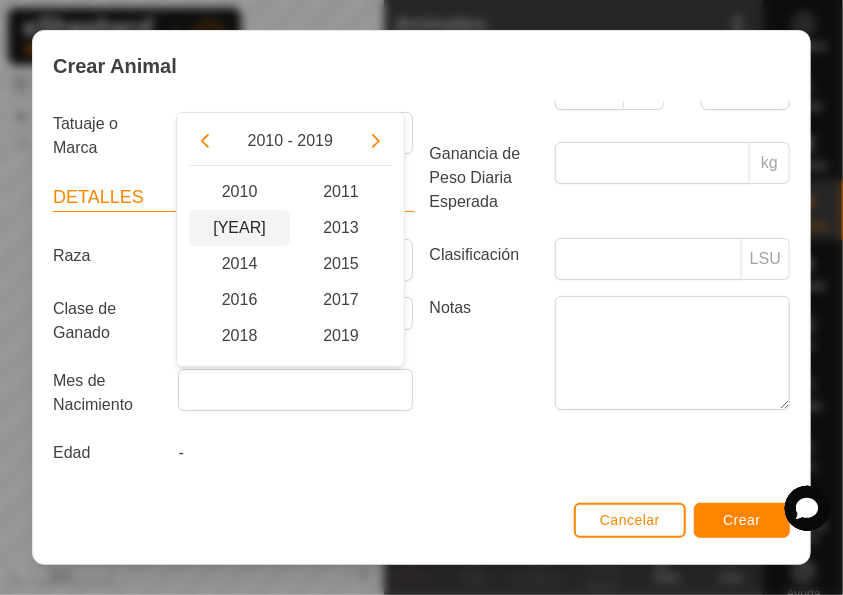 click on "[YEAR]" at bounding box center (240, 228) 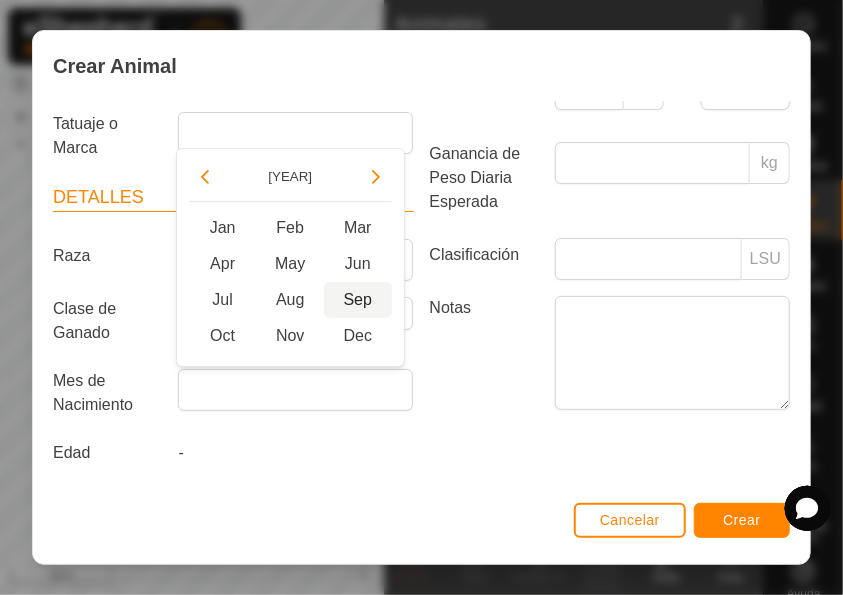 click on "Sep" at bounding box center (358, 300) 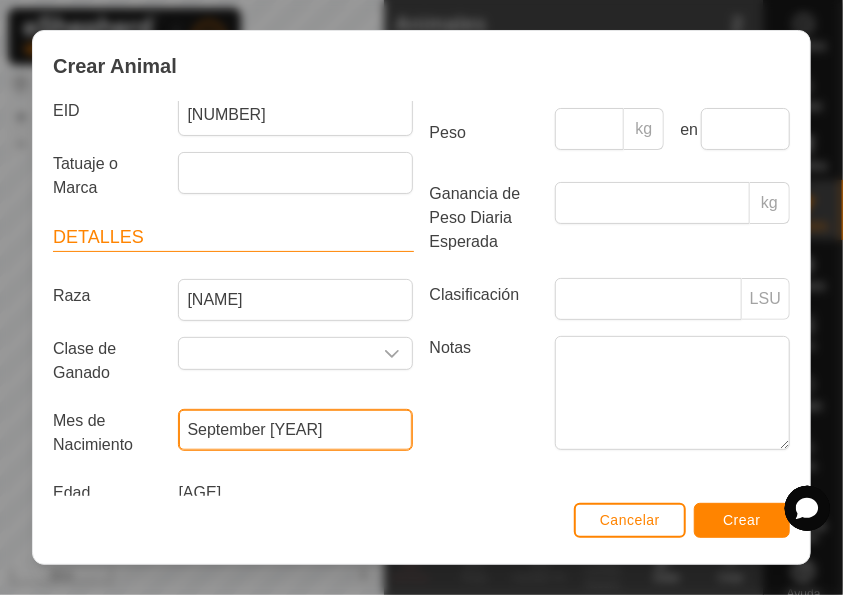 scroll, scrollTop: 263, scrollLeft: 0, axis: vertical 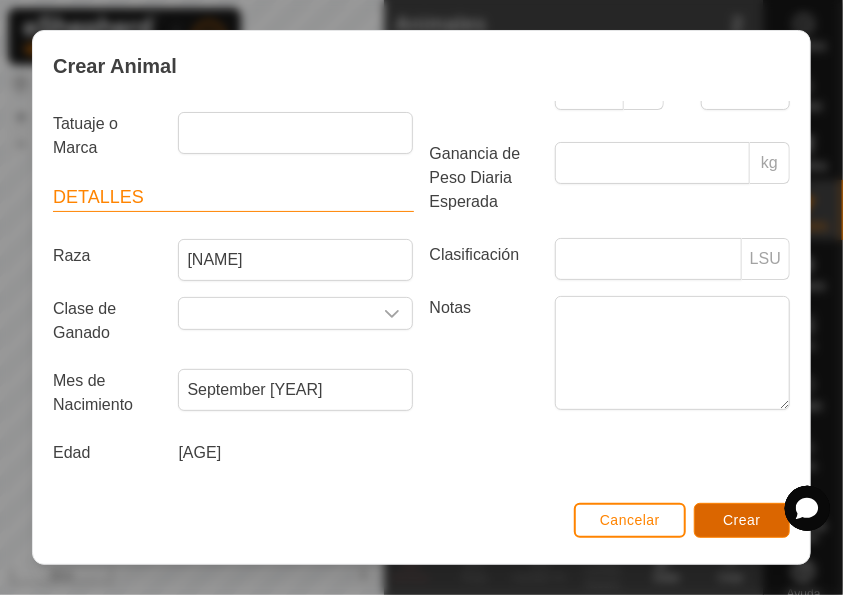 click on "Crear" at bounding box center [742, 520] 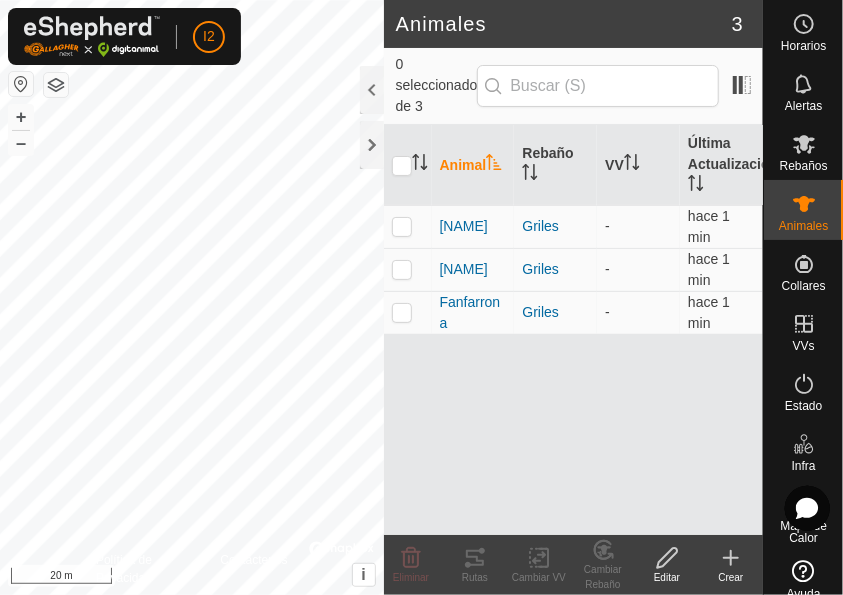 click 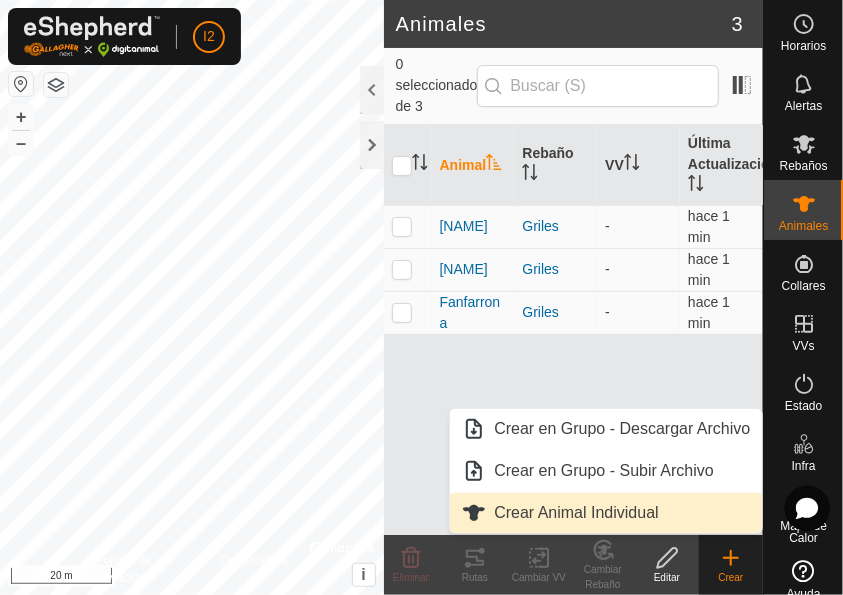 click on "Crear Animal Individual" at bounding box center [606, 513] 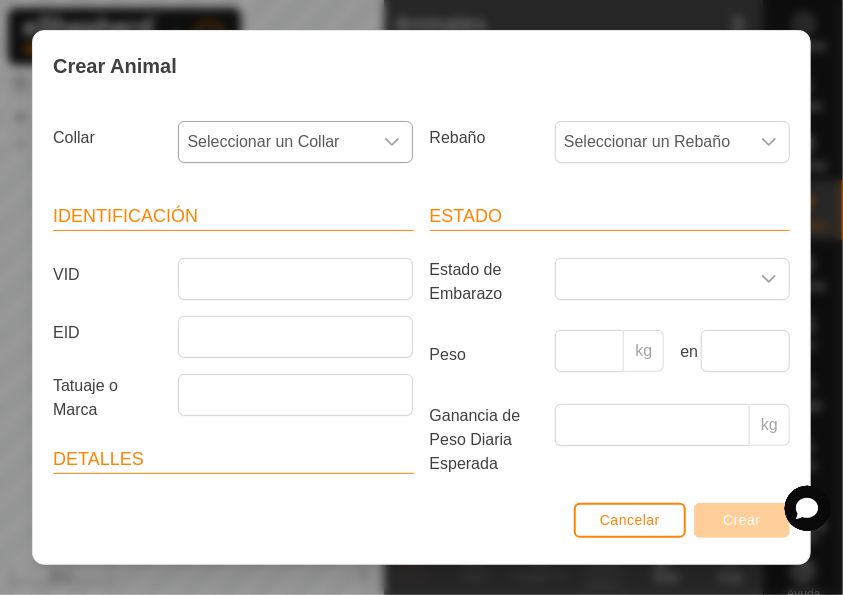 click 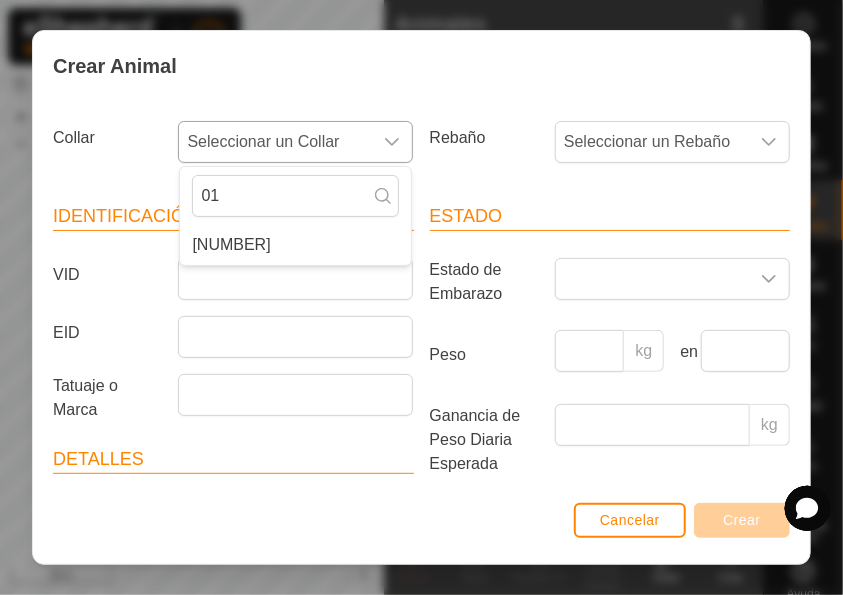 type on "0" 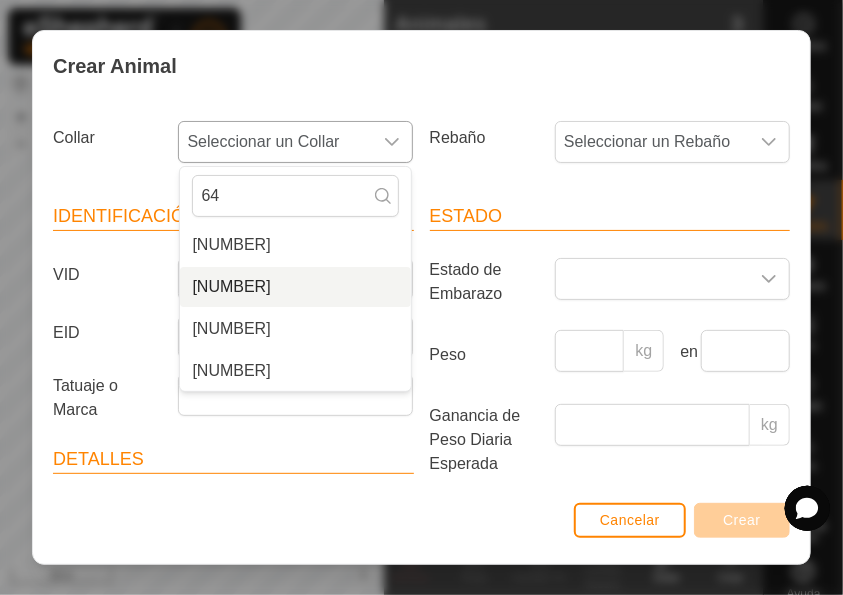 type on "64" 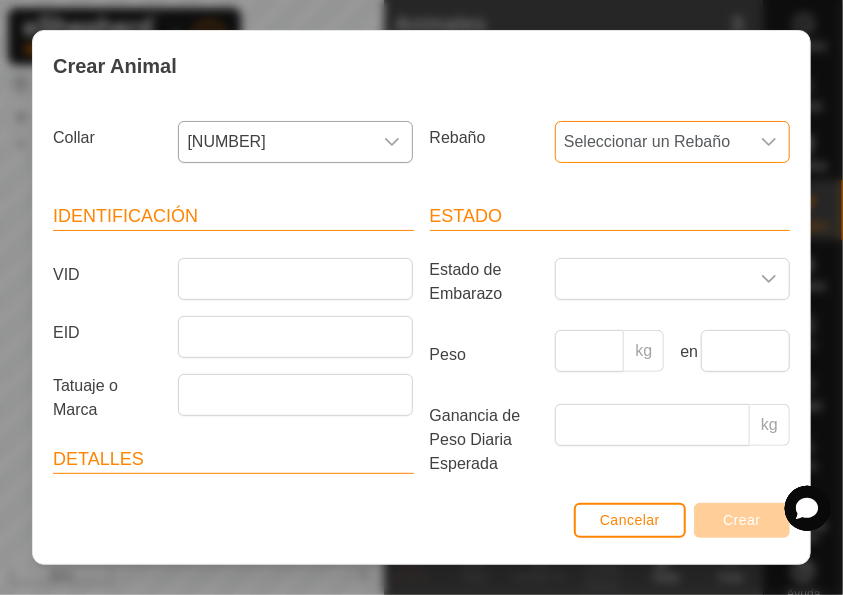 click on "Seleccionar un Rebaño" at bounding box center (652, 142) 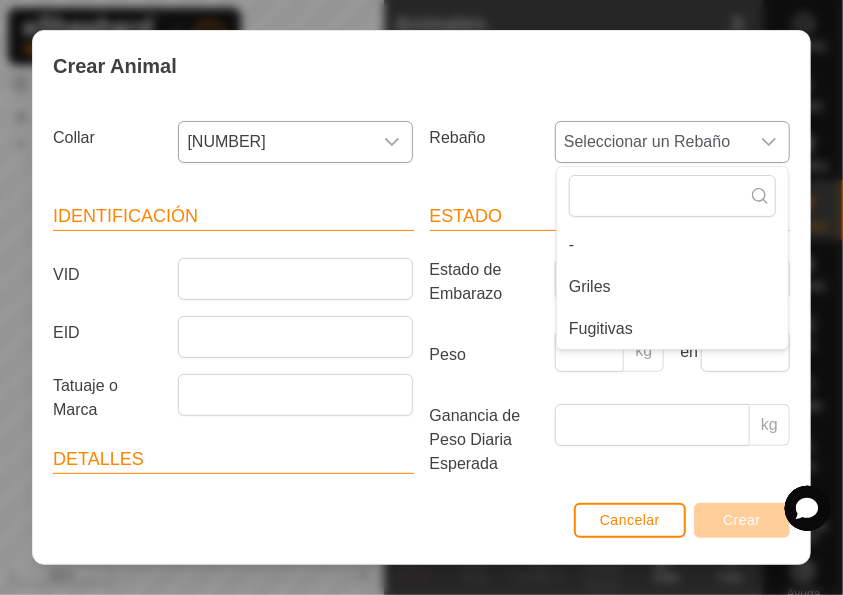 click on "Griles" at bounding box center [672, 287] 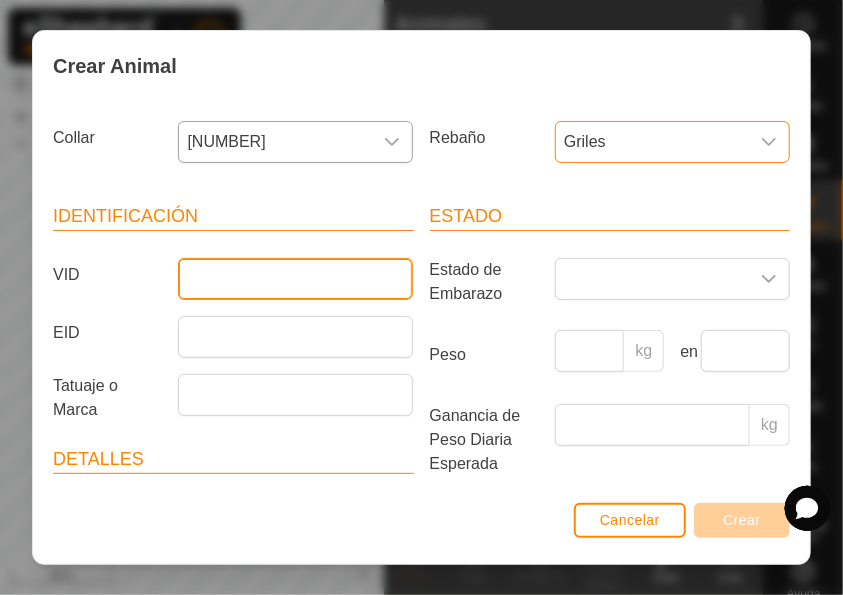 click on "VID" at bounding box center [295, 279] 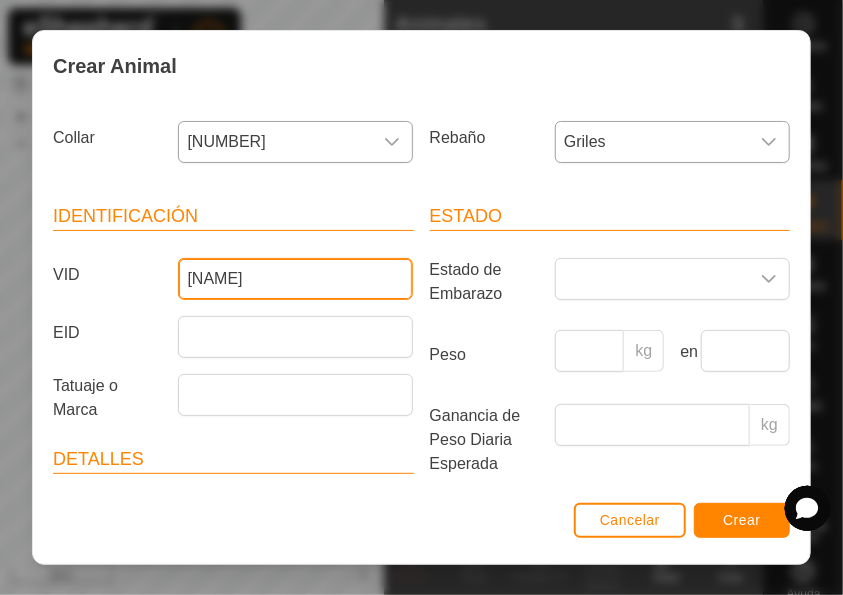 type on "[NAME]" 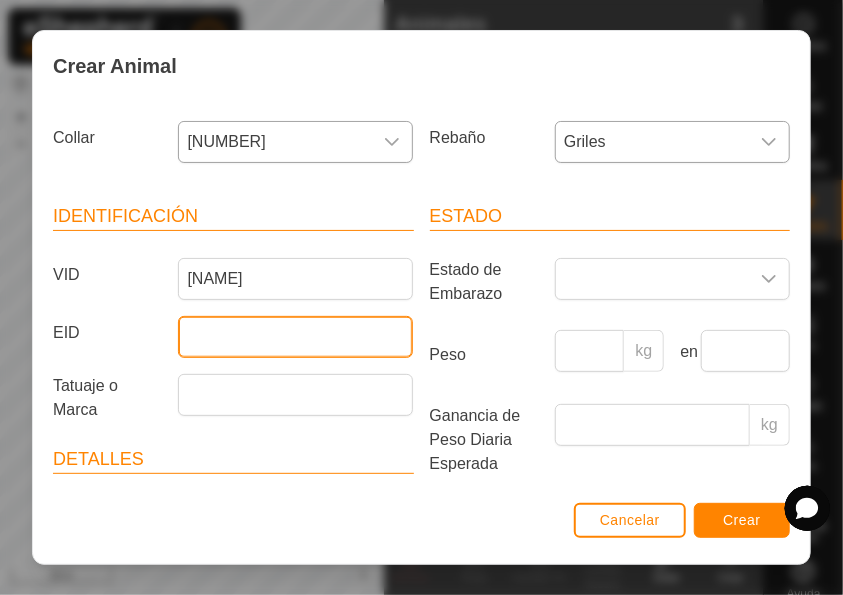 click on "EID" at bounding box center (295, 337) 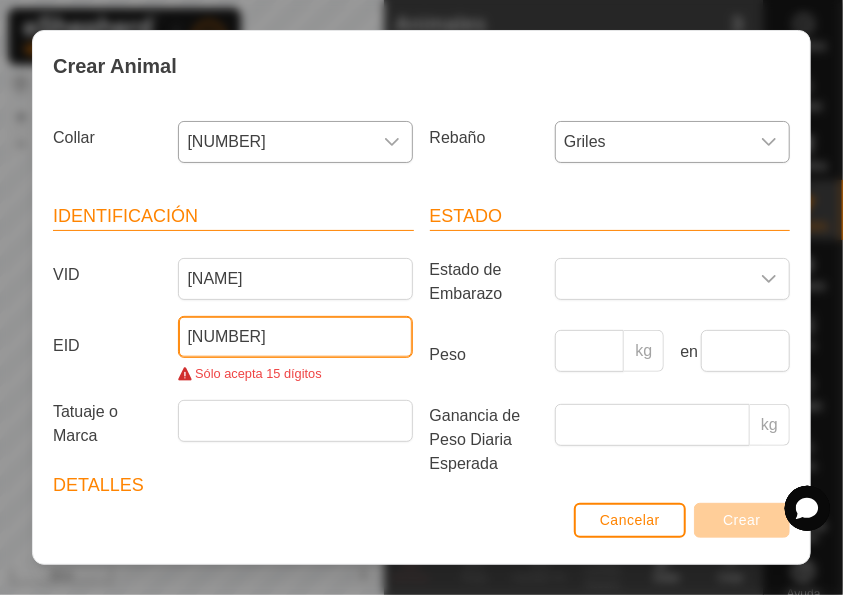 click on "[NUMBER]" at bounding box center [295, 337] 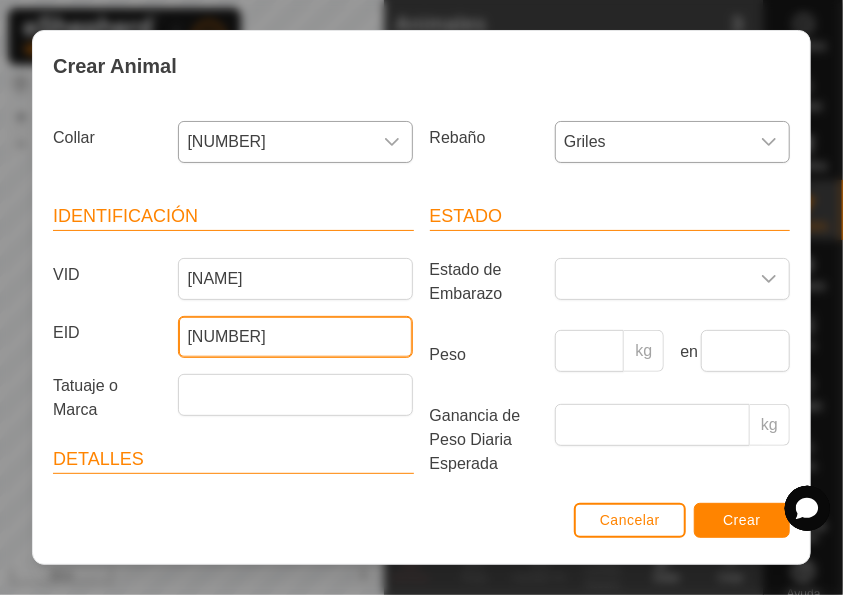scroll, scrollTop: 222, scrollLeft: 0, axis: vertical 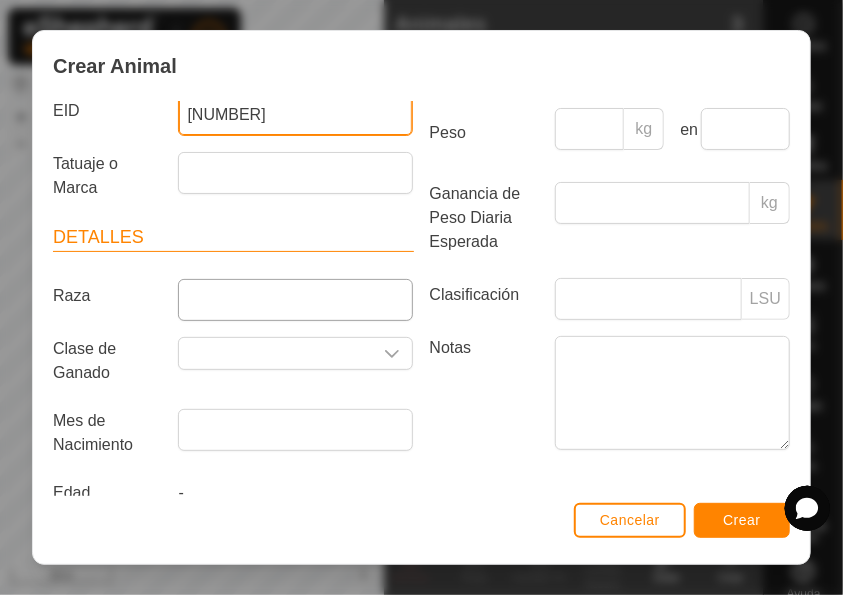 type on "[NUMBER]" 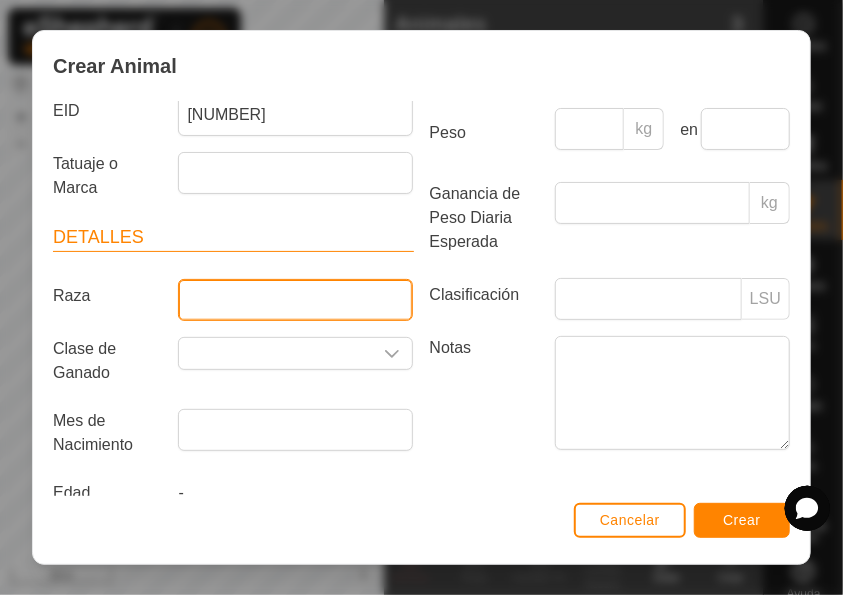 click on "Raza" at bounding box center (295, 300) 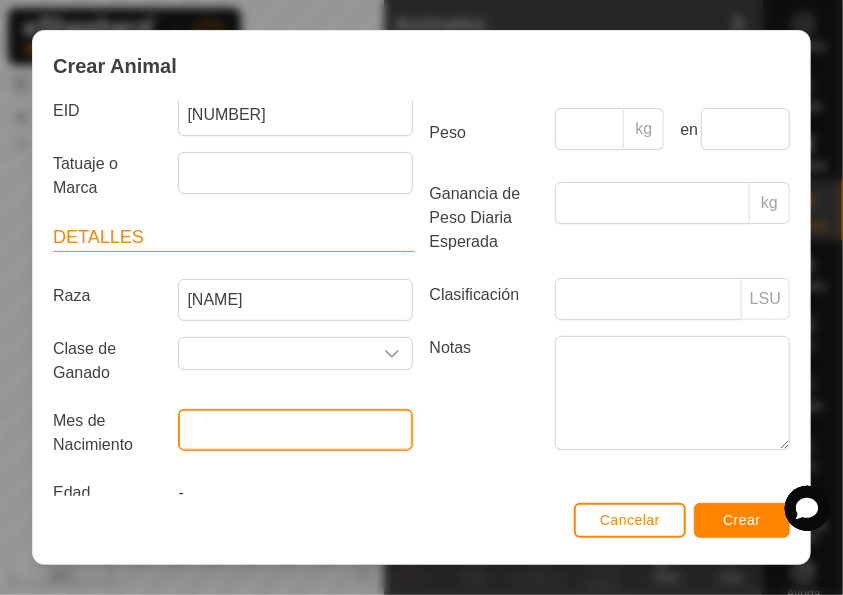 click at bounding box center [295, 430] 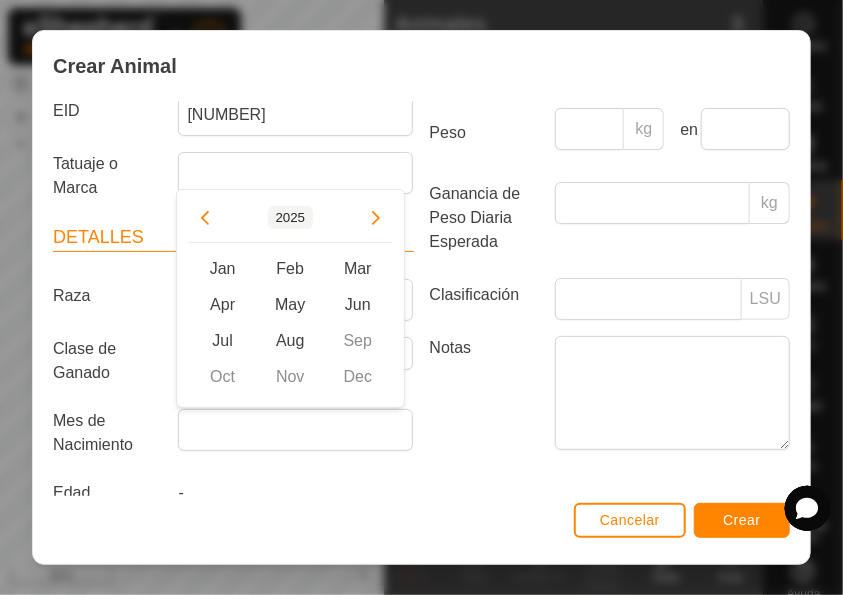 click on "2025" at bounding box center (291, 217) 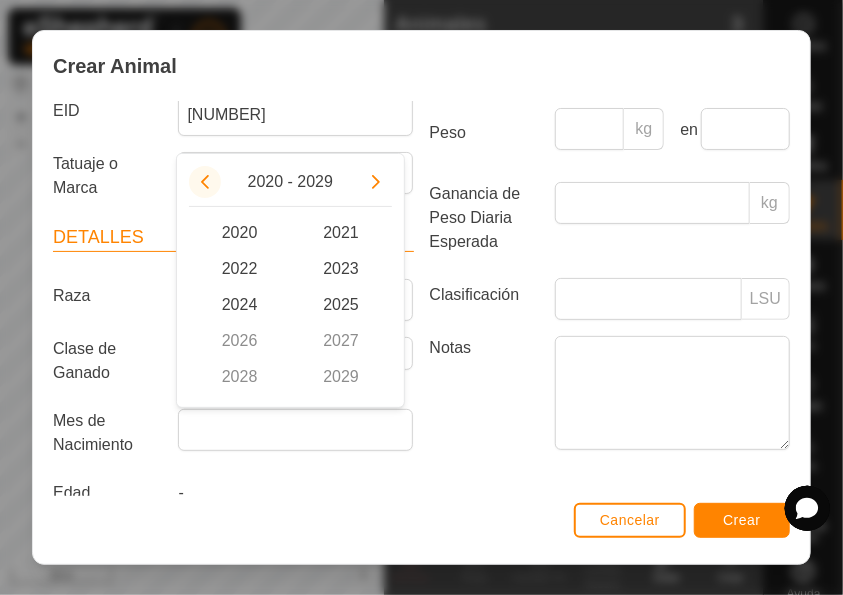 click at bounding box center [205, 182] 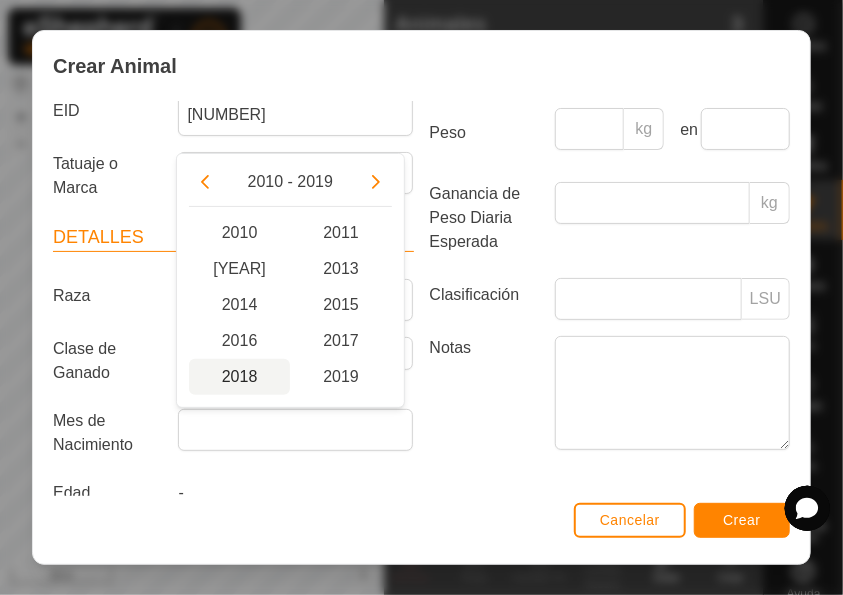 click on "2018" at bounding box center (240, 377) 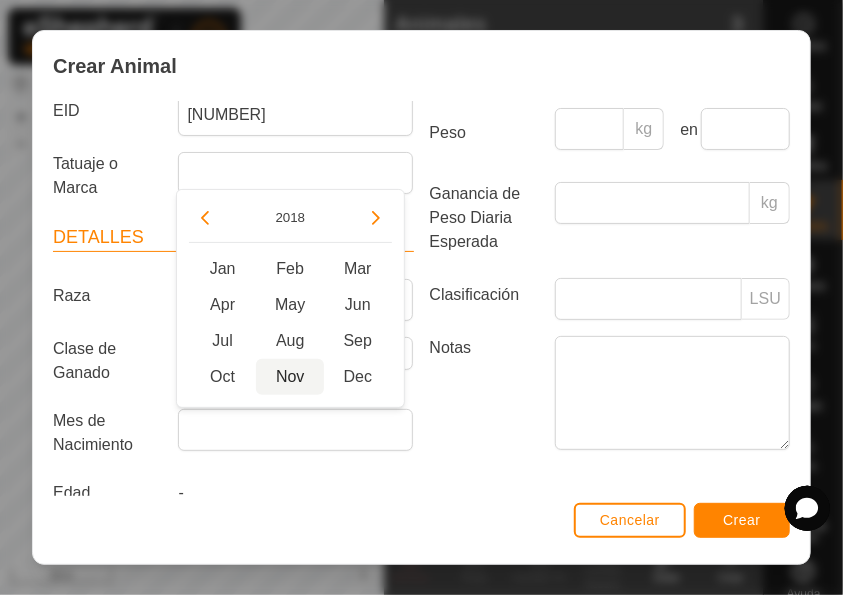 click on "Nov" at bounding box center [290, 377] 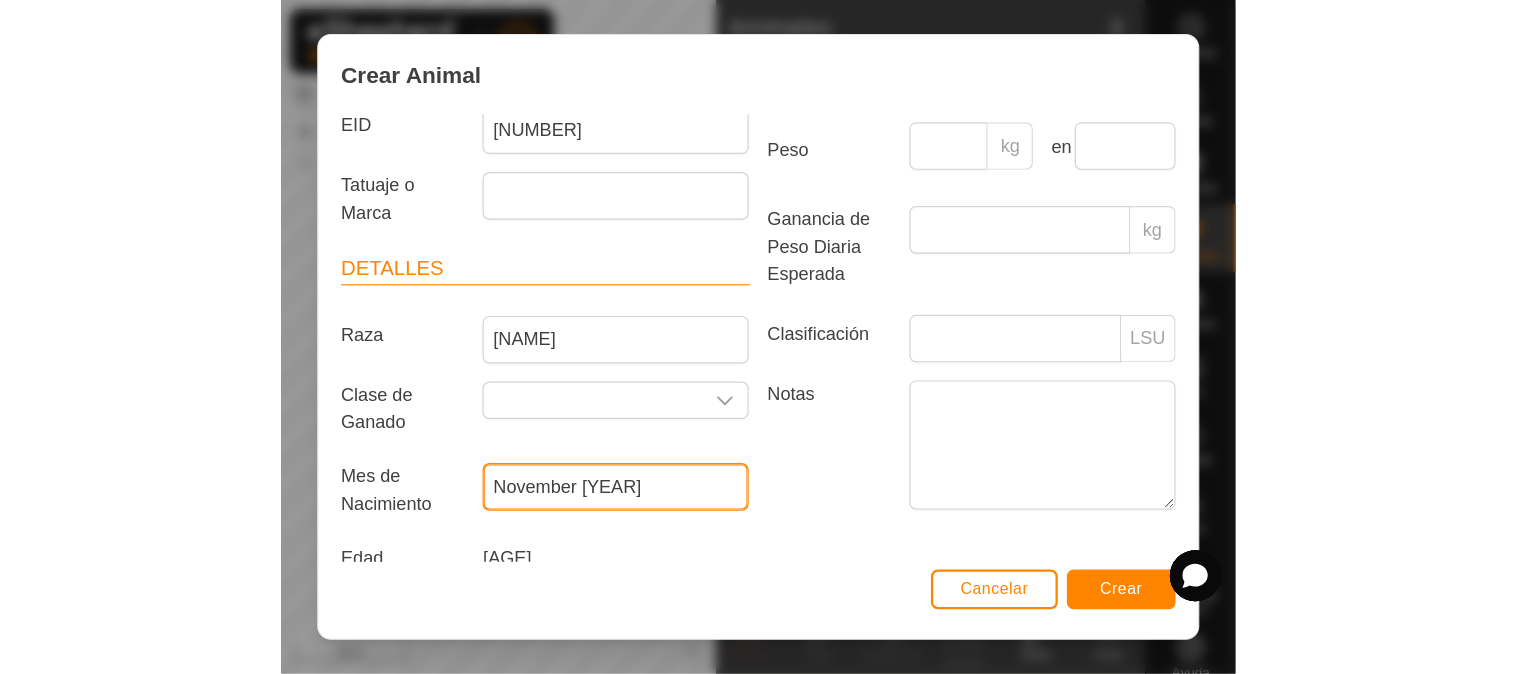 scroll, scrollTop: 263, scrollLeft: 0, axis: vertical 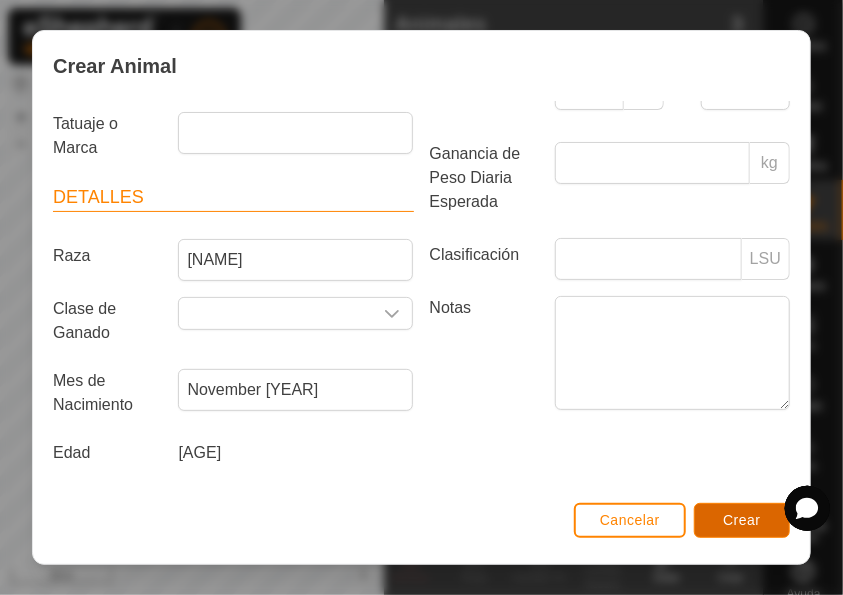 click on "Crear" at bounding box center [742, 520] 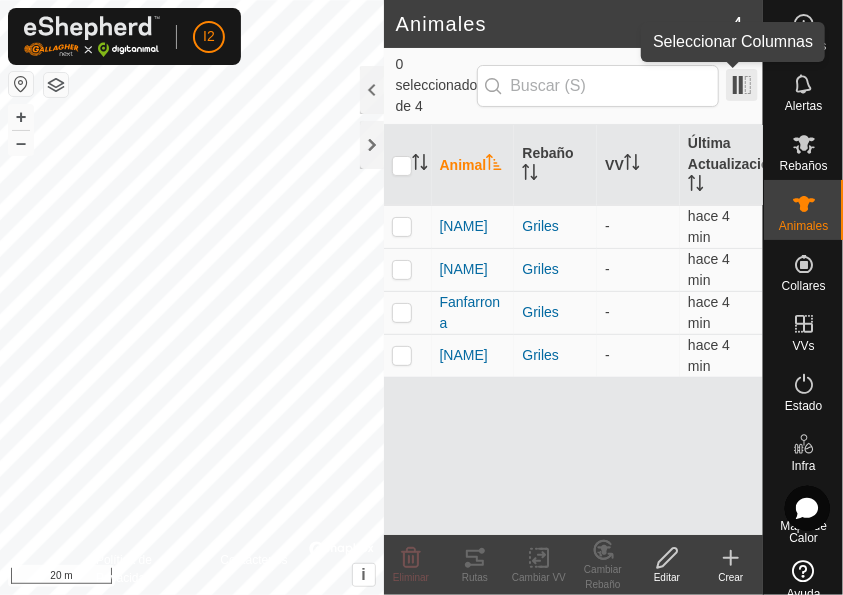 click at bounding box center [742, 85] 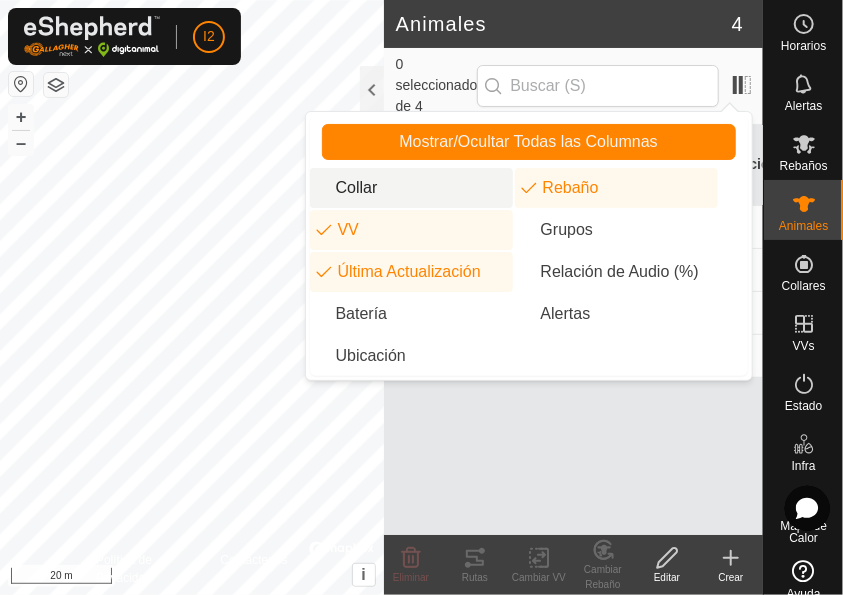 click on "Collar" at bounding box center (411, 188) 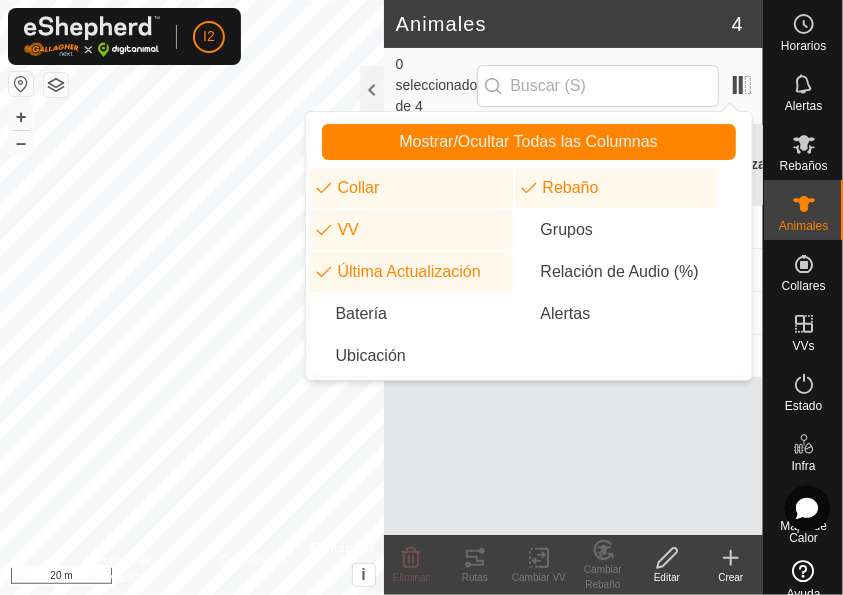 click on "Animal Collar Rebaño VV Última Actualización Carina [NUMBER] Griles - hace 4 min Crispa [NUMBER] Griles - hace 4 min Fanfarrona [NUMBER] Griles - hace 4 min Kuala [NUMBER] Griles - hace 4 min" at bounding box center [573, 330] 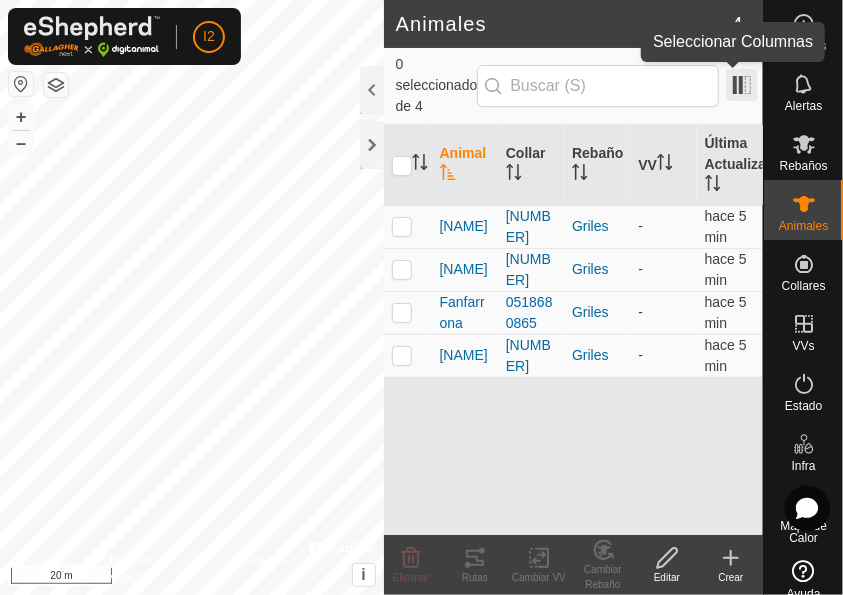 click at bounding box center (742, 85) 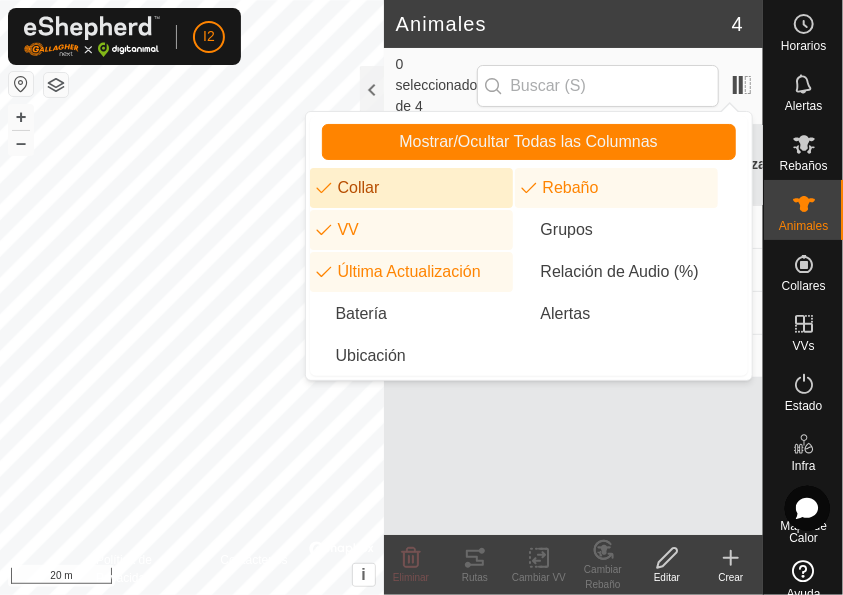 click on "Collar" at bounding box center [411, 188] 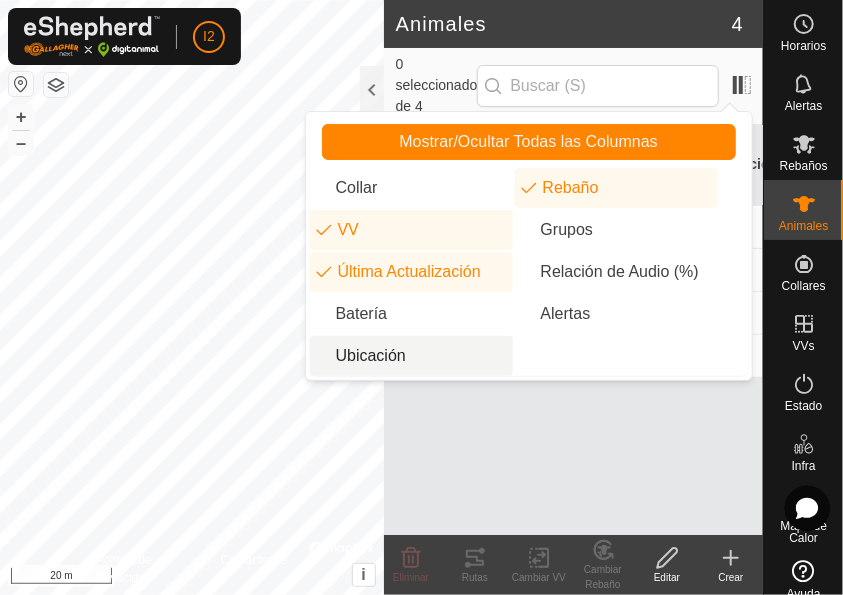 click on "Animal Rebaño VV Última Actualización Carina Griles - hace 5 min Crispa Griles - hace 5 min Fanfarrona Griles - hace 5 min Kuala Griles - hace 5 min" at bounding box center (573, 330) 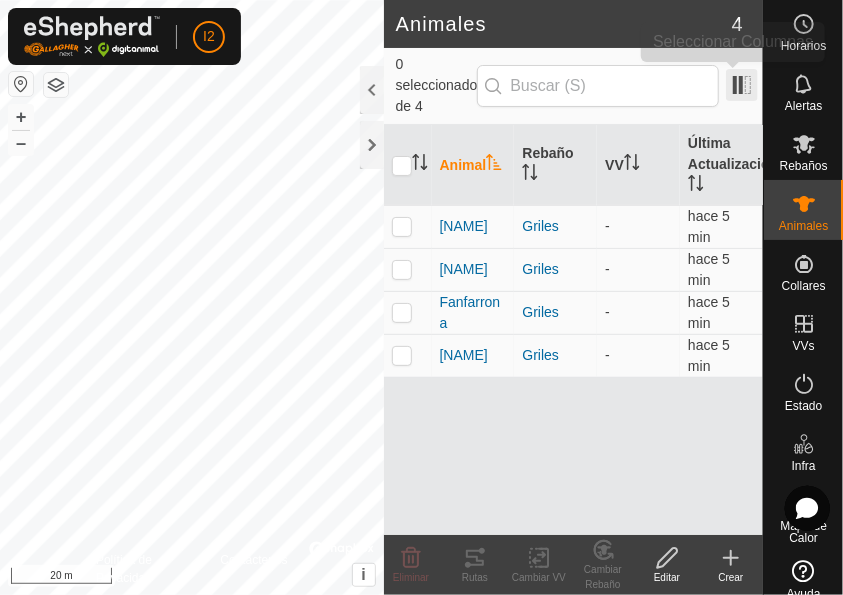 click at bounding box center [742, 85] 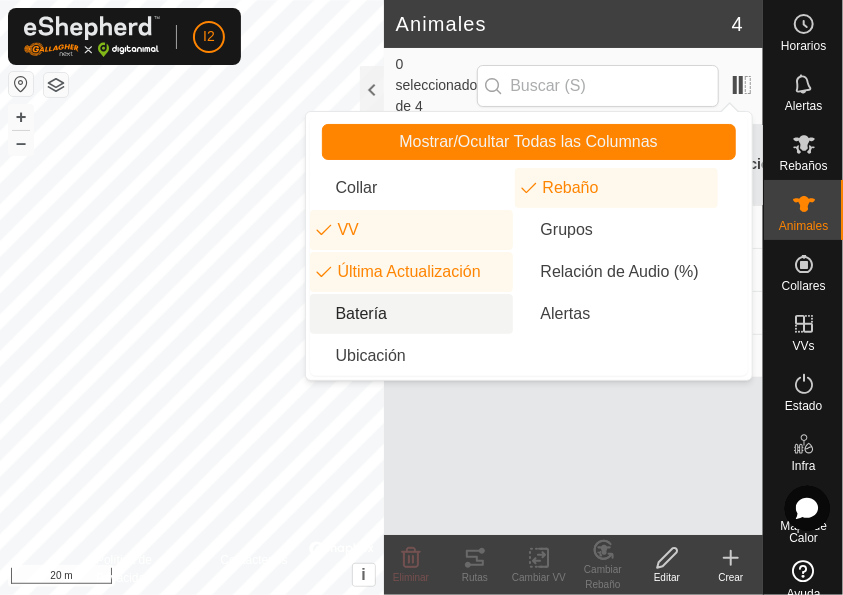 click on "Batería" at bounding box center (411, 314) 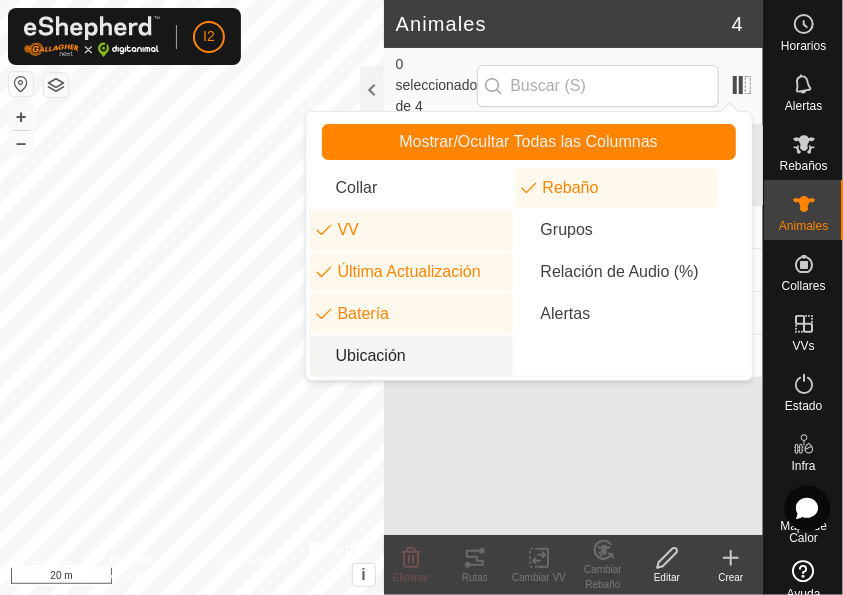 click on "Animal Rebaño VV Última Actualización Batería Carina Griles - hace 5 min Crispa Griles - hace 5 min Fanfarrona Griles - hace 5 min Kuala Griles - hace 5 min" at bounding box center (573, 330) 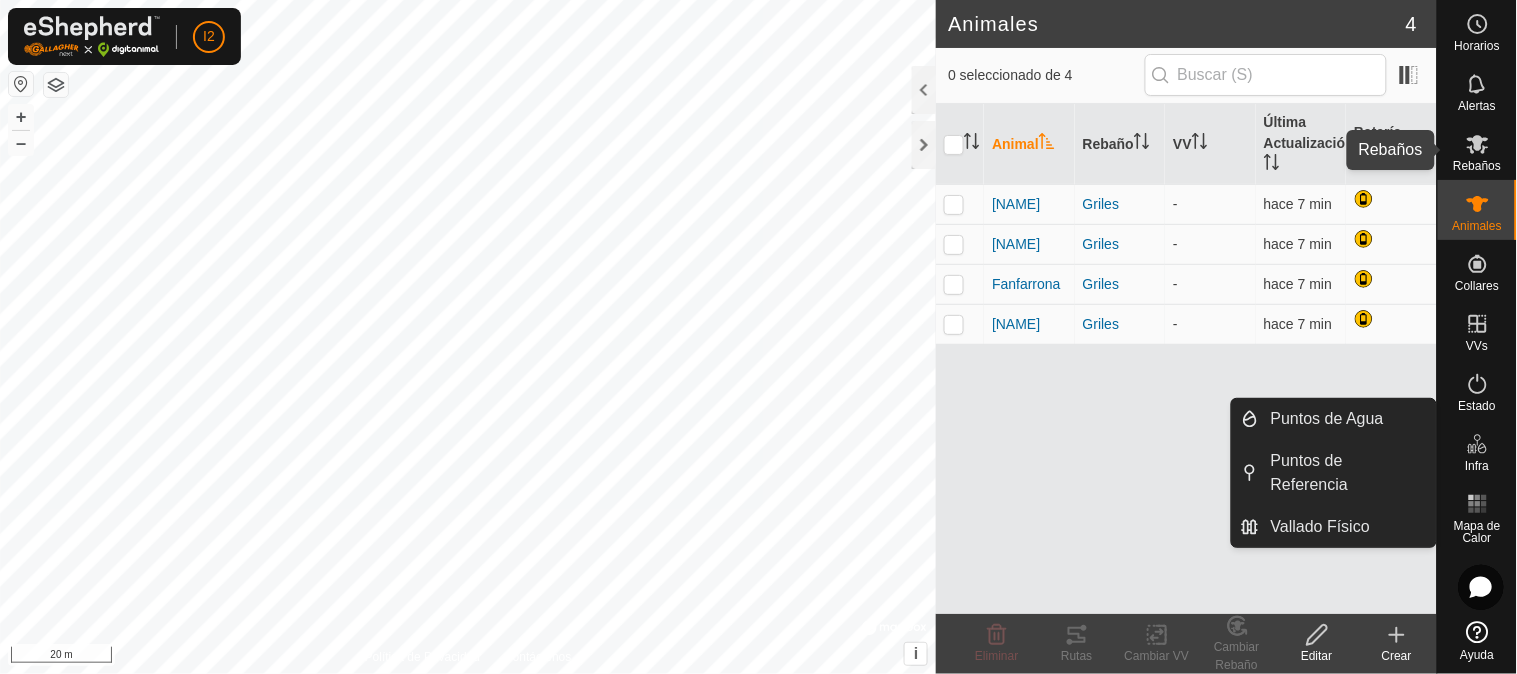 click 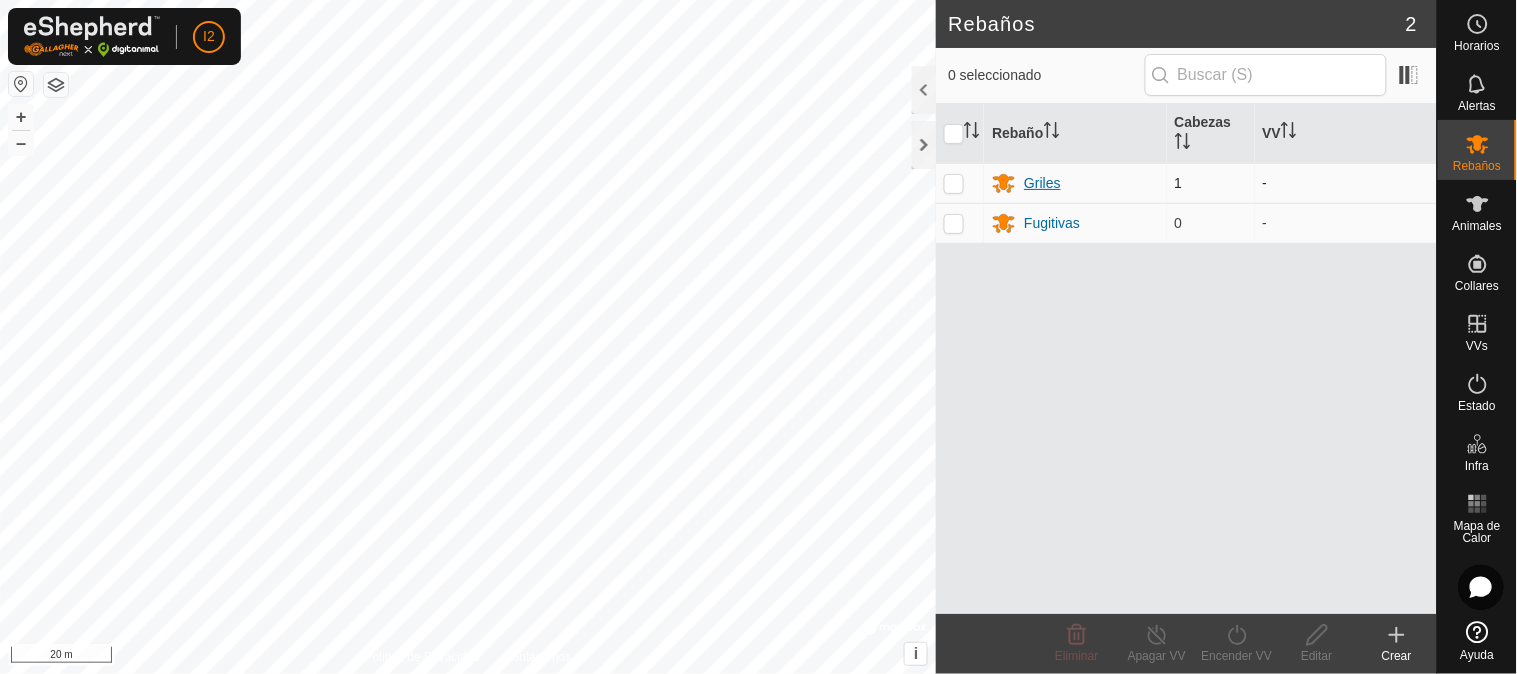 click on "Griles" at bounding box center (1042, 183) 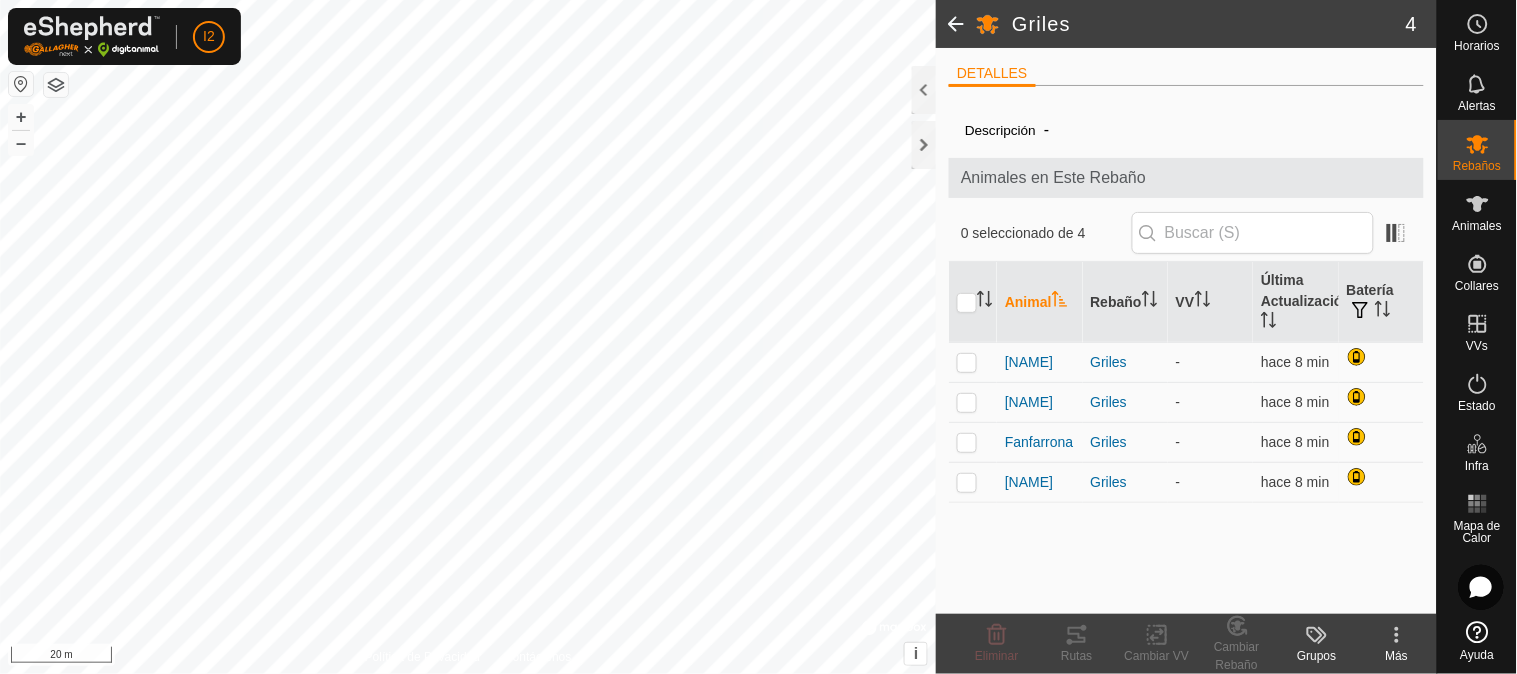 click 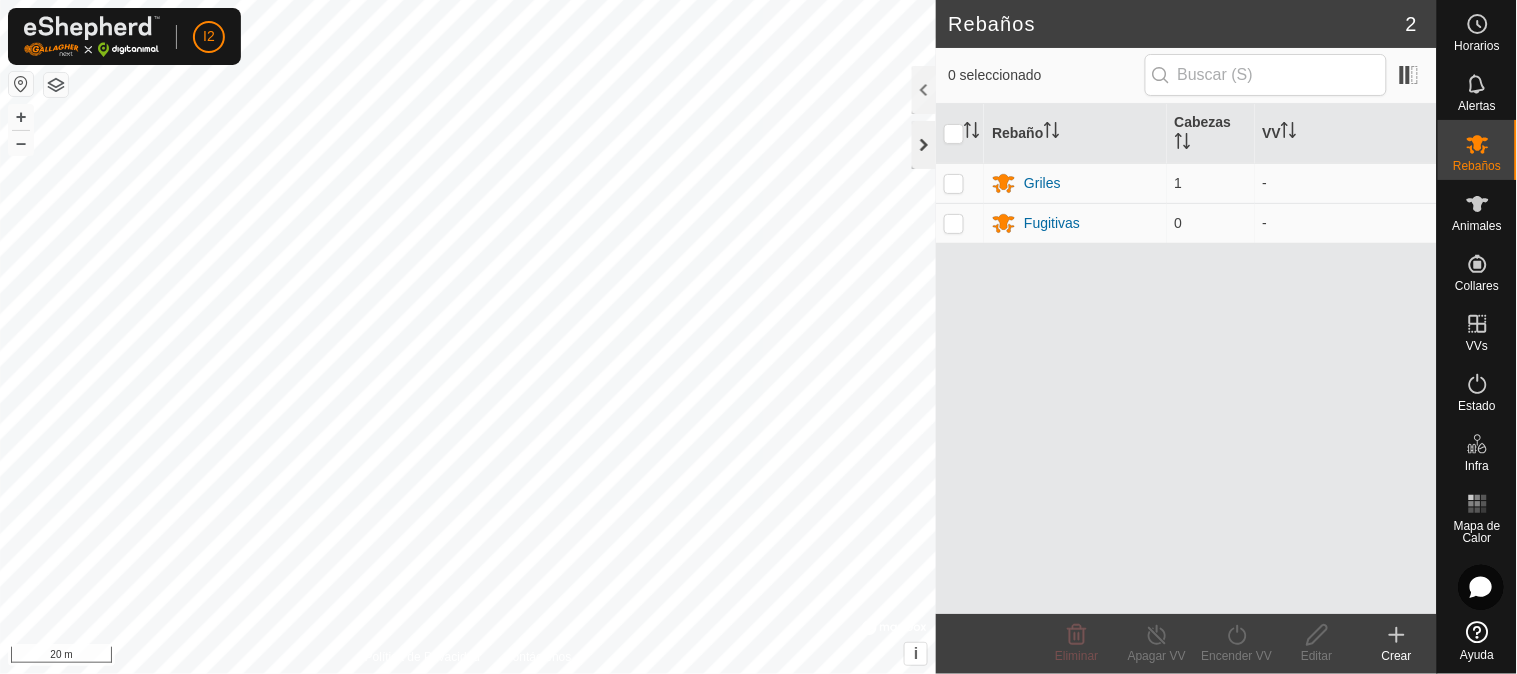 click 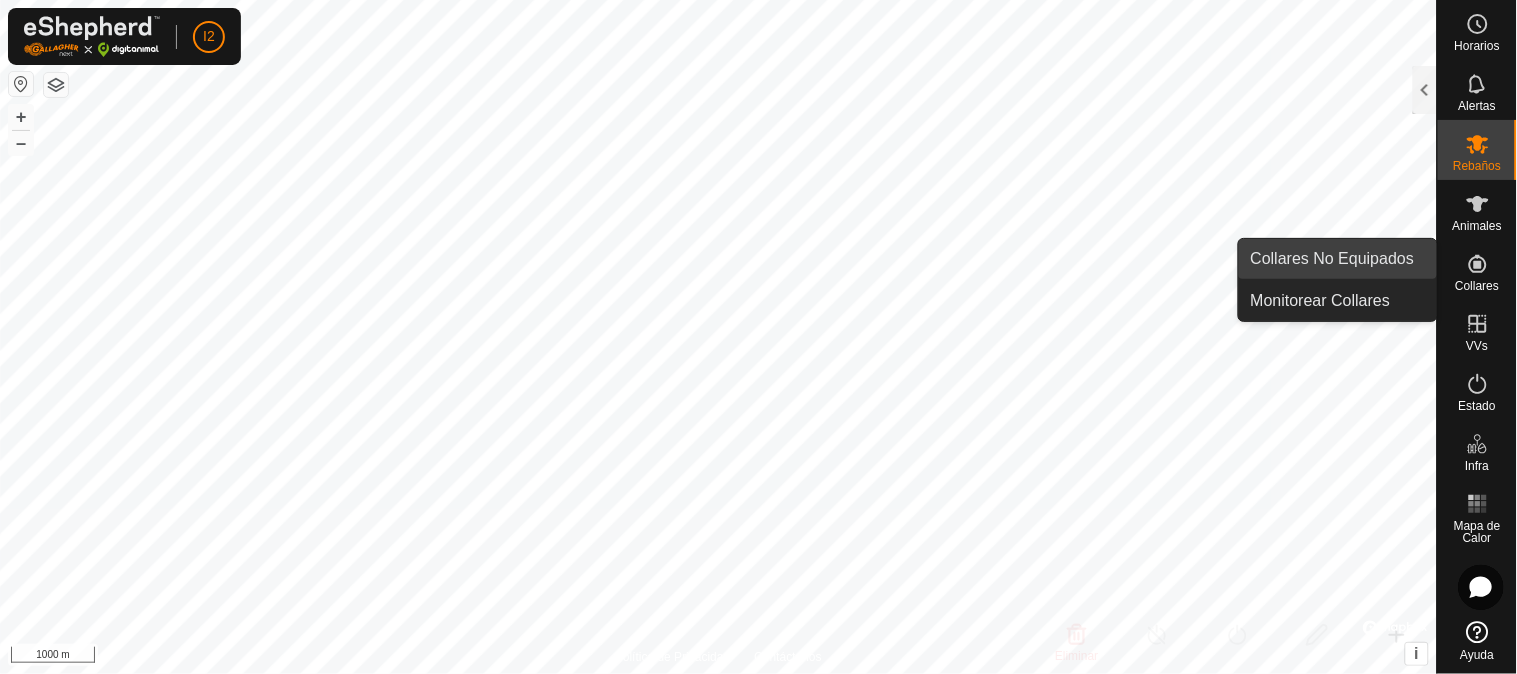click on "Collares No Equipados" at bounding box center [1338, 259] 